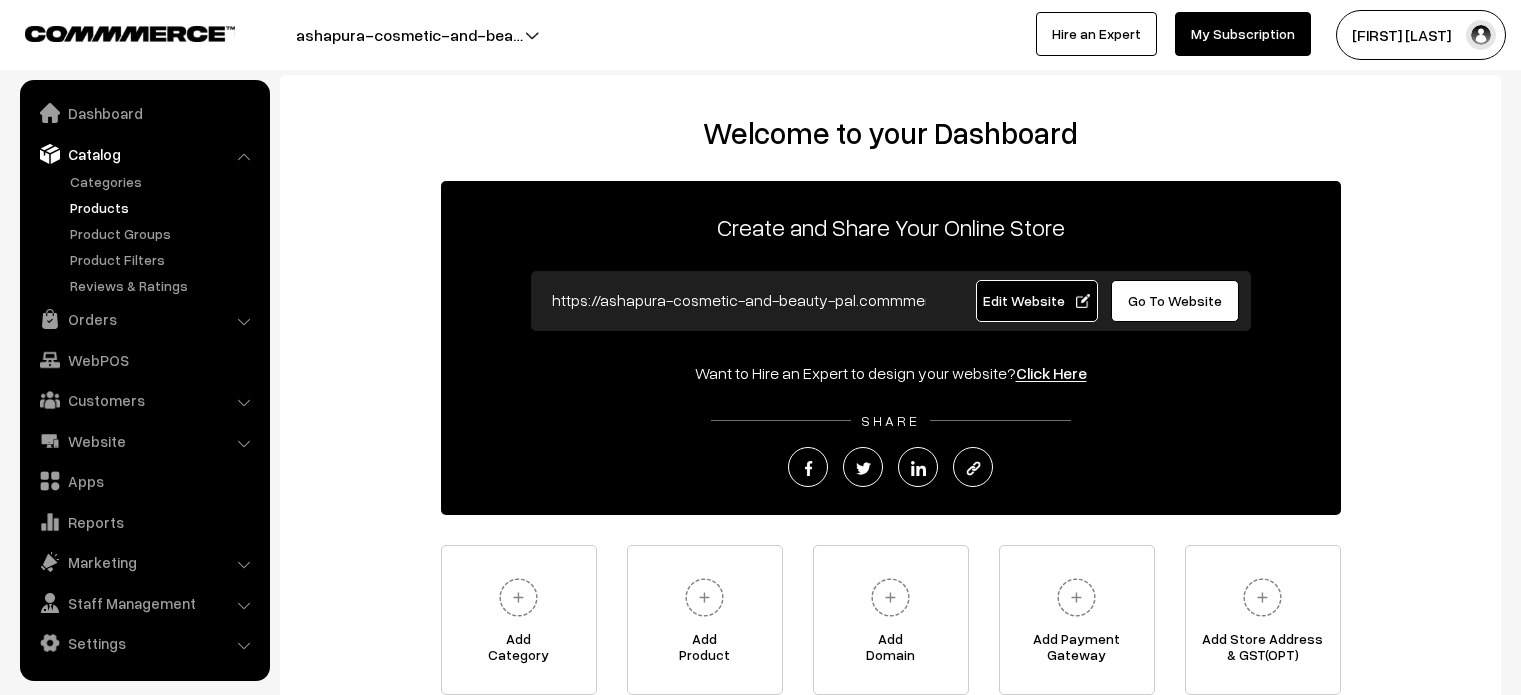 scroll, scrollTop: 0, scrollLeft: 0, axis: both 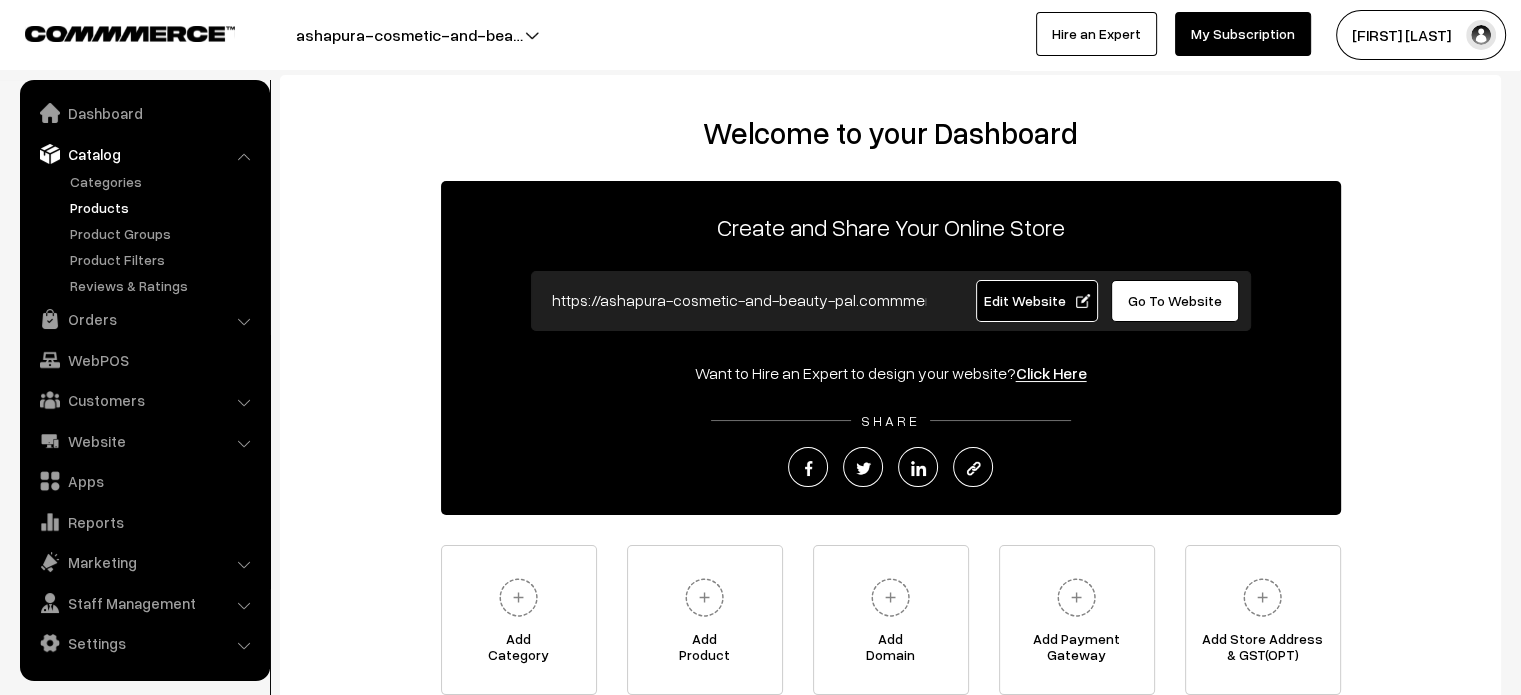 click on "Products" at bounding box center [164, 207] 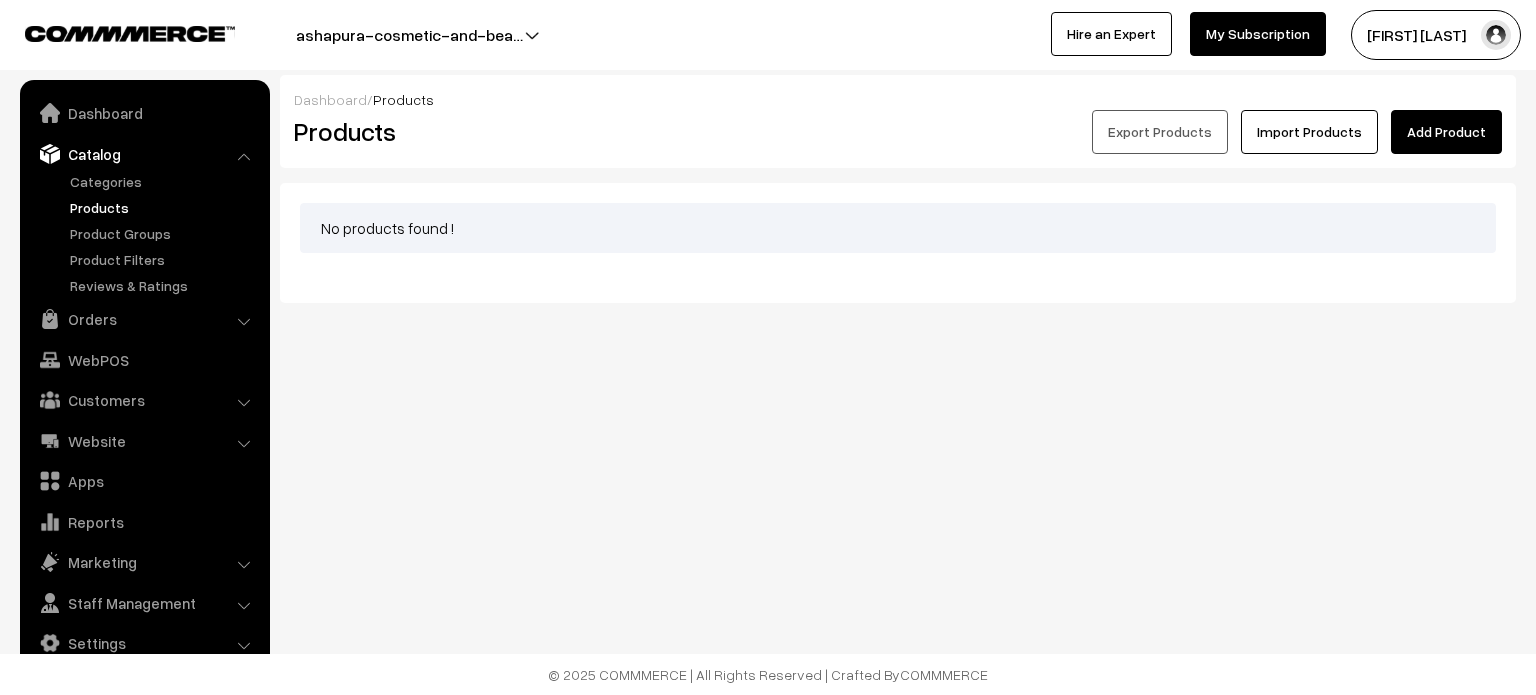 scroll, scrollTop: 0, scrollLeft: 0, axis: both 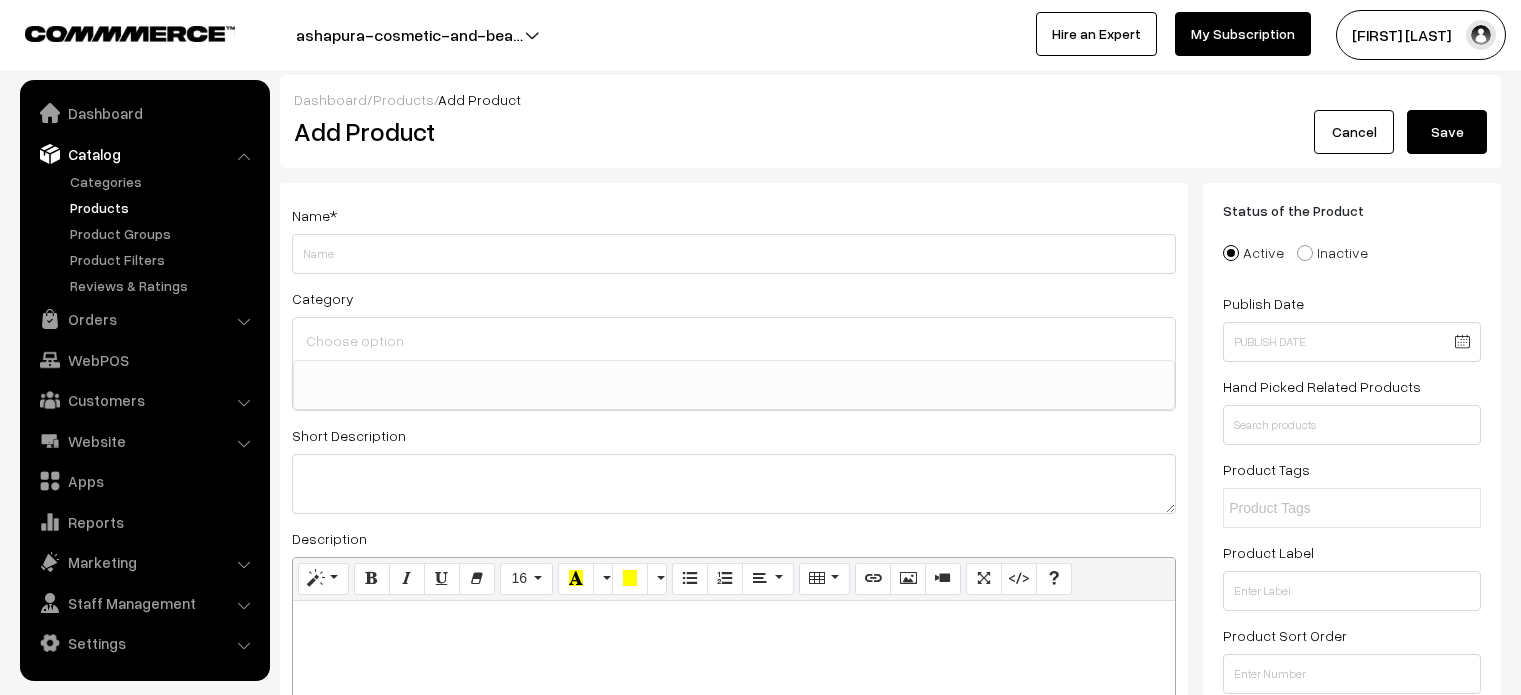select 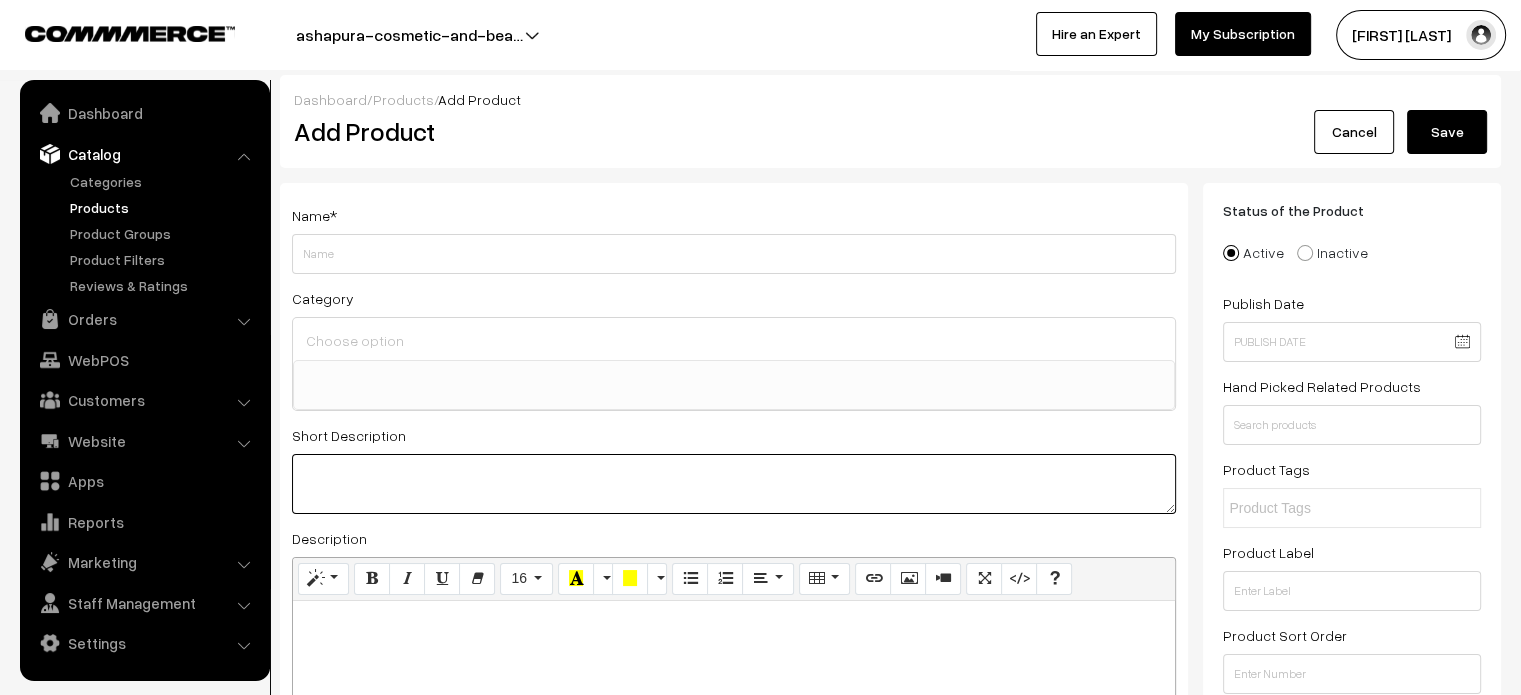 click at bounding box center (734, 484) 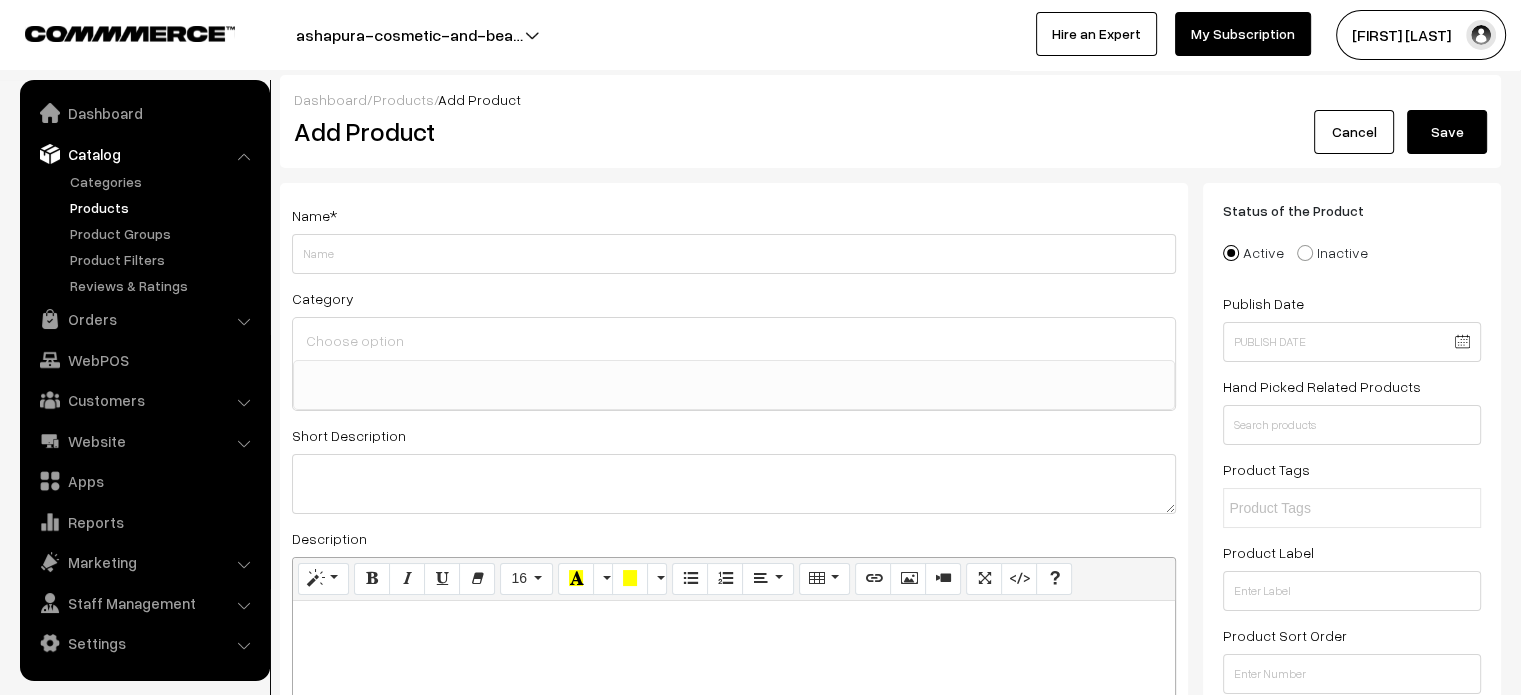 click on "Catalog" at bounding box center (144, 154) 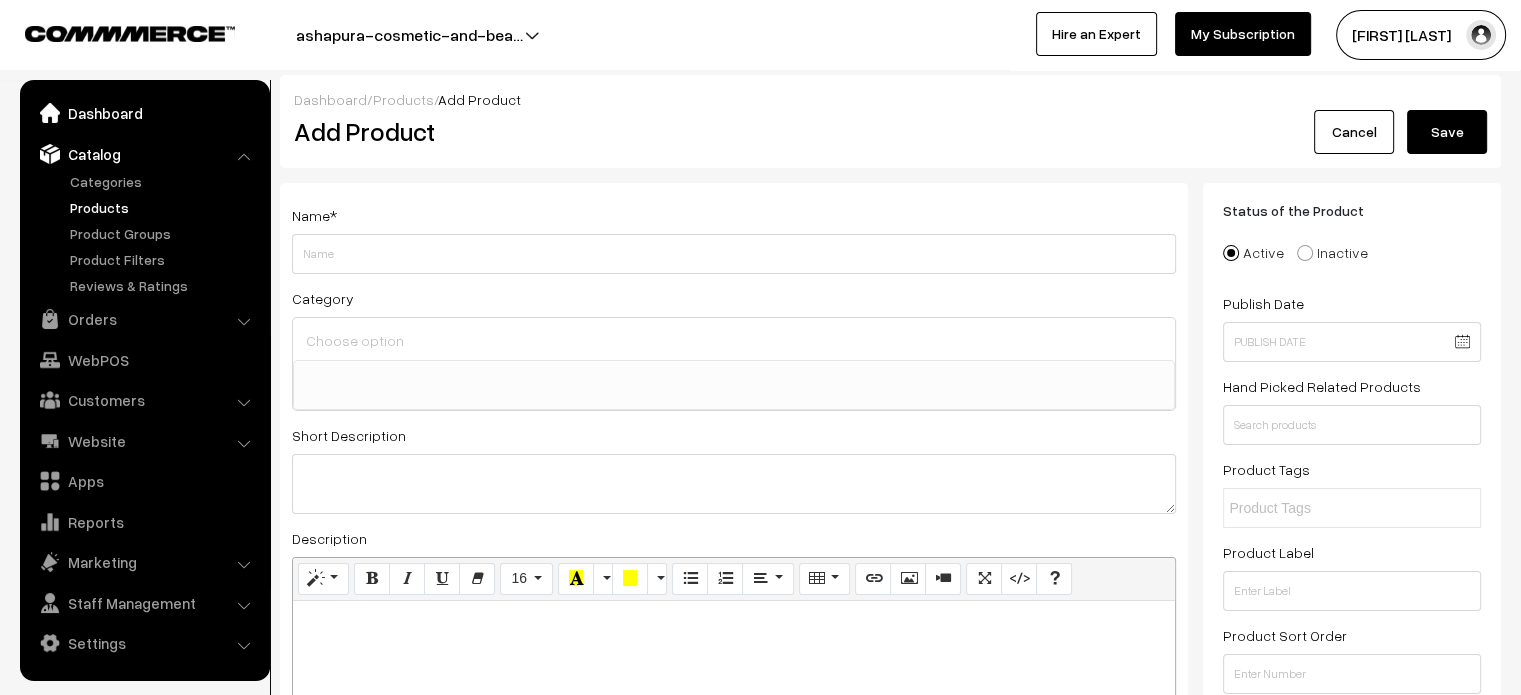 click on "Dashboard" at bounding box center (144, 113) 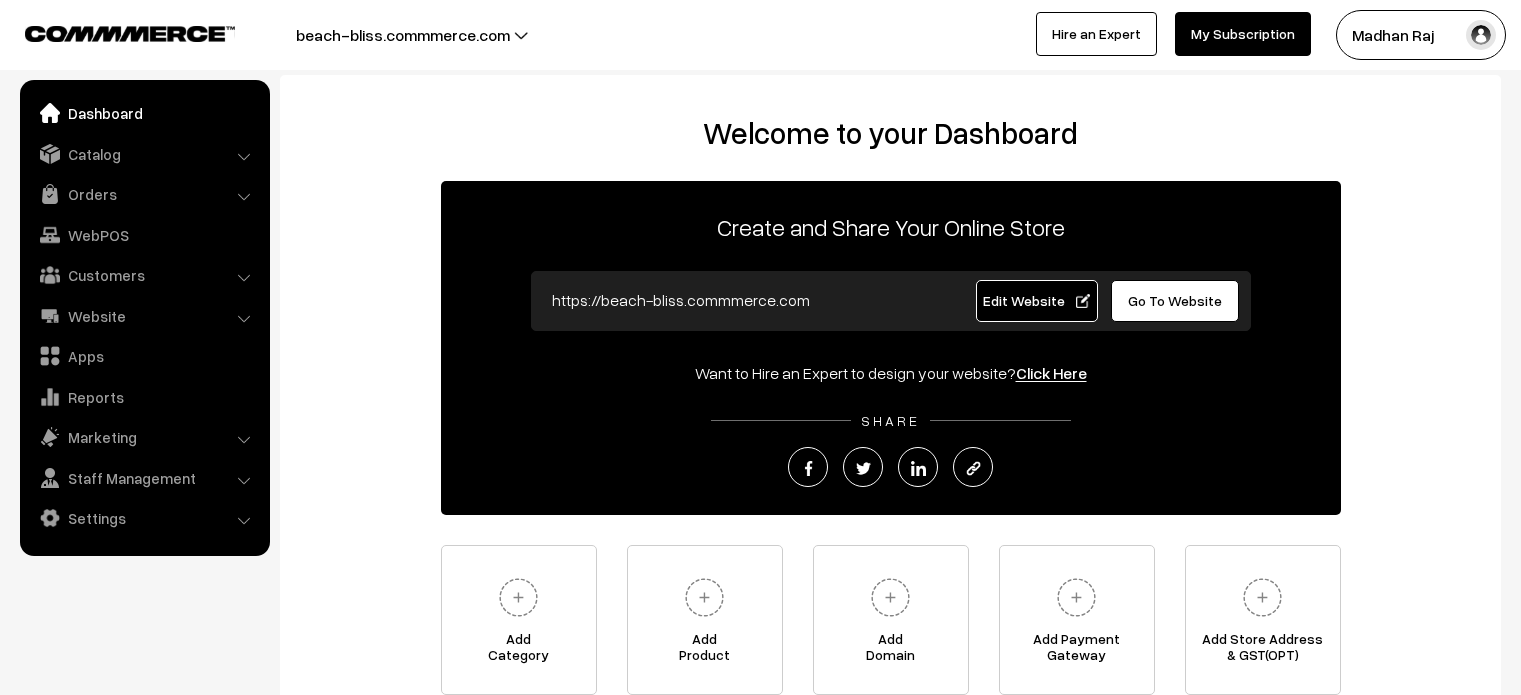 scroll, scrollTop: 0, scrollLeft: 0, axis: both 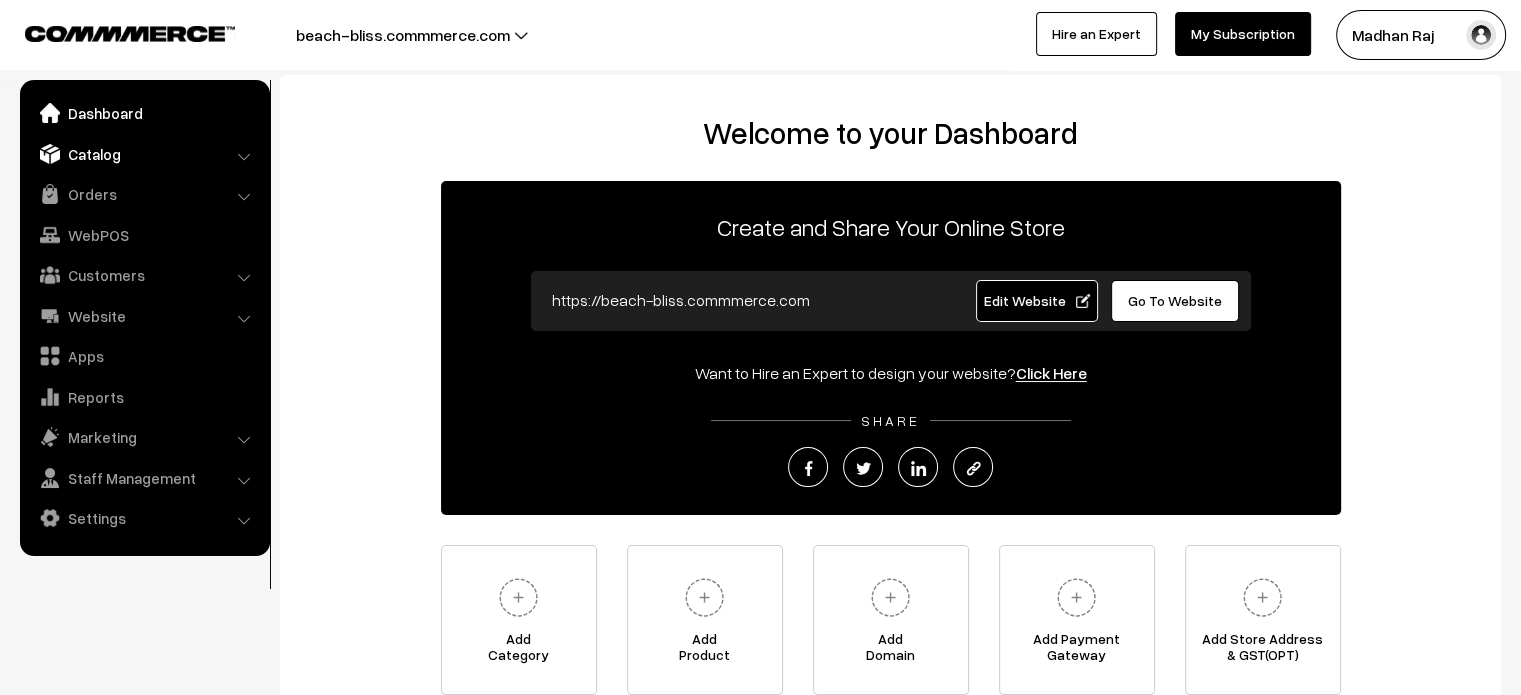 click on "Catalog" at bounding box center (144, 154) 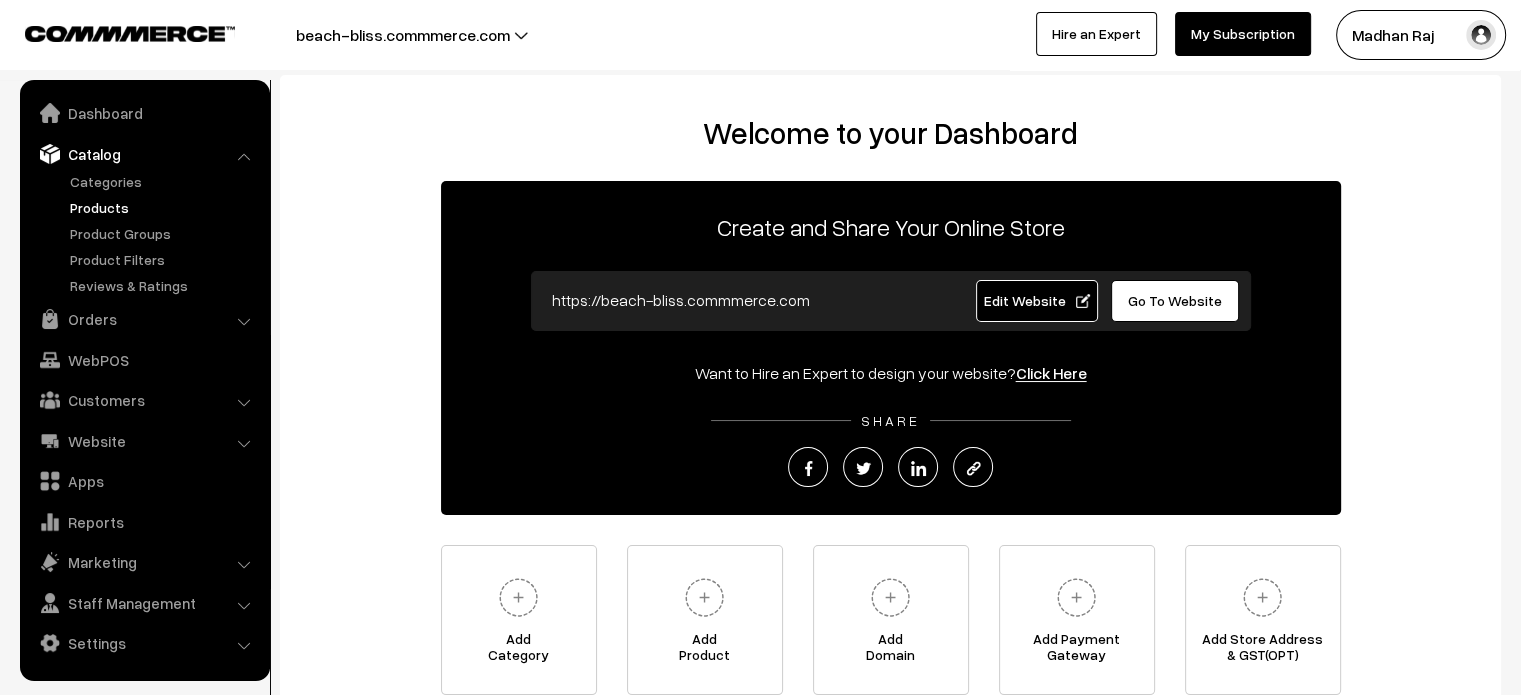 click on "Products" at bounding box center [164, 207] 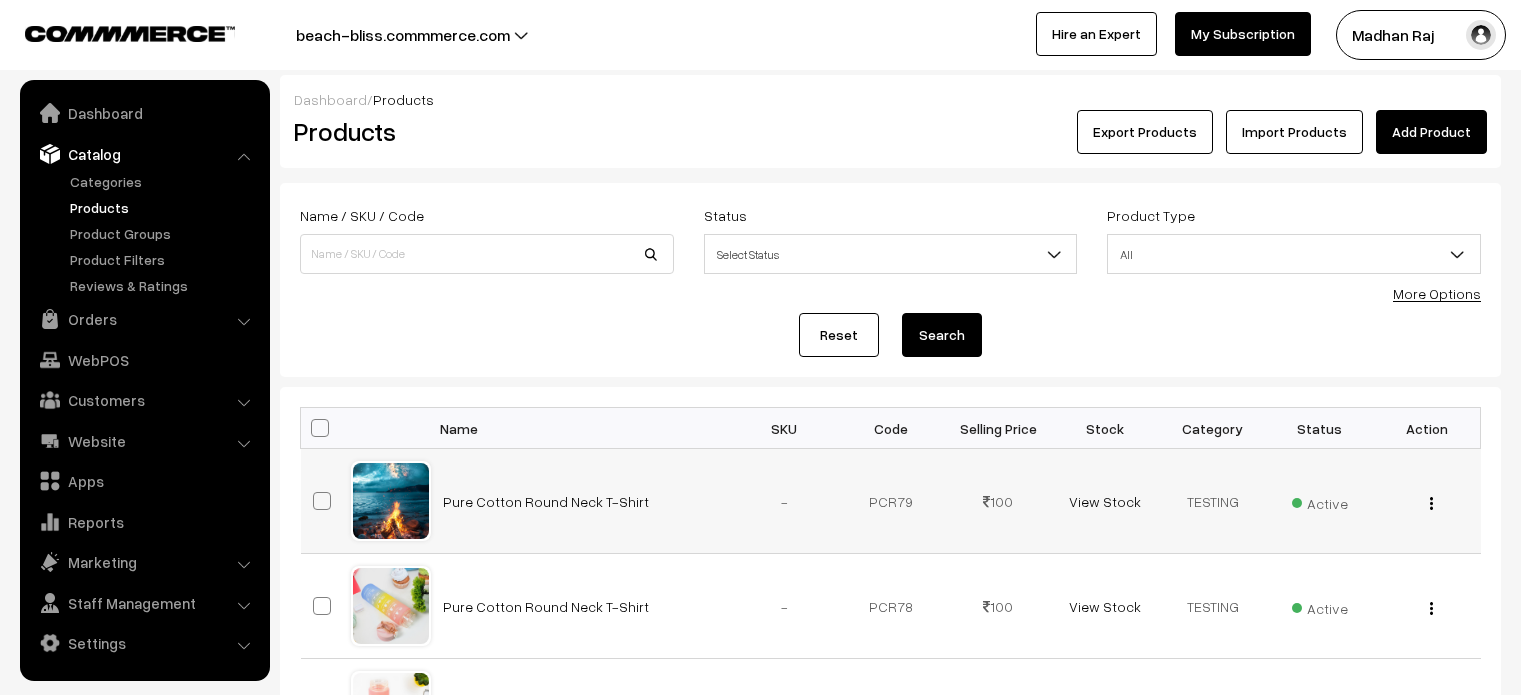 scroll, scrollTop: 0, scrollLeft: 0, axis: both 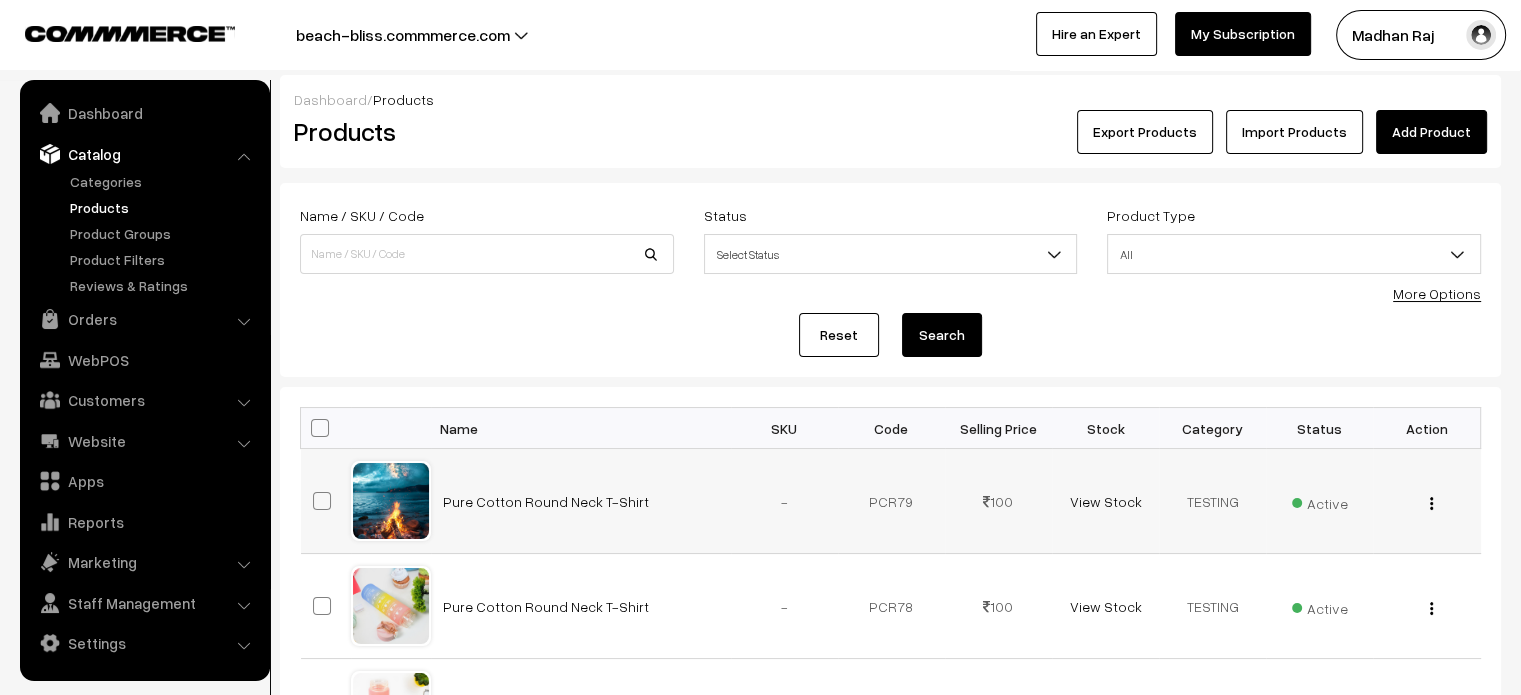 click at bounding box center [1431, 503] 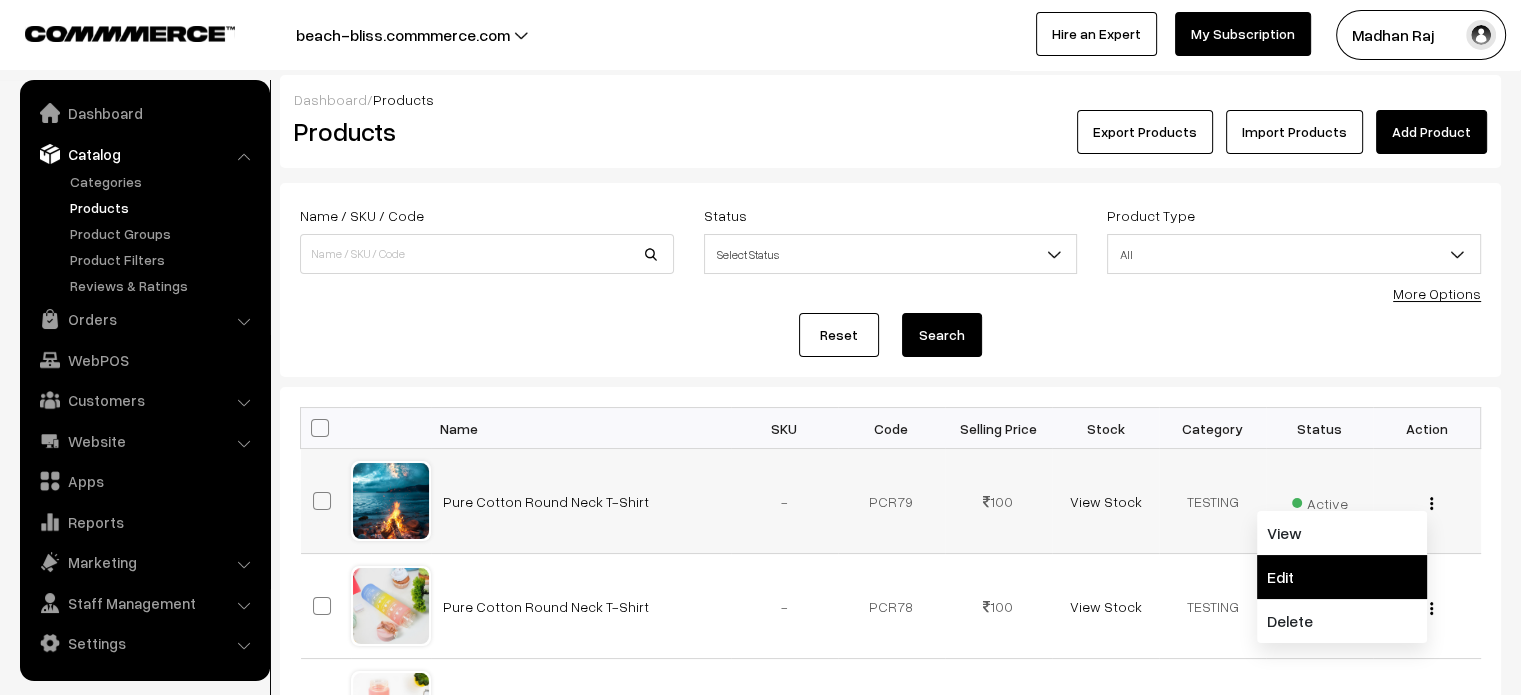 click on "Edit" at bounding box center [1342, 577] 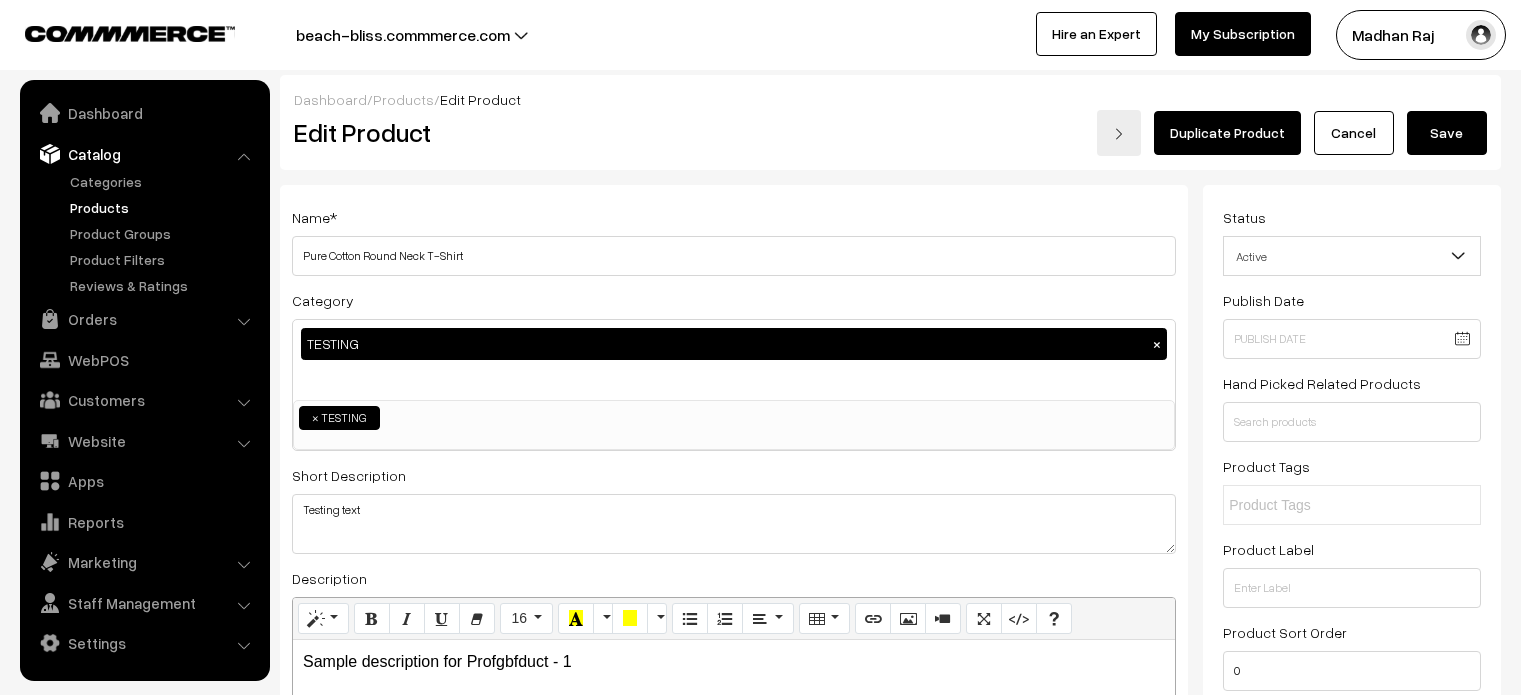 scroll, scrollTop: 0, scrollLeft: 0, axis: both 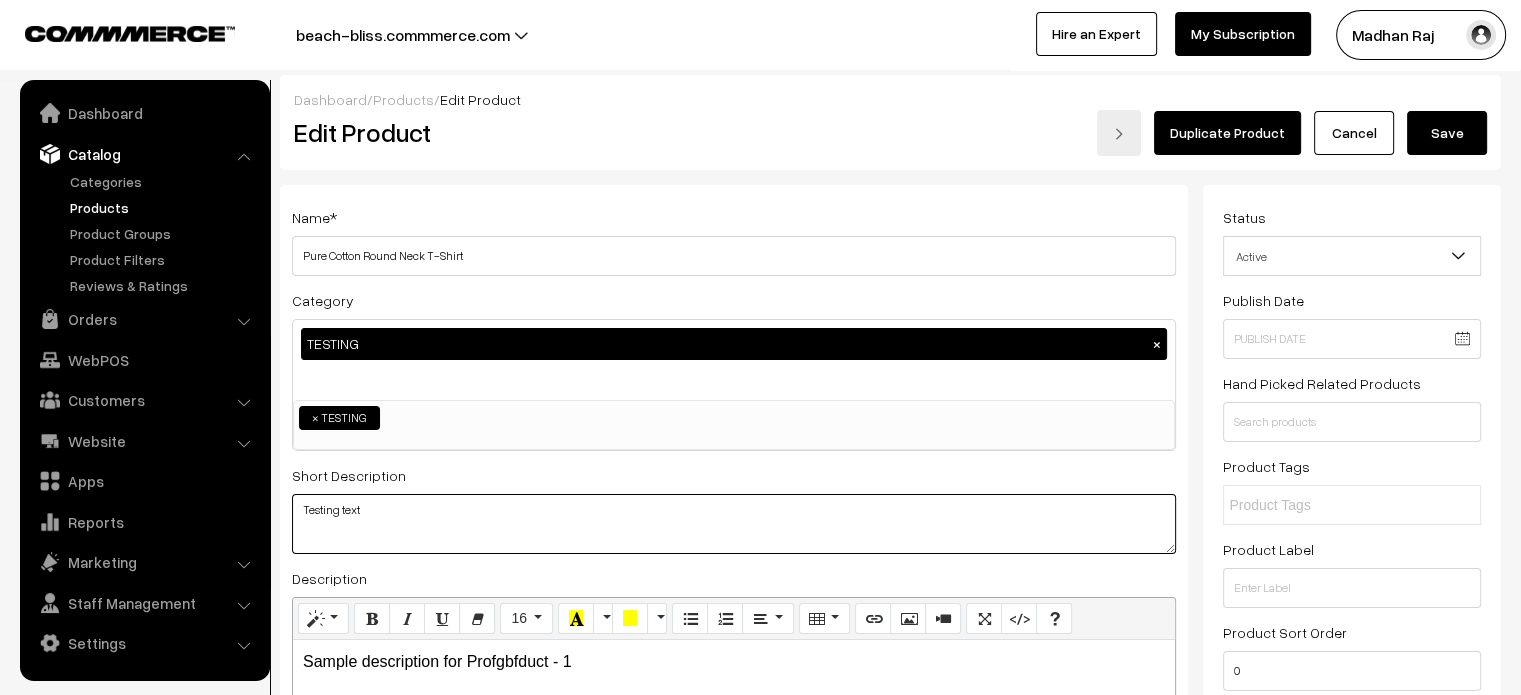 click on "Testing text" at bounding box center [734, 524] 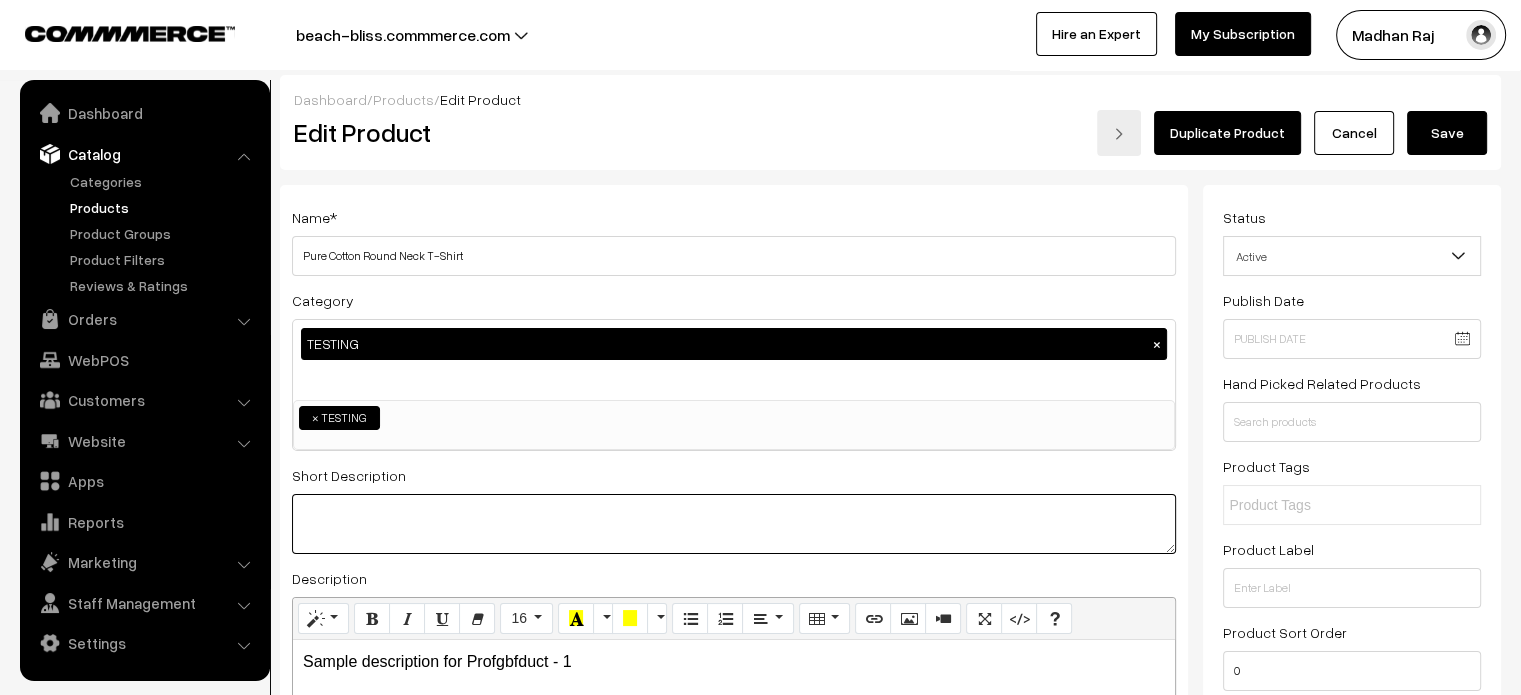 click on "Testing text" at bounding box center (734, 524) 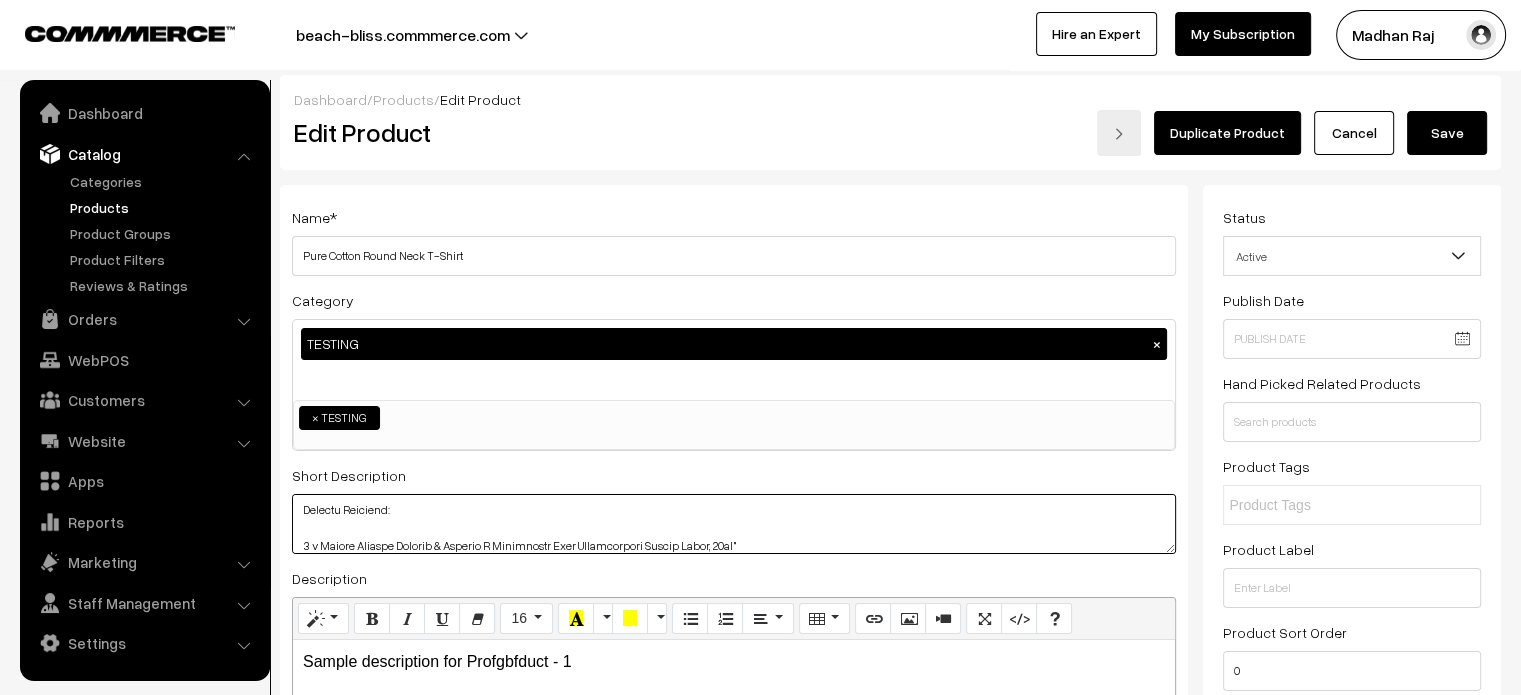 scroll, scrollTop: 565, scrollLeft: 0, axis: vertical 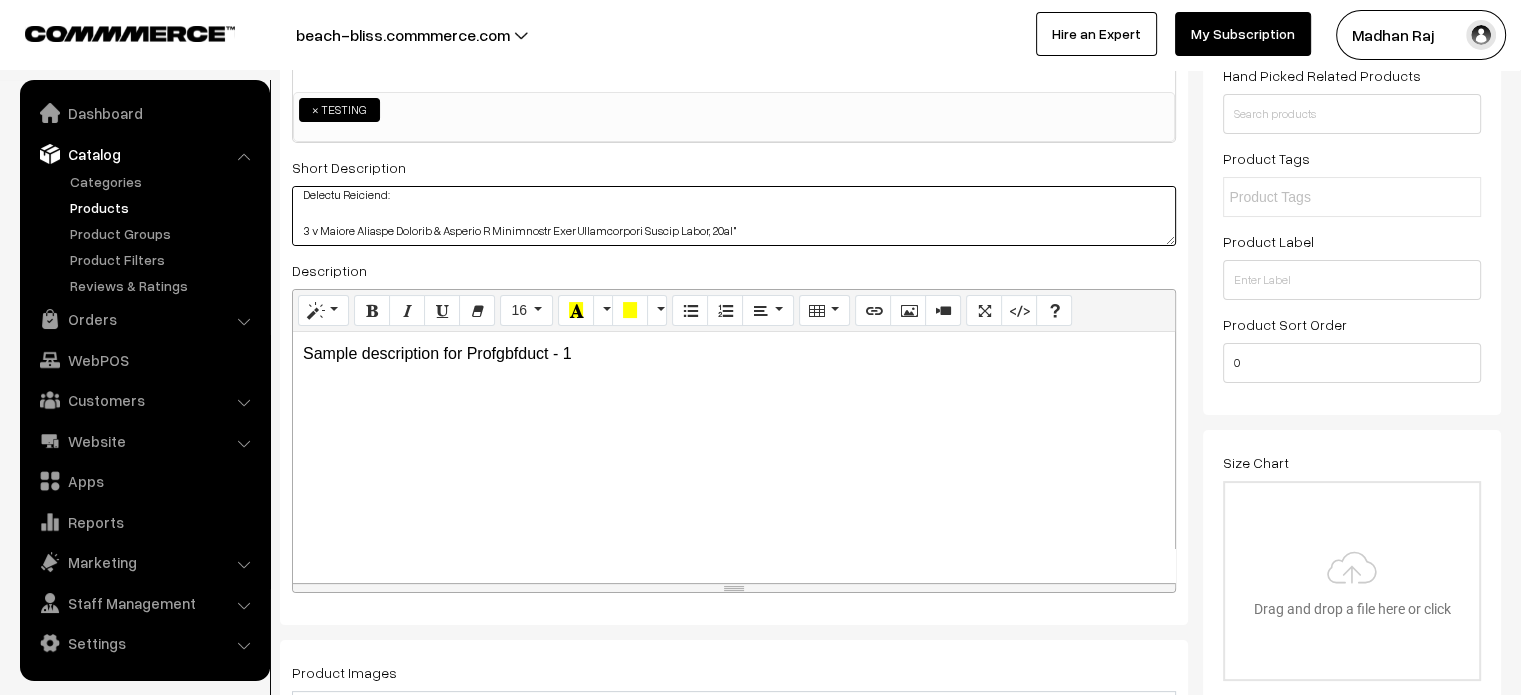 type on ""Unlock youthful, rejuvenated skin with Mooyam Lifting Retinol & Vitamin E Hyaluronic Acid Professional Facial Serum. This advanced serum combines the powerful benefits of Retinol, Vitamin E, and Hyaluronic Acid to target multiple skin concerns, such as fine lines, wrinkles, and loss of skin elasticity. Retinol stimulates collagen production, reducing the appearance of wrinkles, while Vitamin E provides antioxidant protection, helping to heal and nourish the skin. Hyaluronic Acid deeply hydrates and plumps the skin, leaving it soft, smooth, and glowing. This potent formula is perfect for those looking to improve skin texture, firmness, and overall radiance, revealing a more youthful complexion.
More Details
Key Benefits:
Anti-Aging: Retinol helps to minimize the appearance of fine lines, wrinkles, and age spots, promoting smoother, firmer skin.
Deep Hydration: Hyaluronic Acid hydrates and plumps the skin, providing long-lasting moisture and reducing dryness.
Skin Repair: Vitamin E nourishes and repairs..." 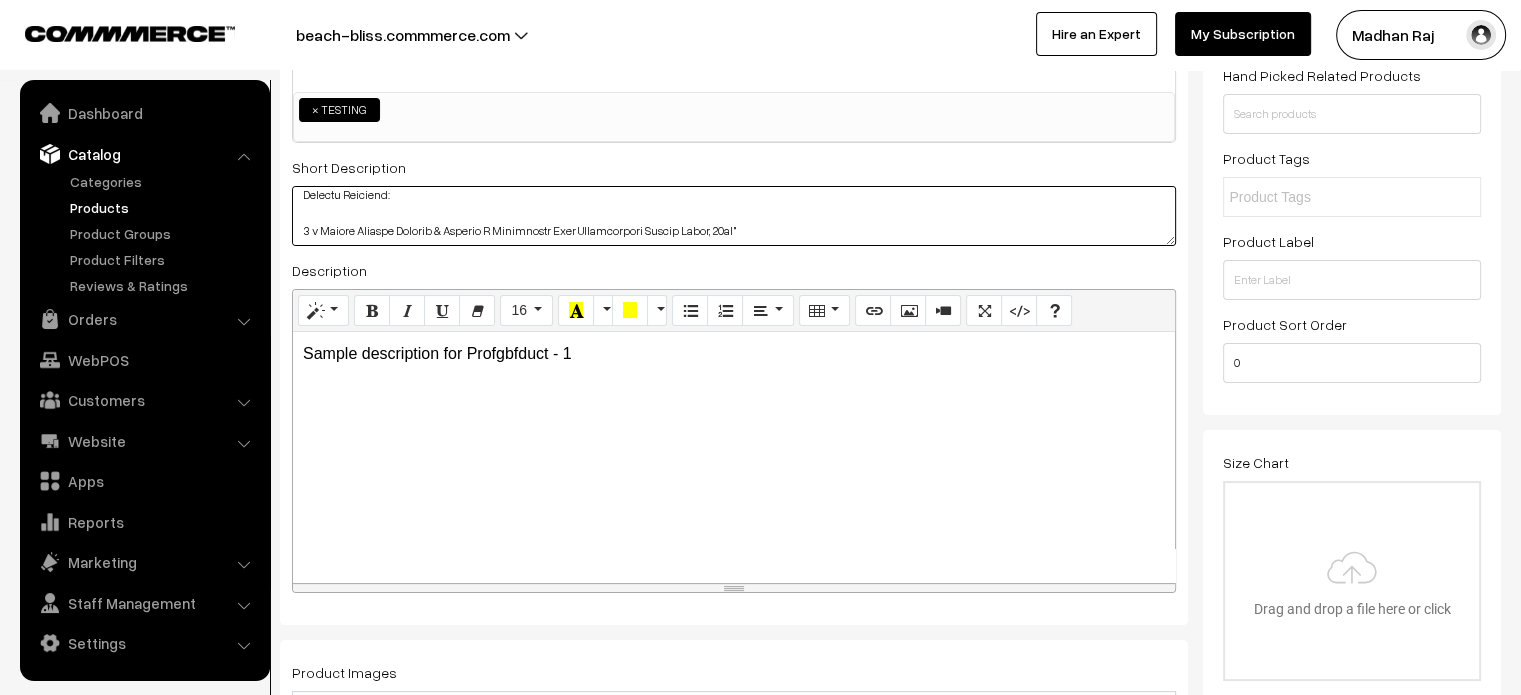 scroll, scrollTop: 0, scrollLeft: 0, axis: both 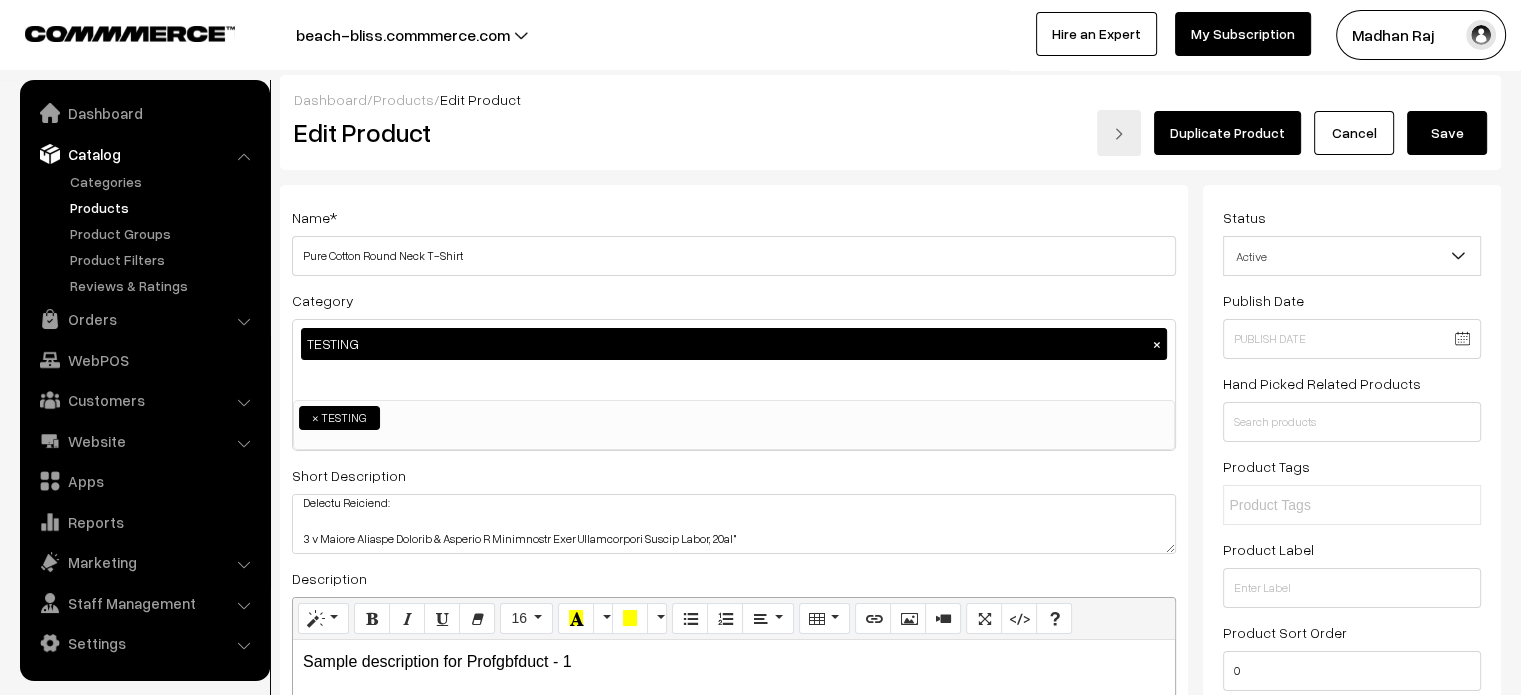 click on "Save" at bounding box center (1447, 133) 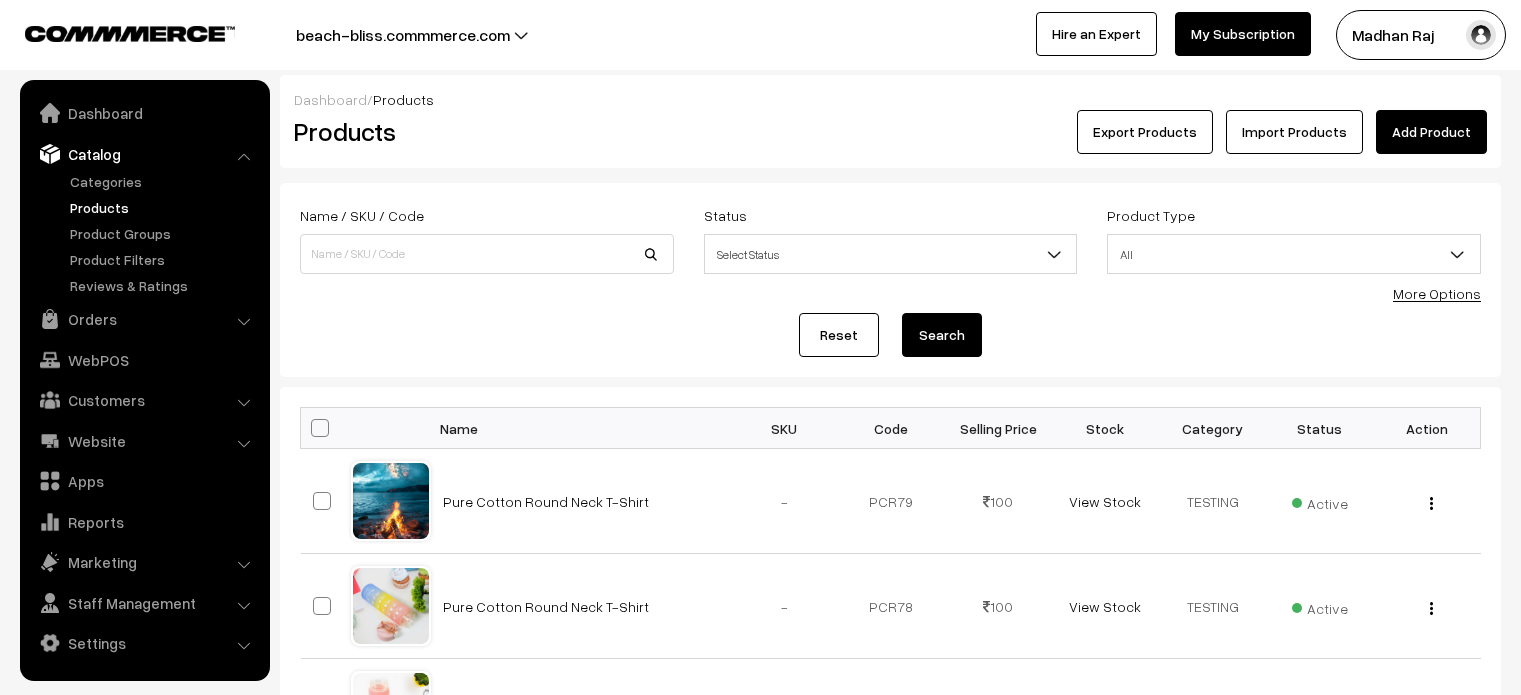 scroll, scrollTop: 0, scrollLeft: 0, axis: both 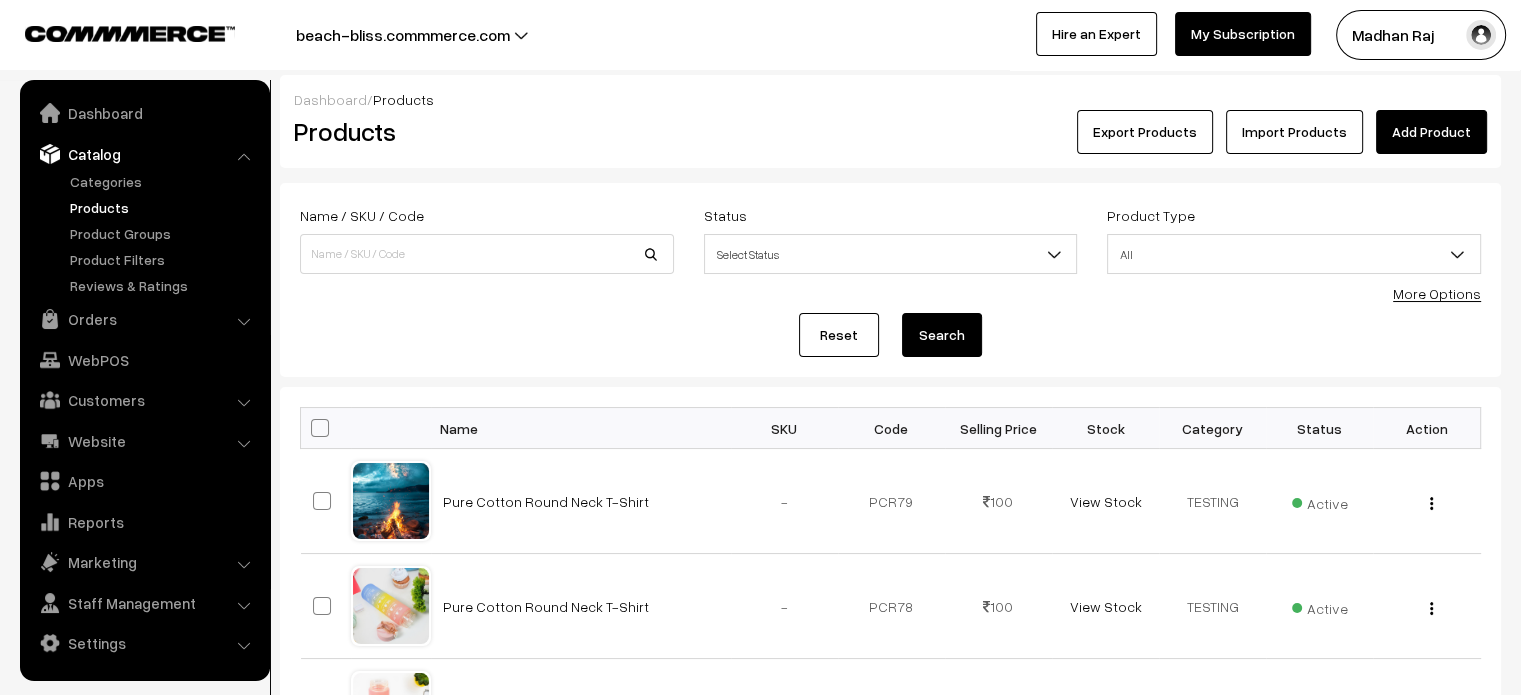 click on "beach-bliss.commmerce.com" at bounding box center (403, 35) 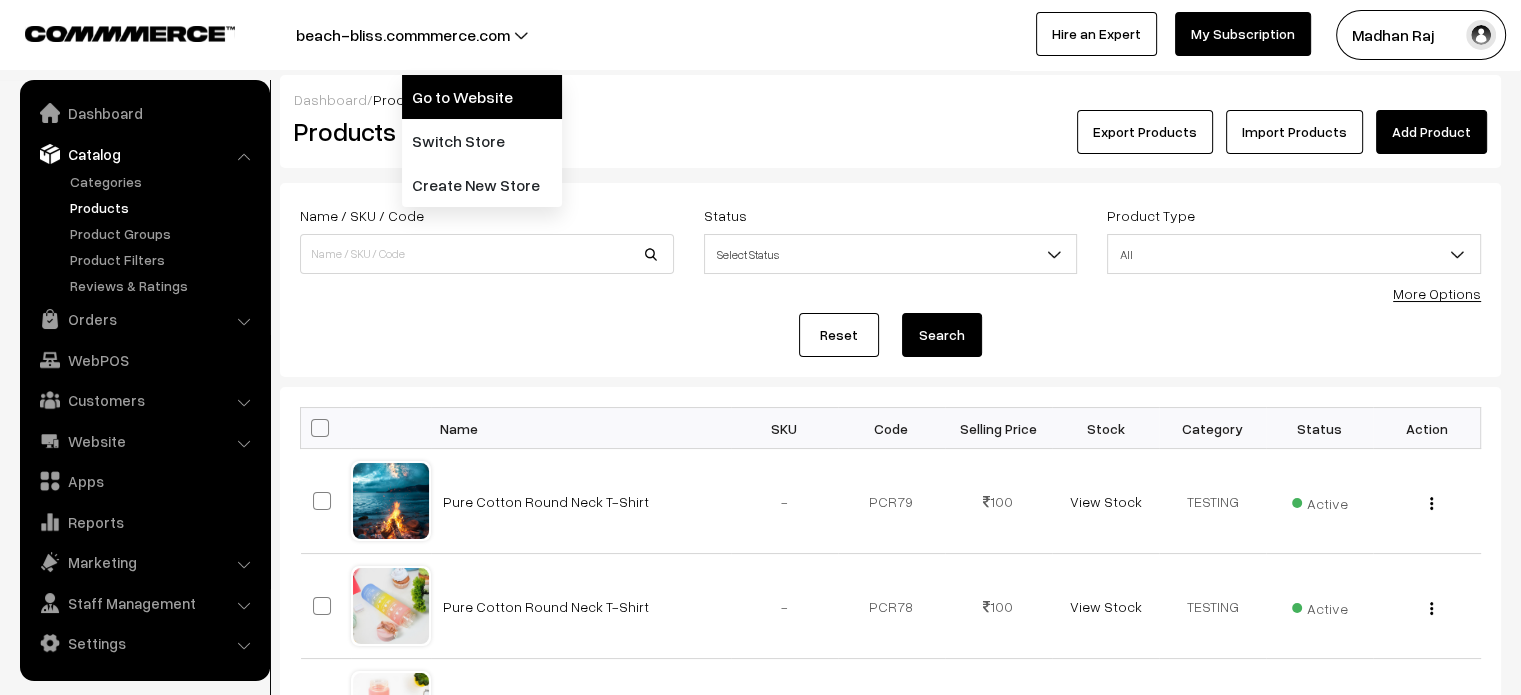 click on "Go to Website" at bounding box center (482, 97) 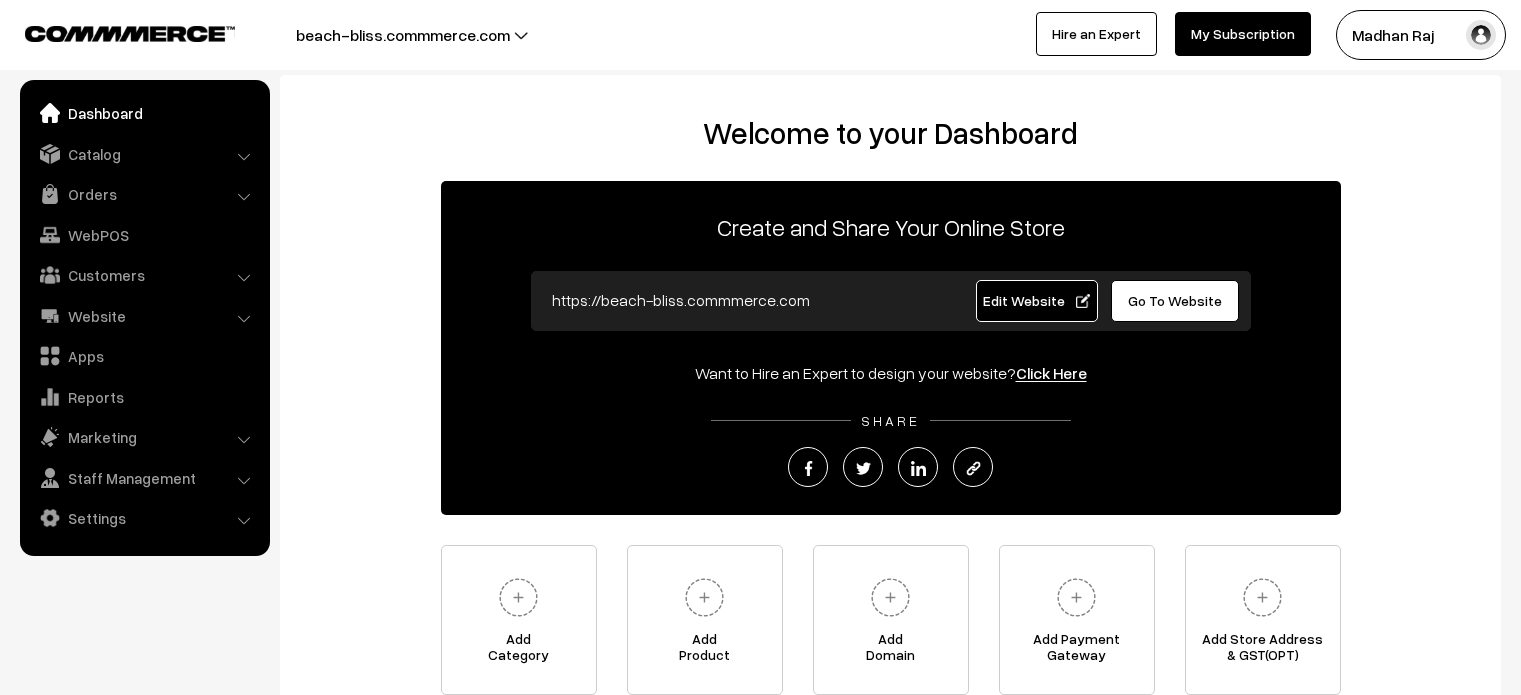 scroll, scrollTop: 0, scrollLeft: 0, axis: both 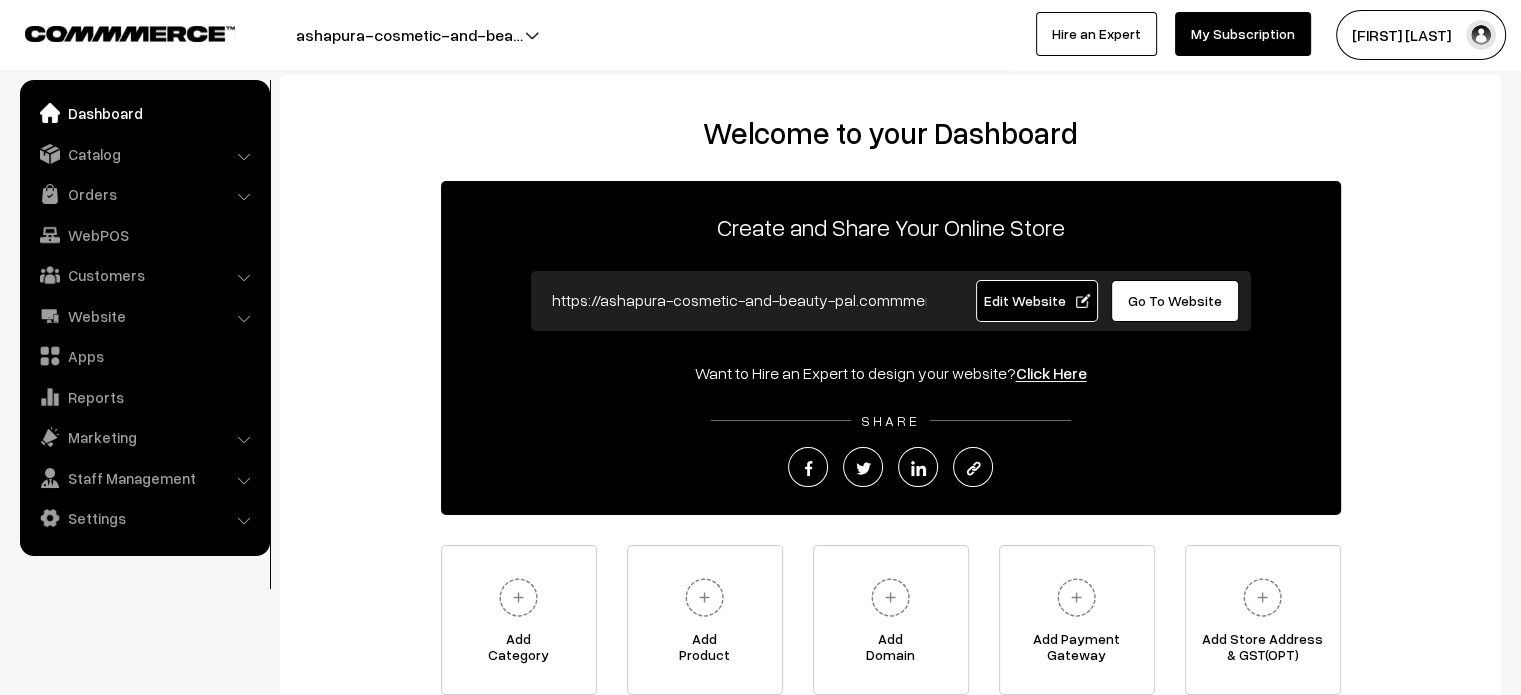 click on "Edit Website" at bounding box center (1036, 300) 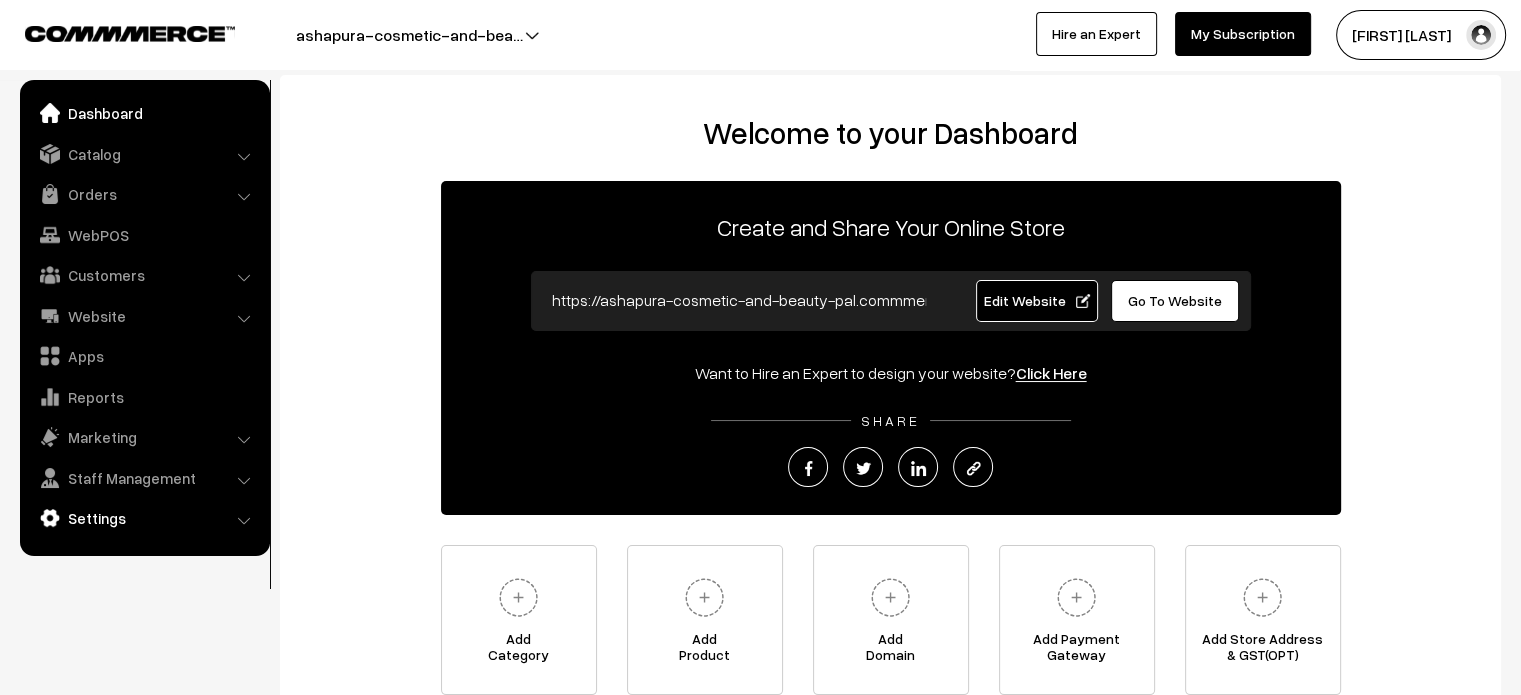click on "Settings" at bounding box center [144, 518] 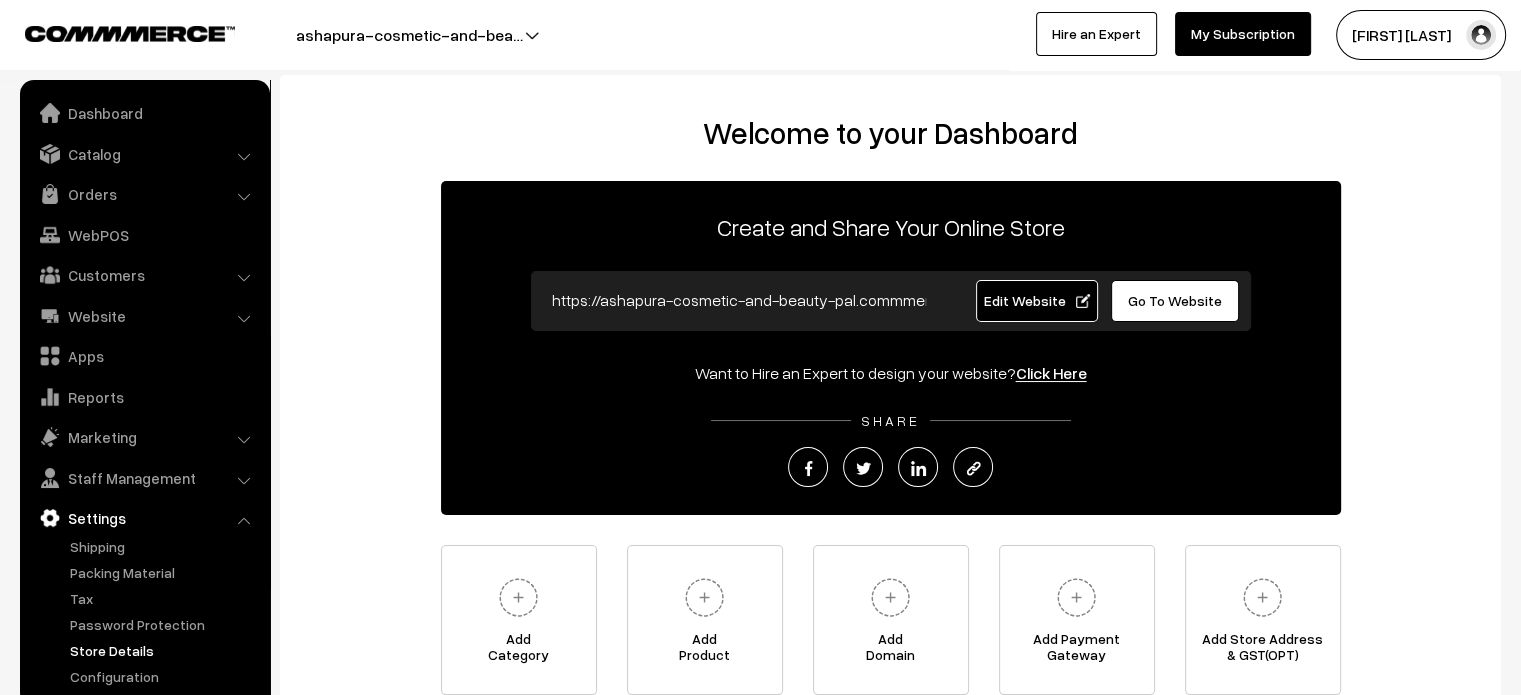 click on "Store Details" at bounding box center [164, 650] 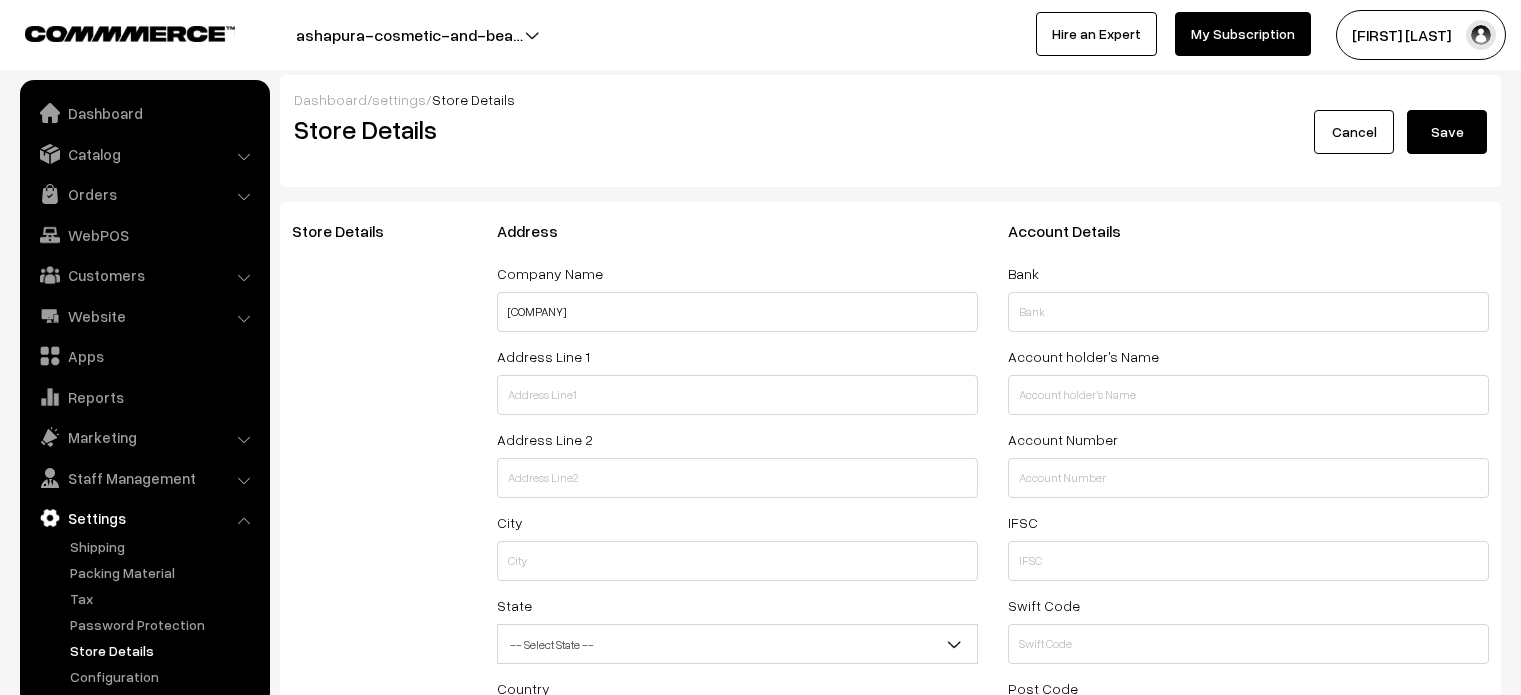select on "99" 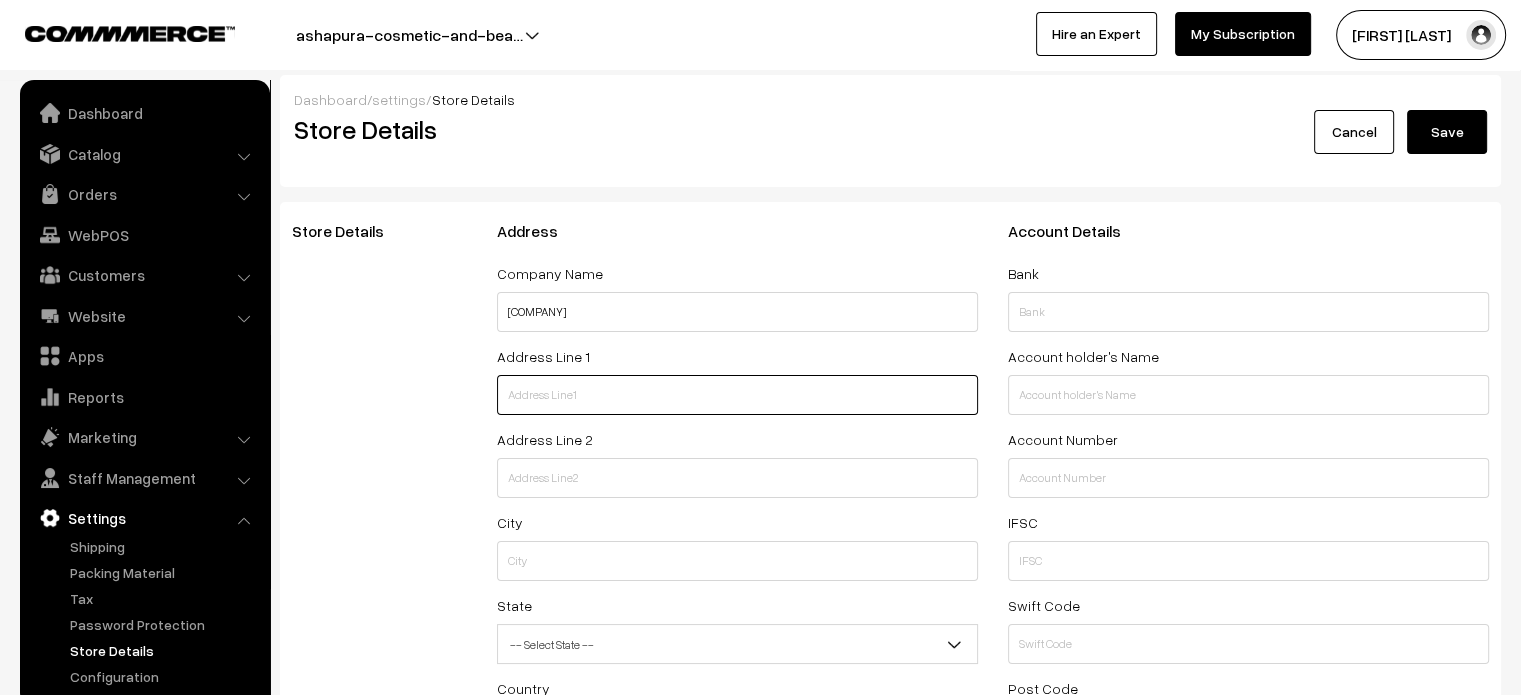 click at bounding box center [737, 395] 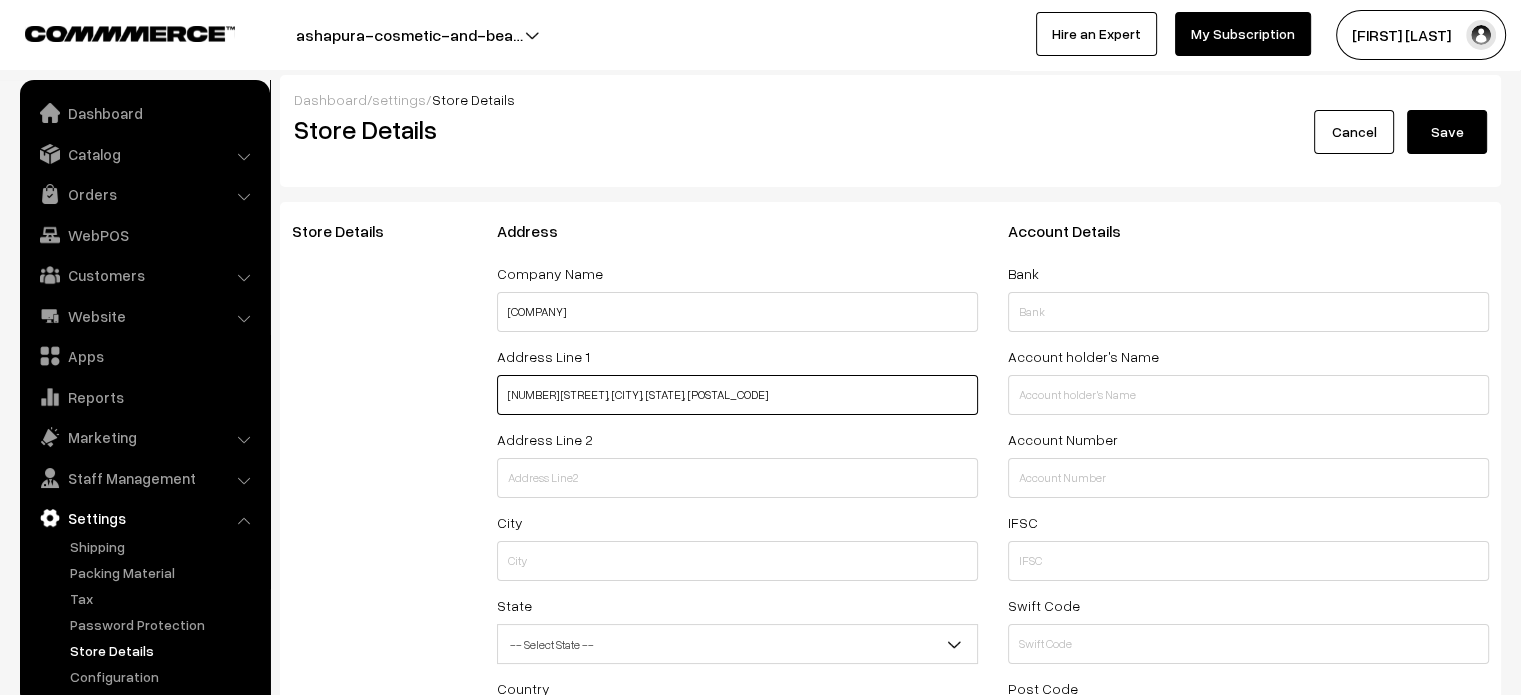 click on "40/87 NATTU PILLAYER KOIL STREET SOWCARPET, CHENNAI, TAMIL NADU, 600079" at bounding box center (737, 395) 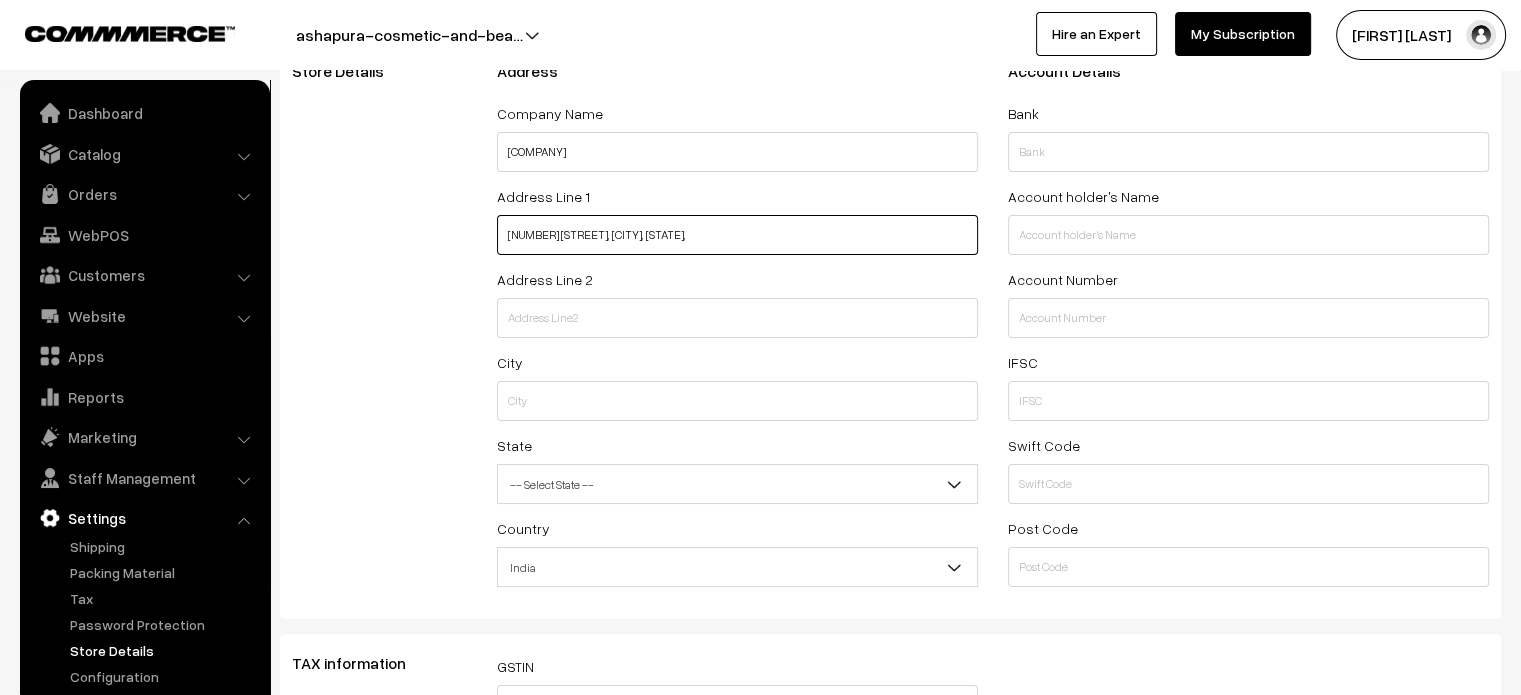 scroll, scrollTop: 172, scrollLeft: 0, axis: vertical 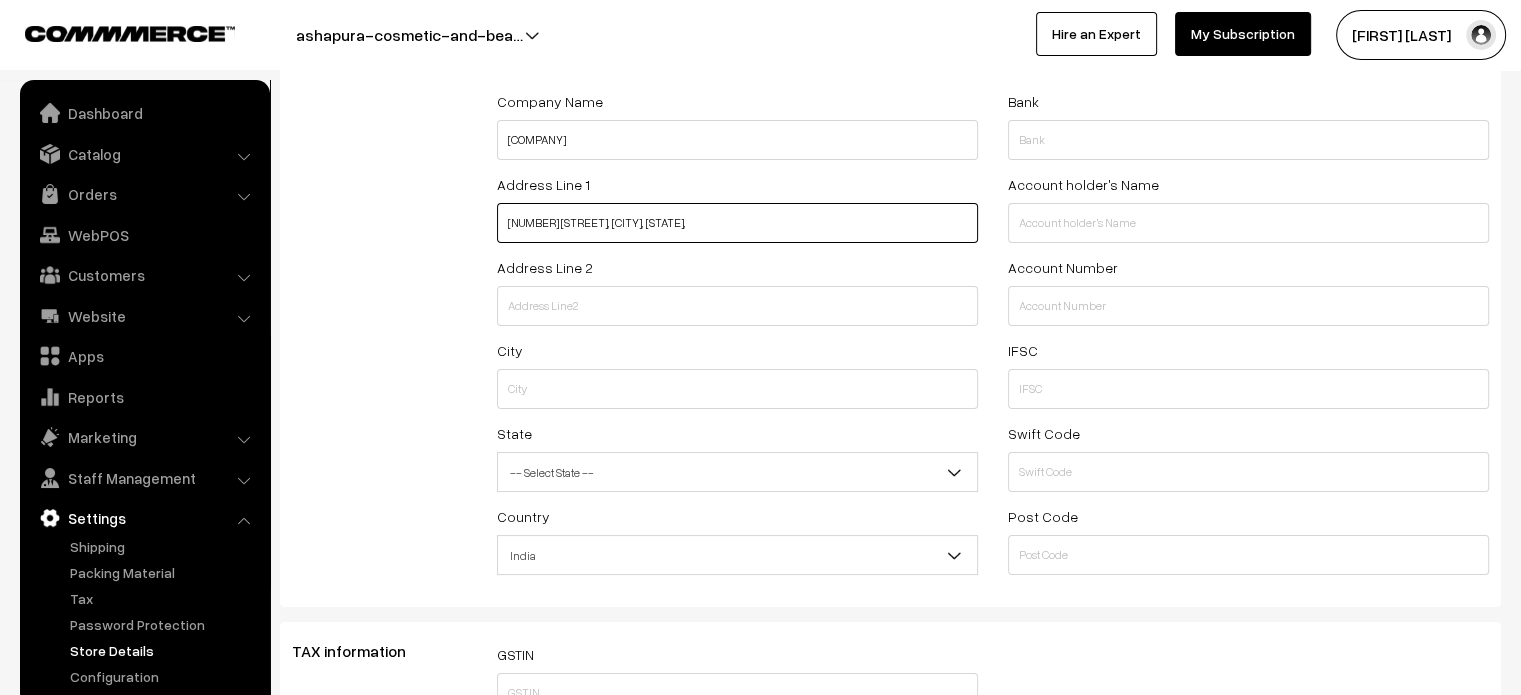 type on "40/87 NATTU PILLAYER KOIL STREET SOWCARPET, CHENNAI, TAMIL NADU," 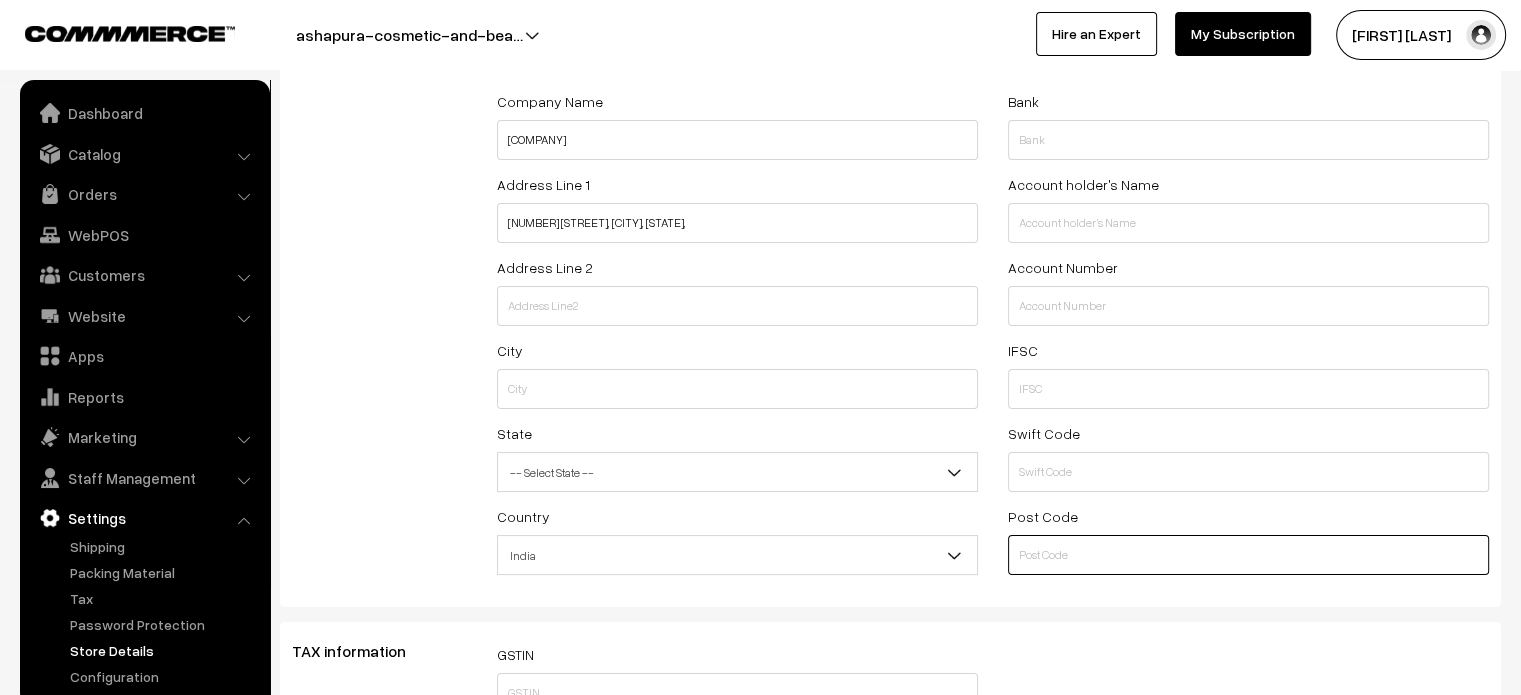 paste on "[POSTAL_CODE]" 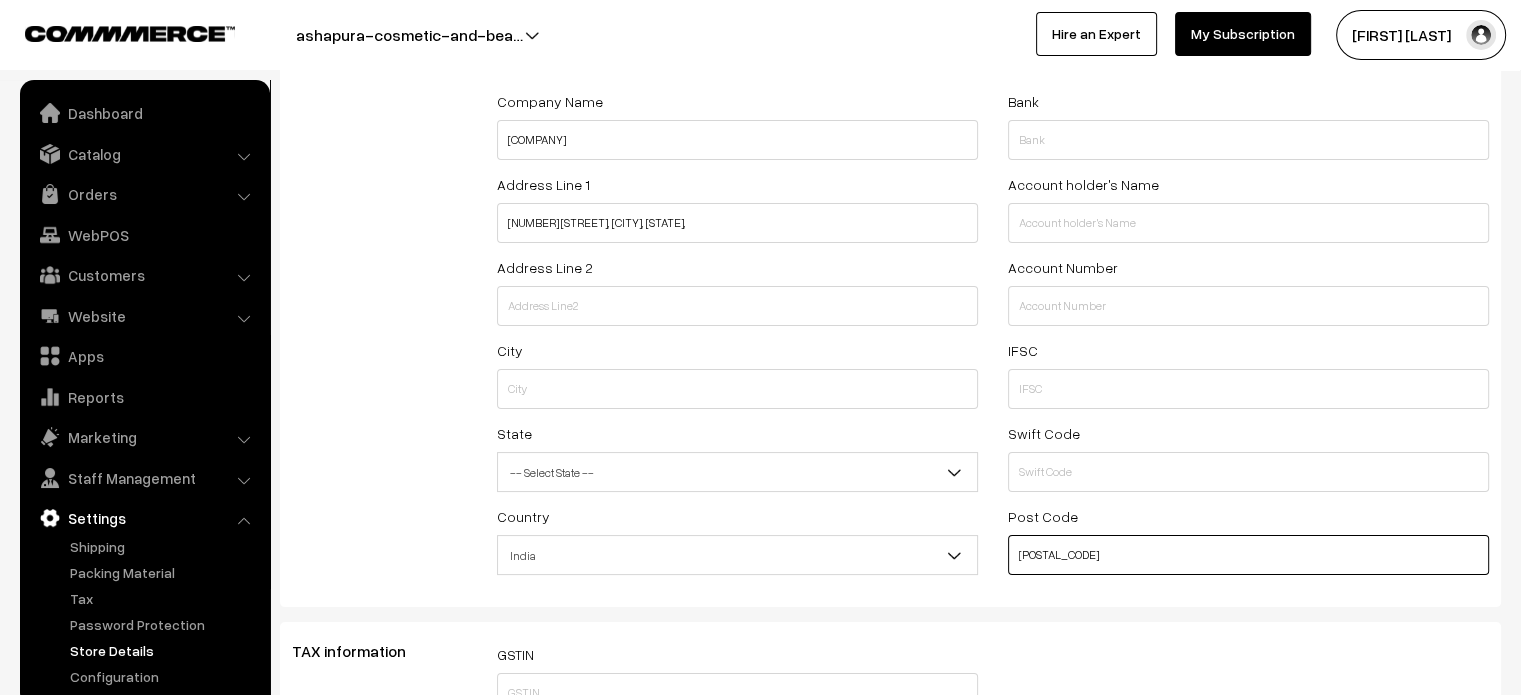 click on "[POSTAL_CODE]" at bounding box center (1248, 555) 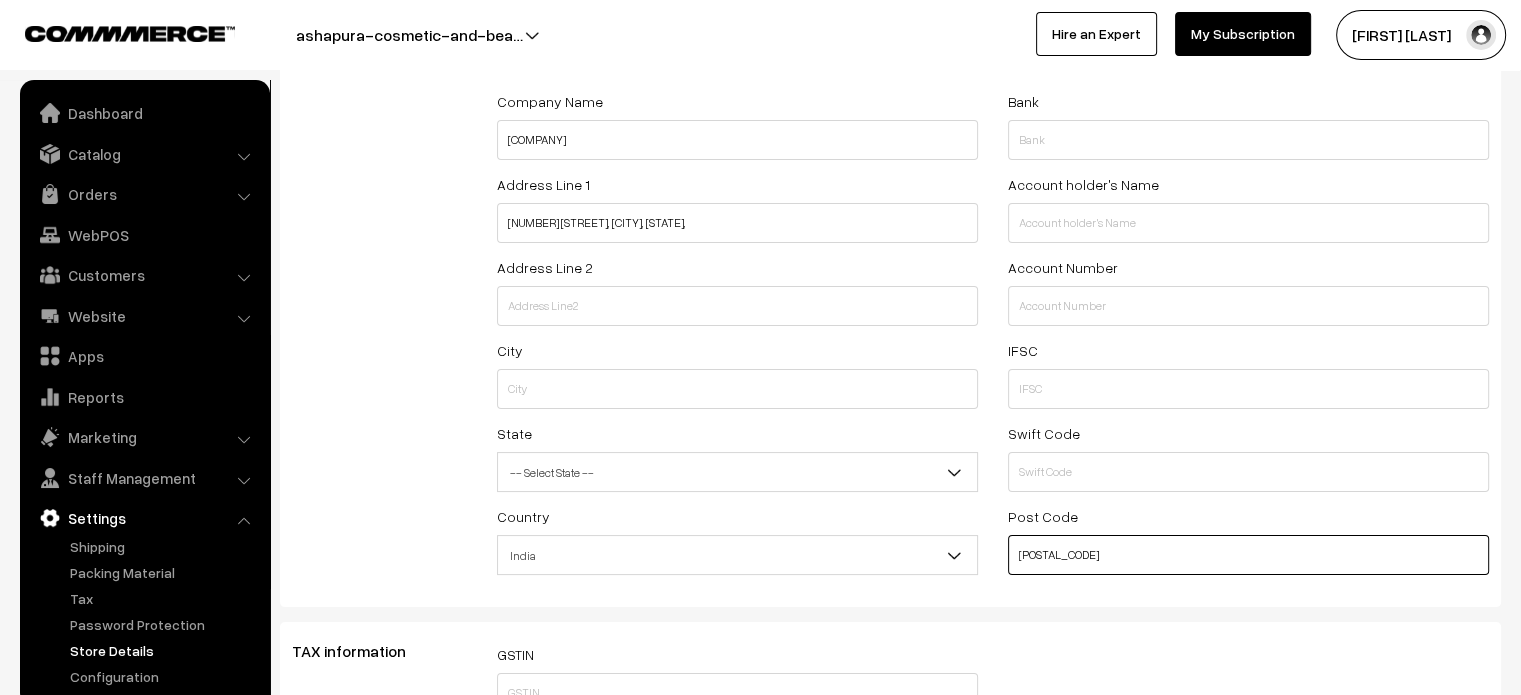 type on "[POSTAL_CODE]" 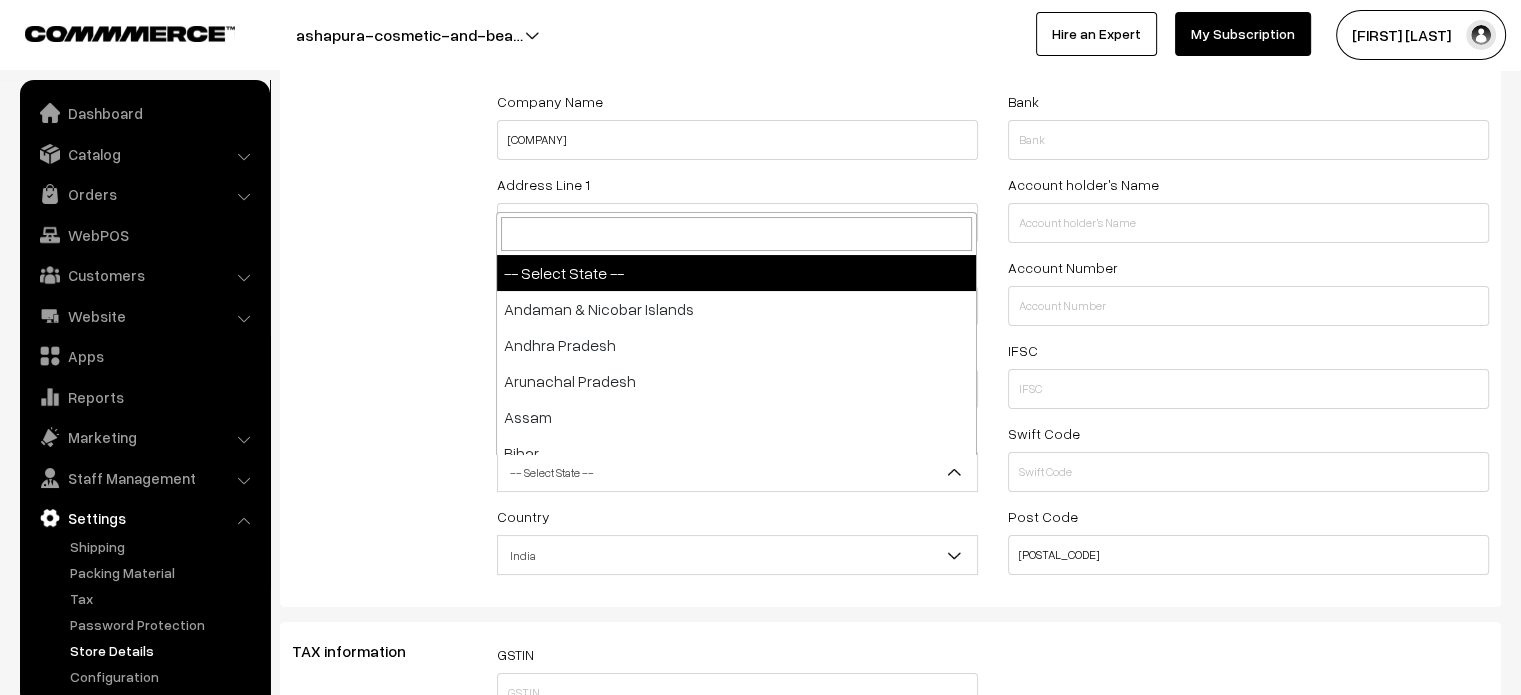 click on "-- Select State --" at bounding box center [737, 472] 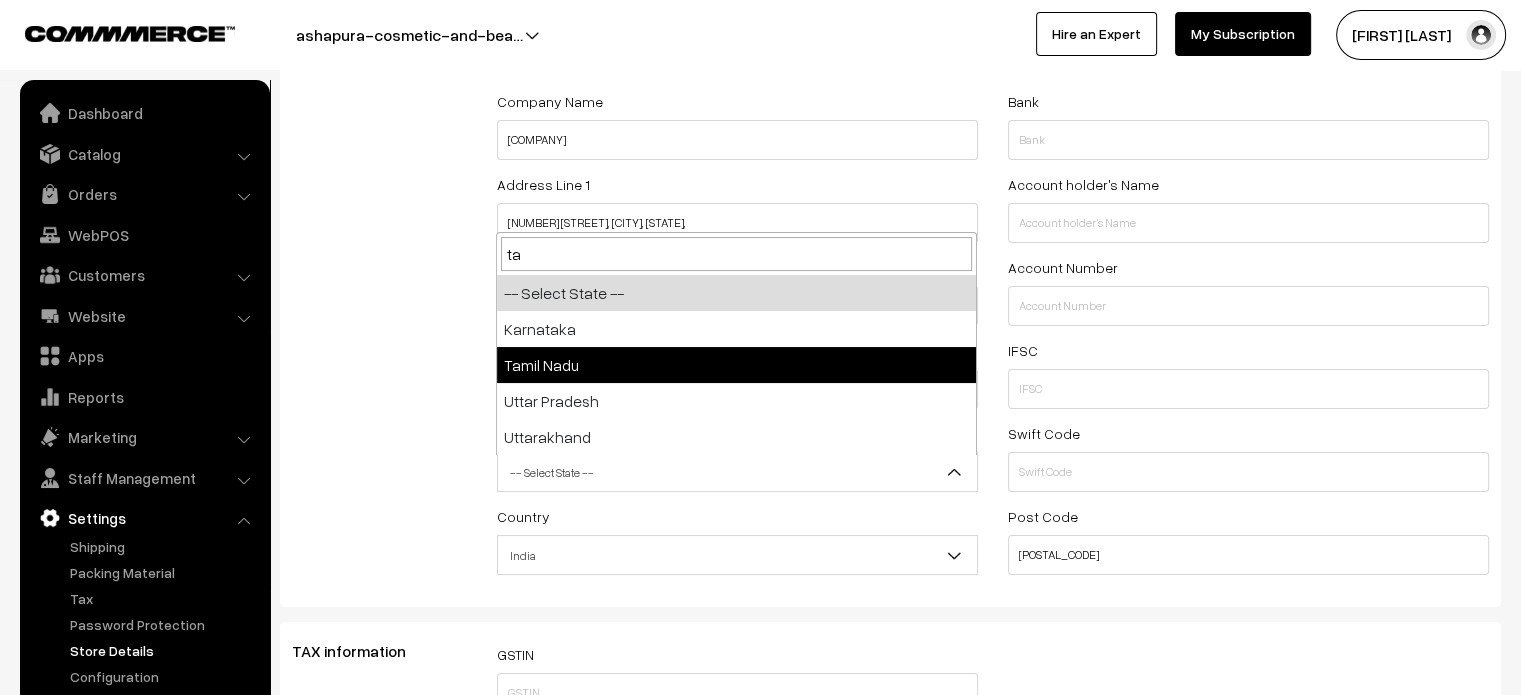 type on "ta" 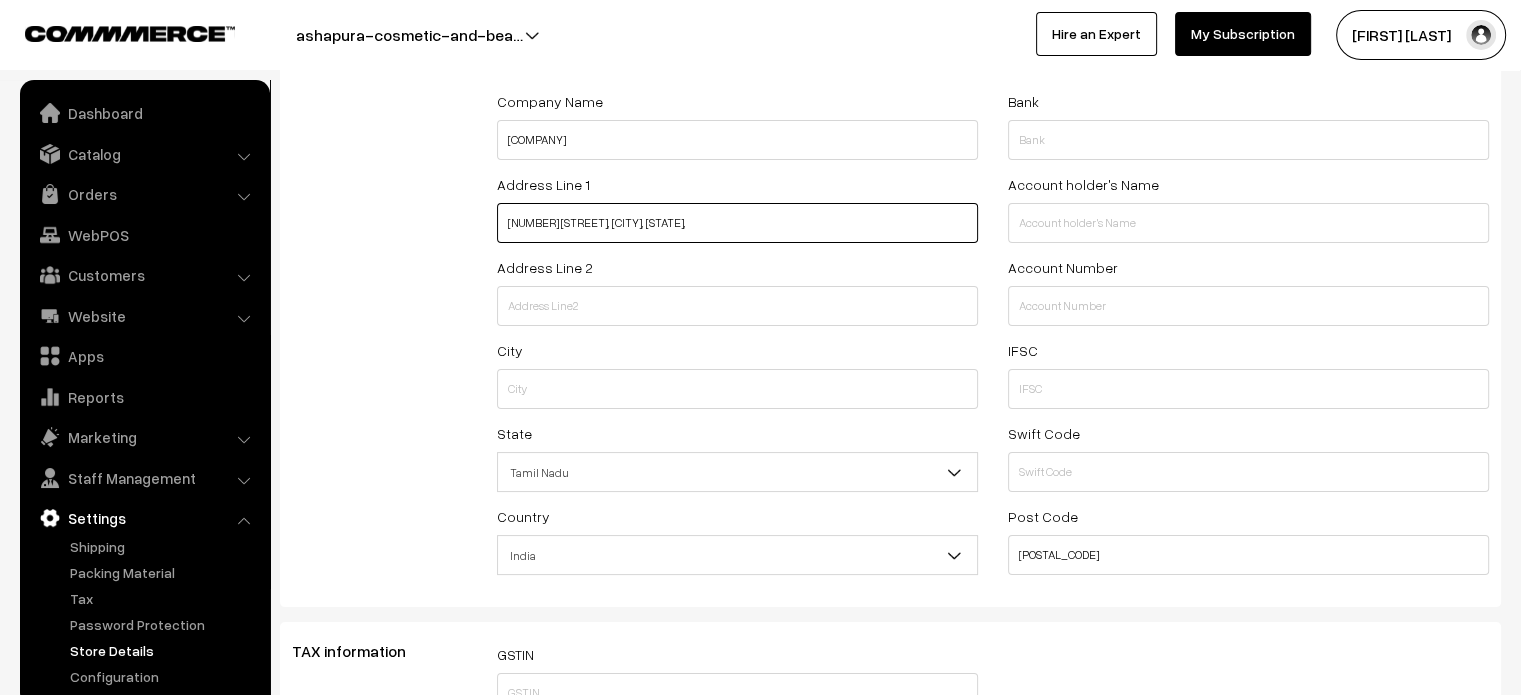 click on "40/87 NATTU PILLAYER KOIL STREET SOWCARPET, CHENNAI, TAMIL NADU," at bounding box center (737, 223) 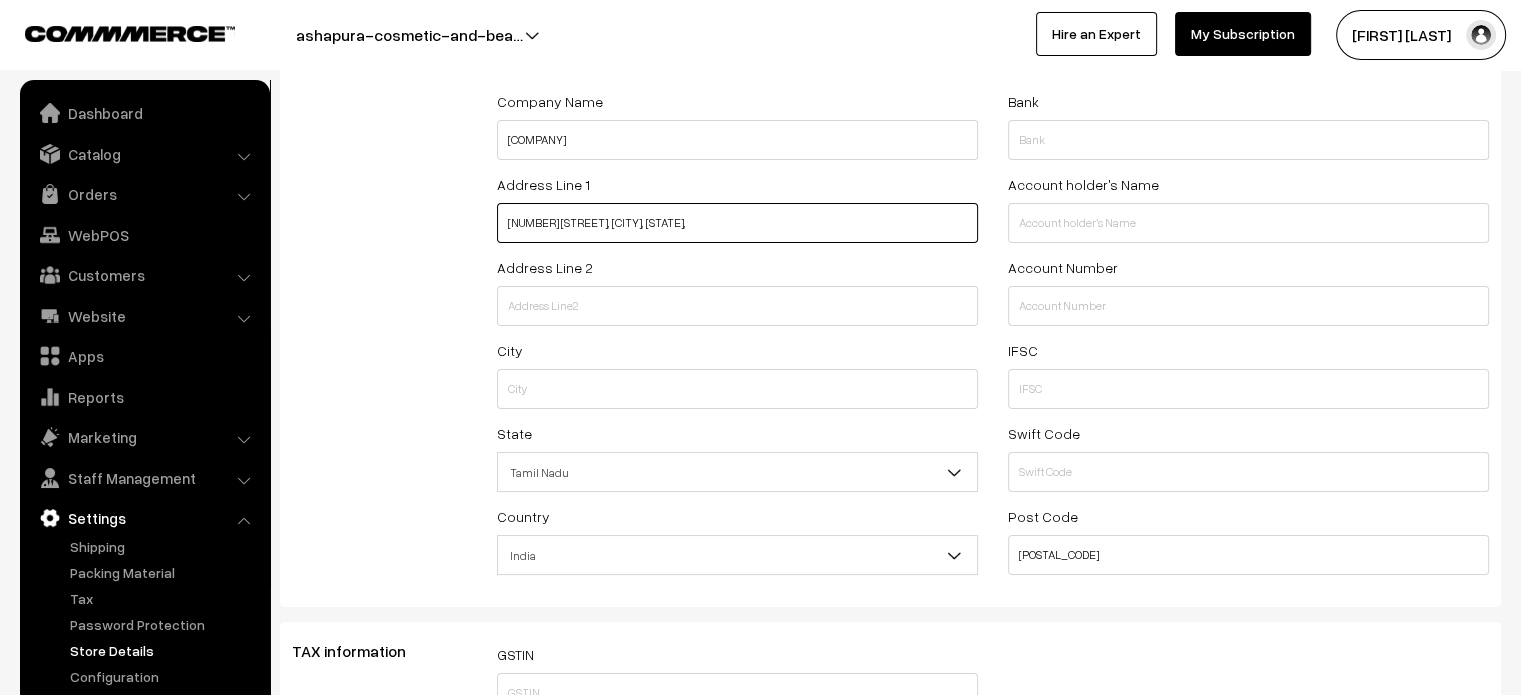 drag, startPoint x: 759, startPoint y: 223, endPoint x: 541, endPoint y: 236, distance: 218.38727 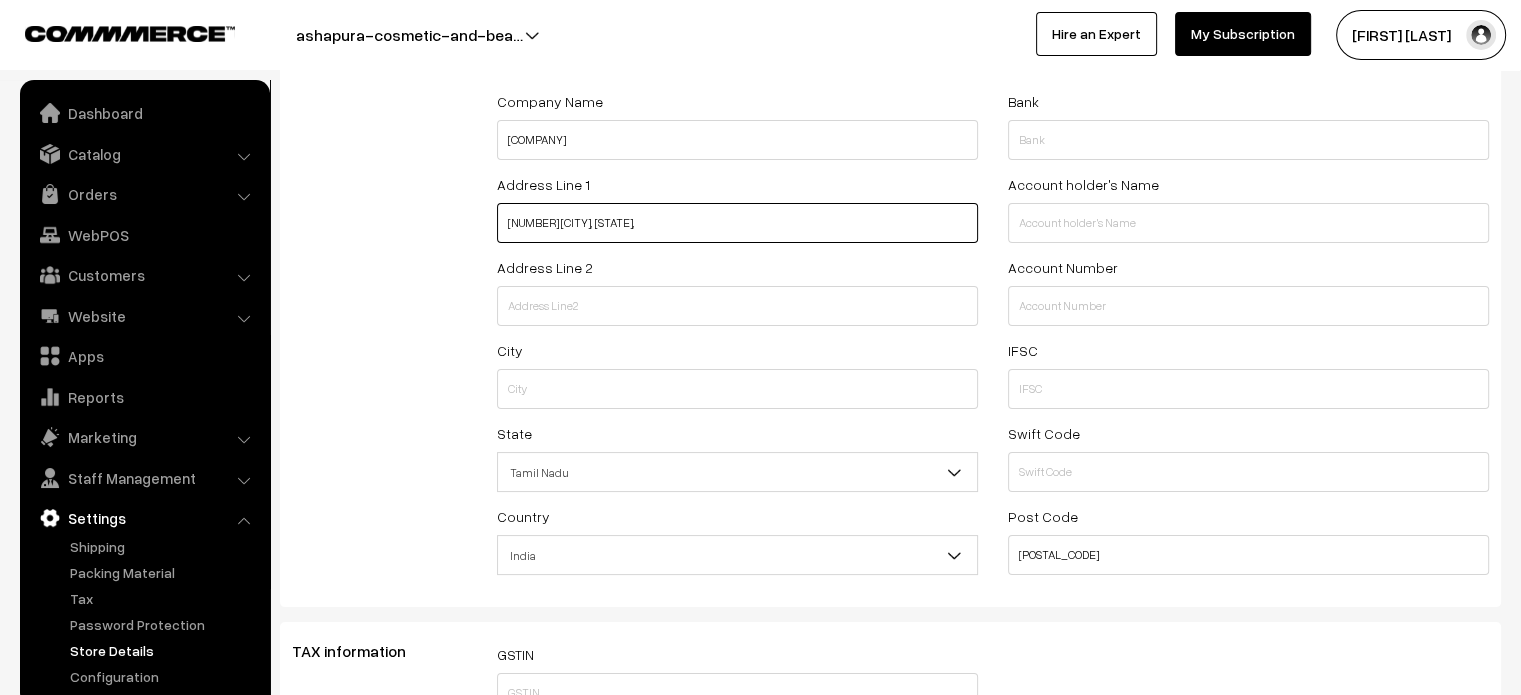type on "40/87 CHENNAI, TAMIL NADU," 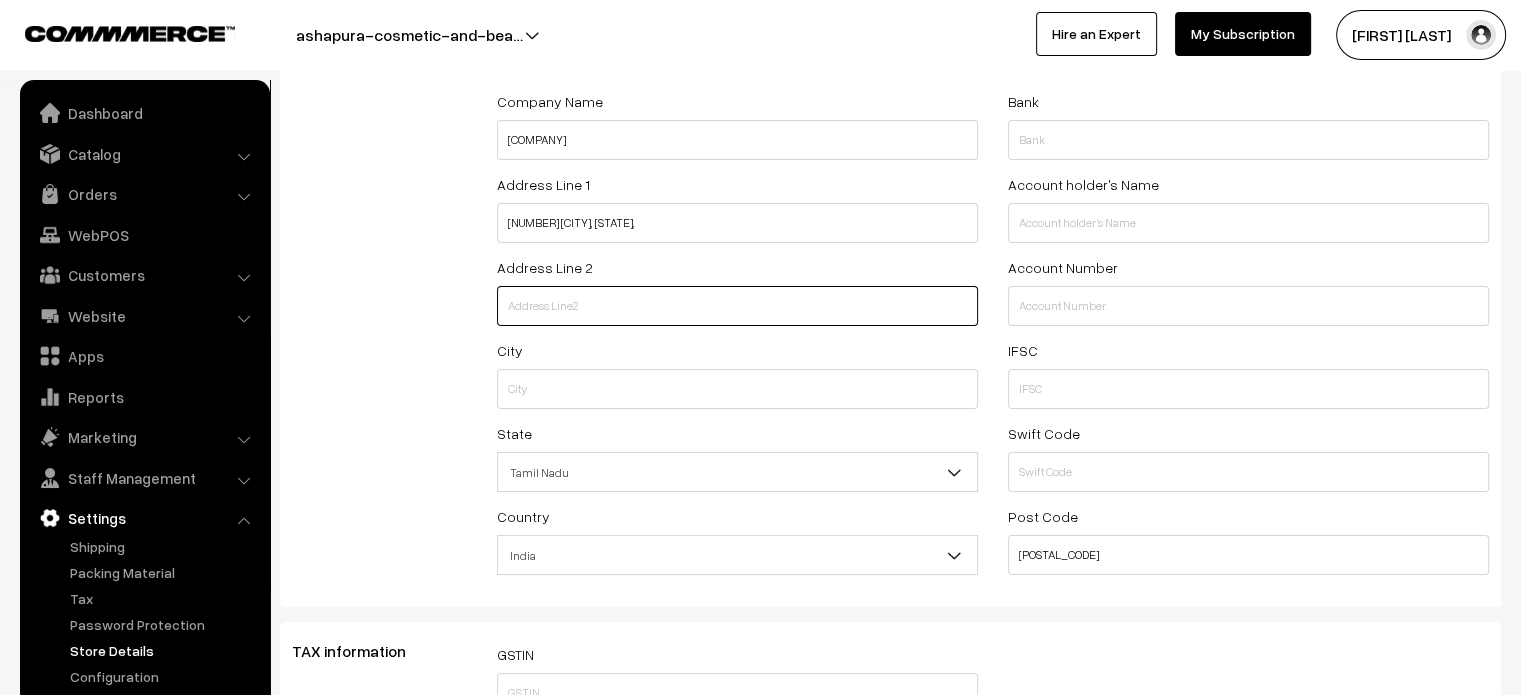 paste on "[STREET]" 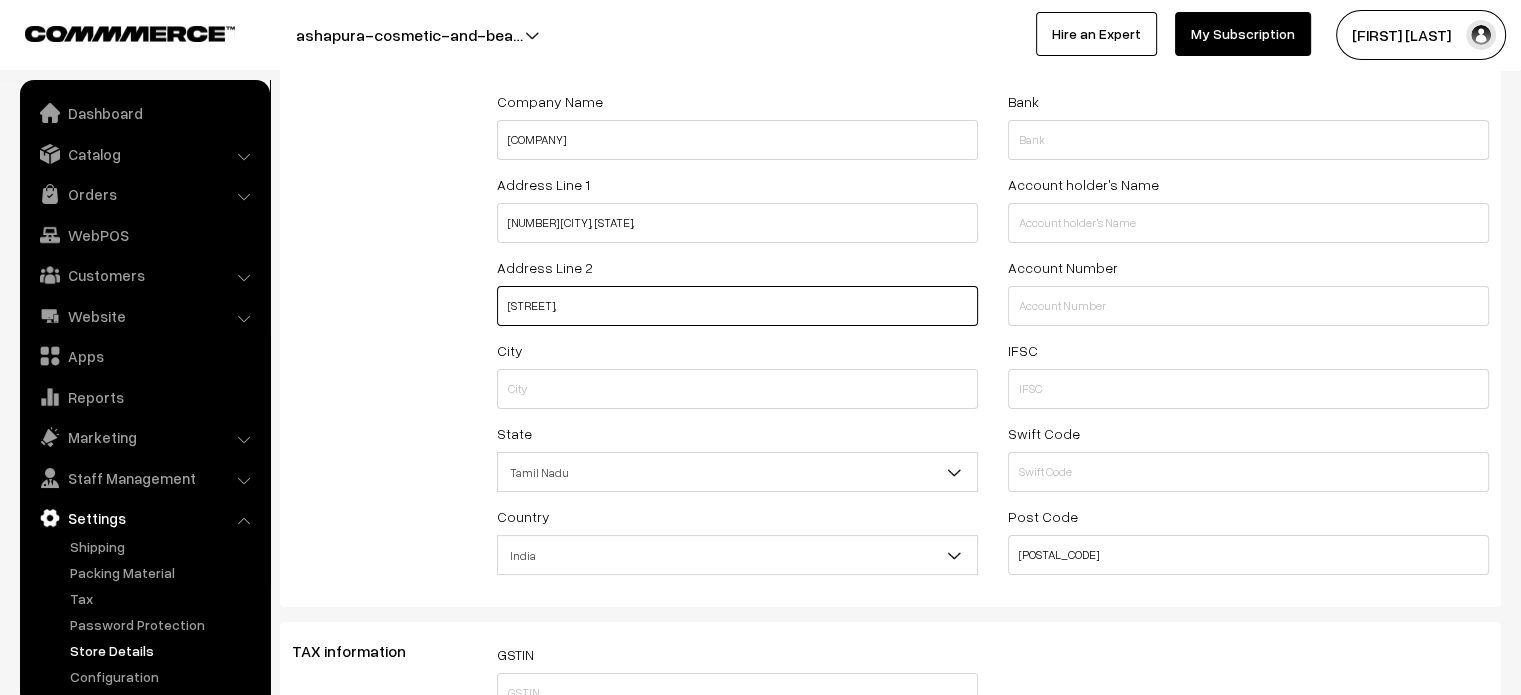 click on "[STREET]" at bounding box center [737, 306] 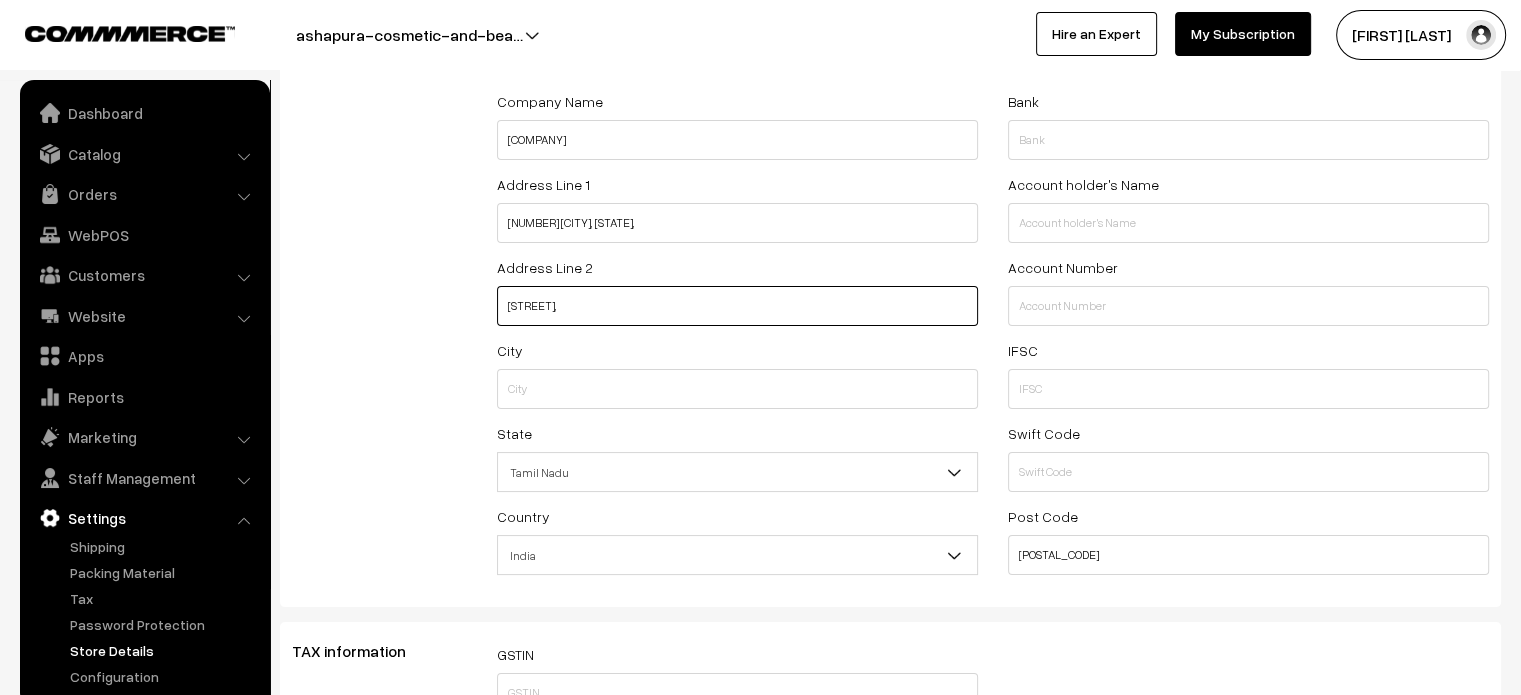type on "[STREET]" 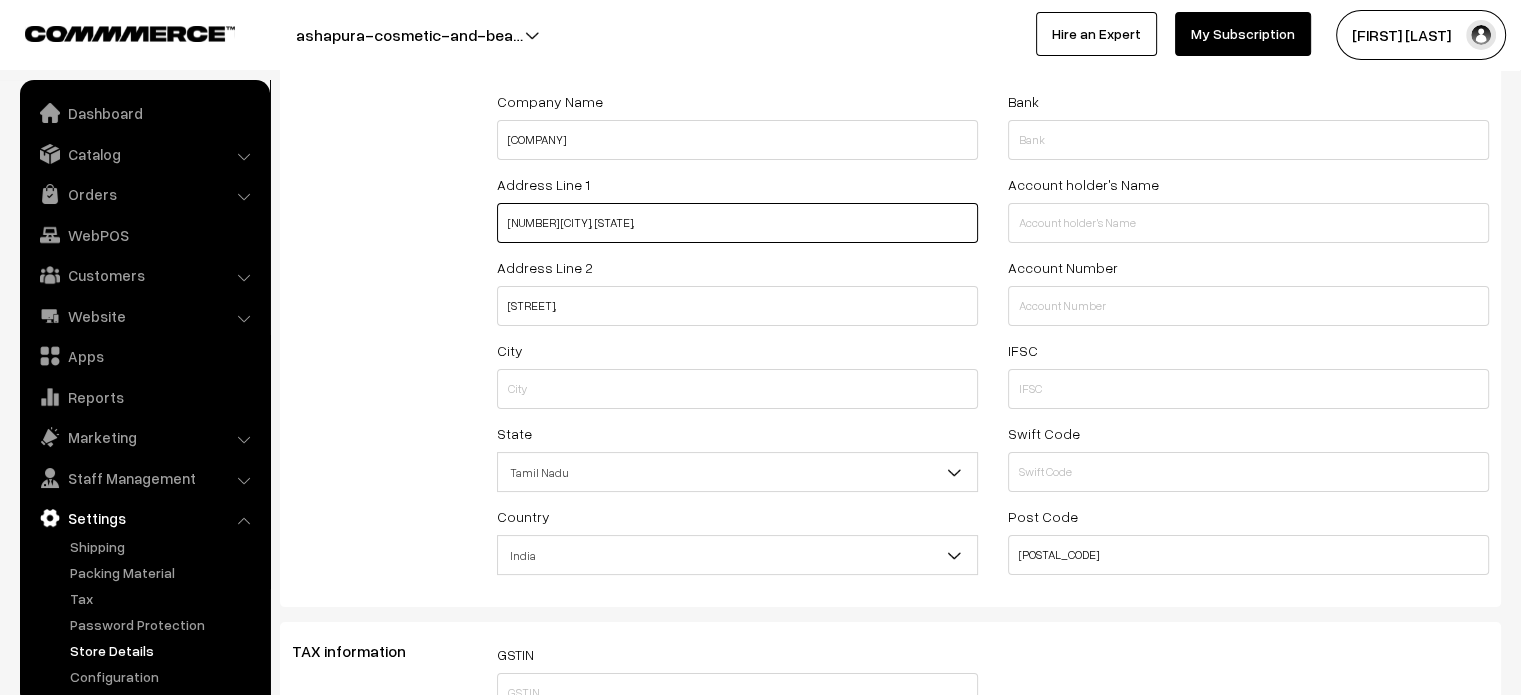 click on "40/87 CHENNAI, TAMIL NADU," at bounding box center (737, 223) 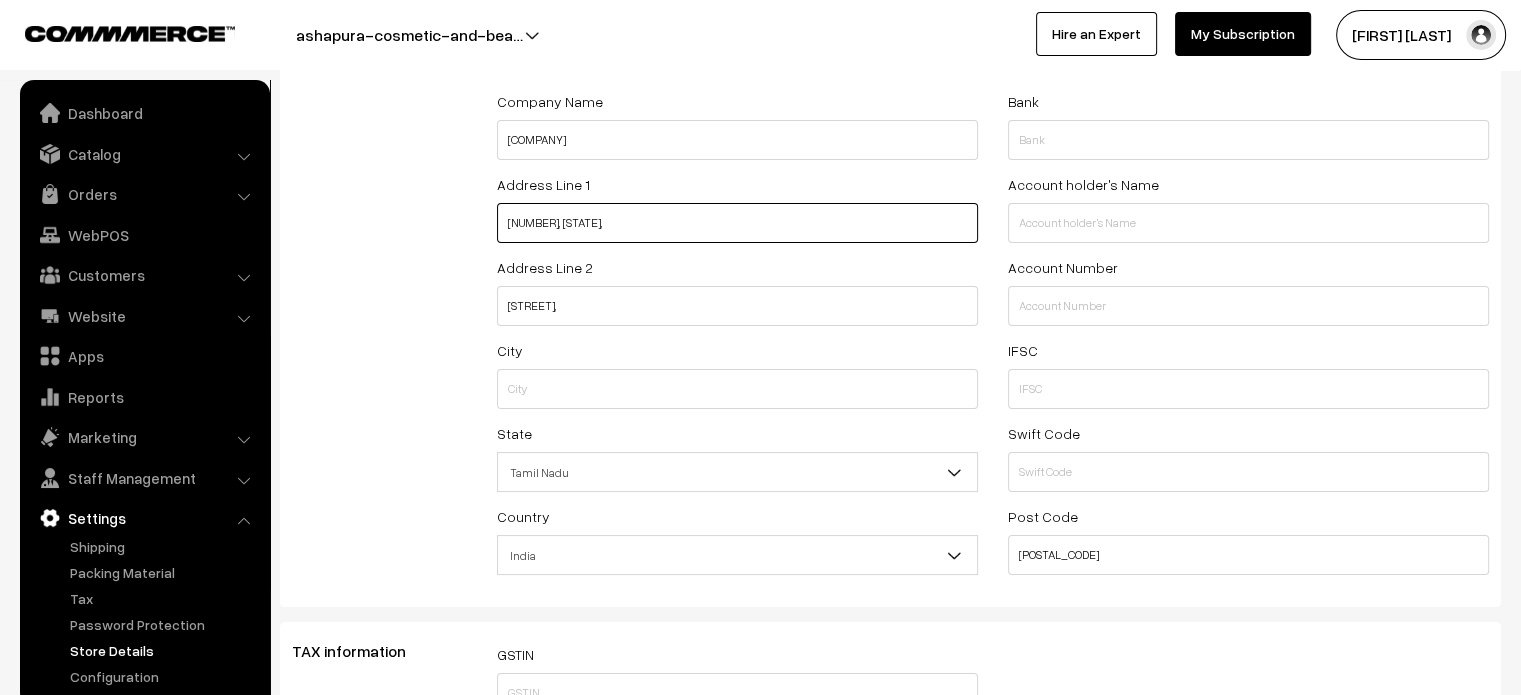 type on "40/87 , TAMIL NADU," 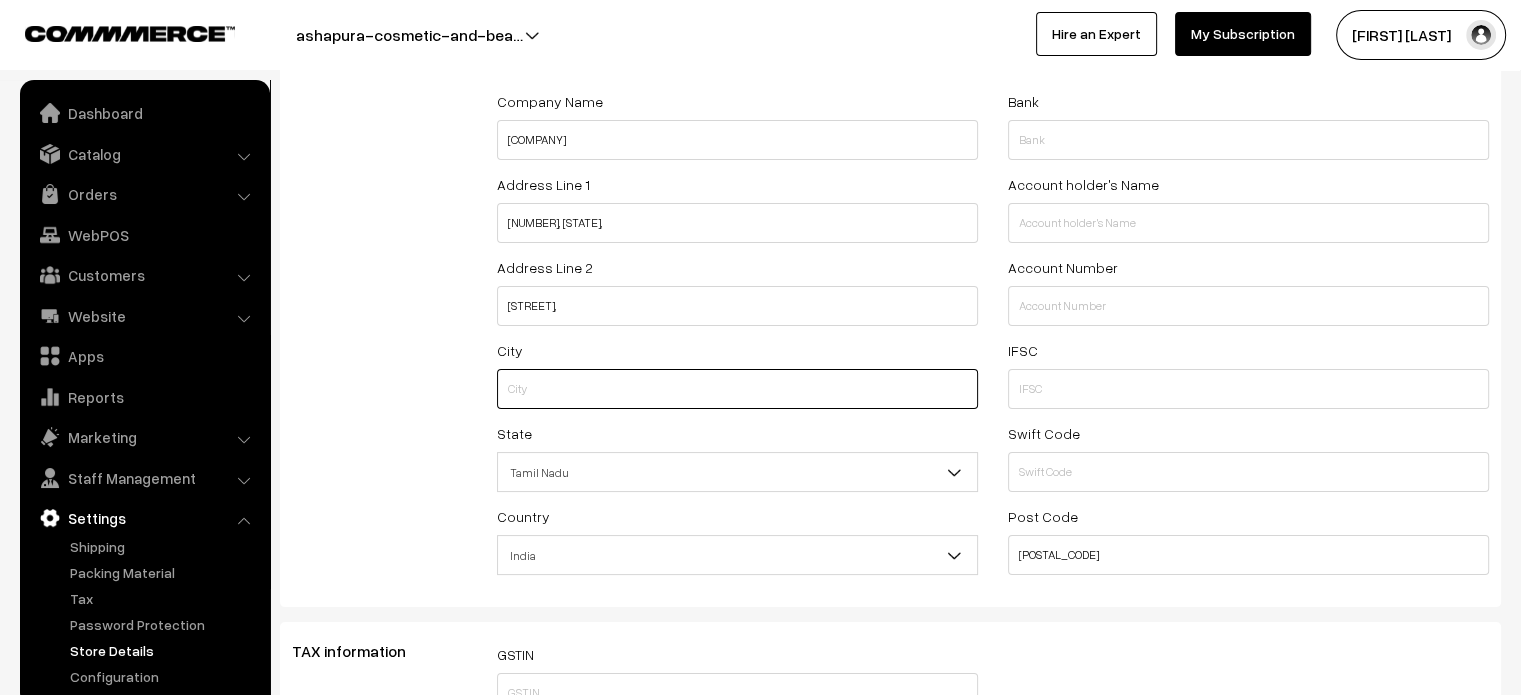 paste on "[CITY]" 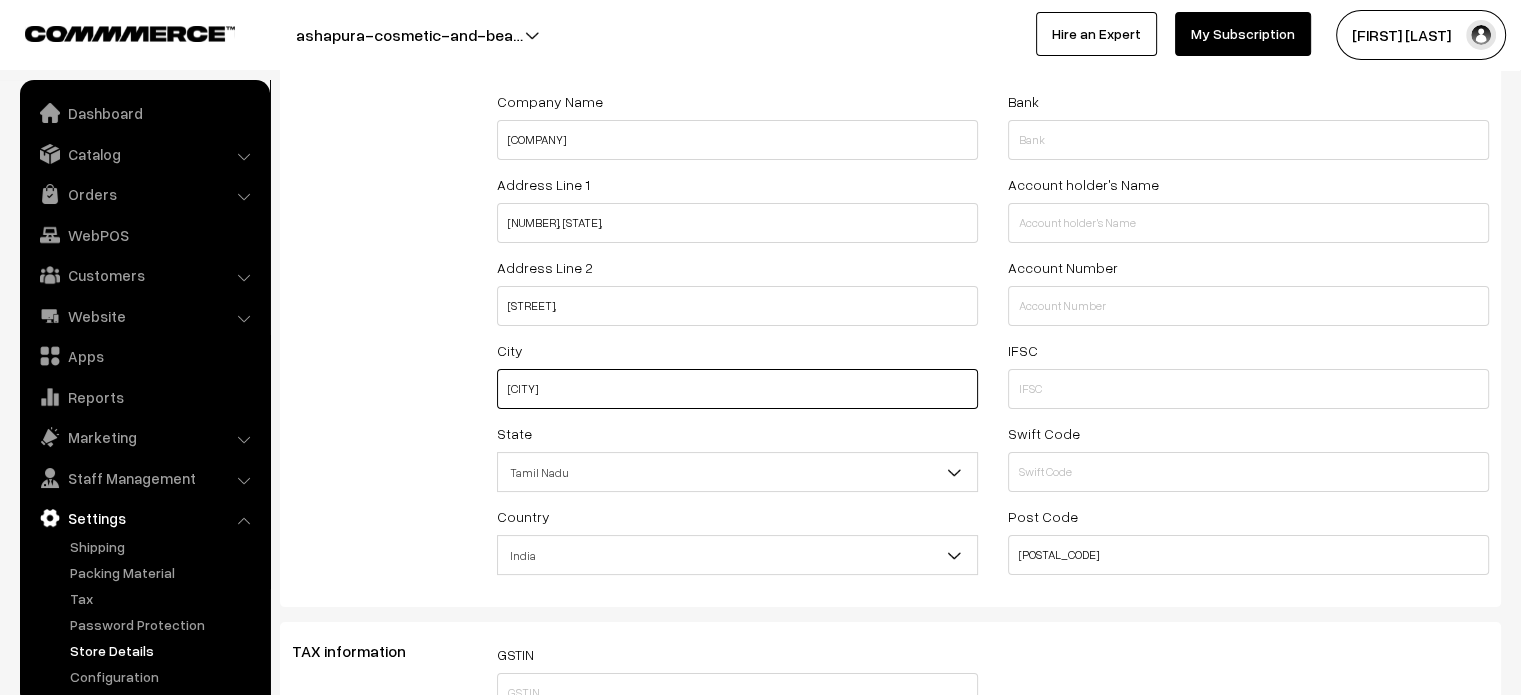 click on "CHENNAI" at bounding box center [737, 389] 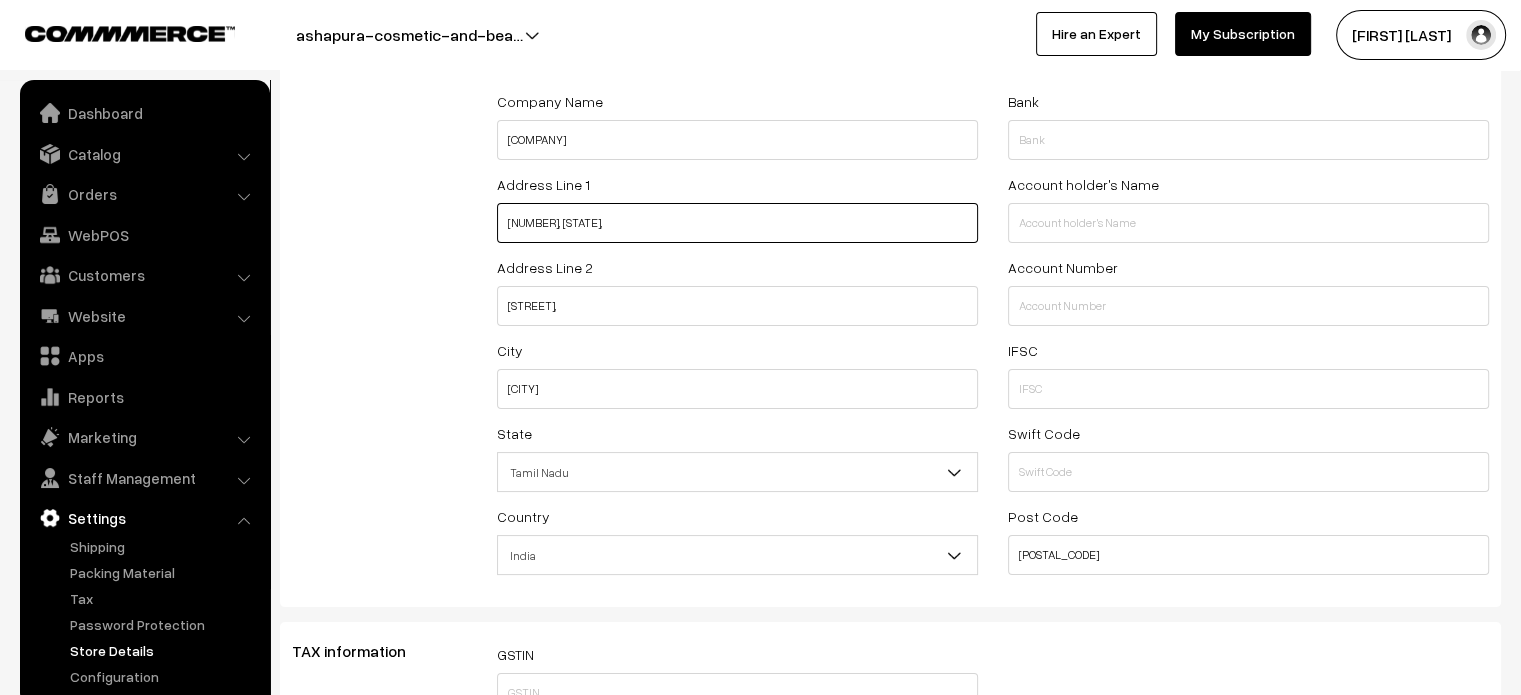 drag, startPoint x: 639, startPoint y: 224, endPoint x: 537, endPoint y: 244, distance: 103.94229 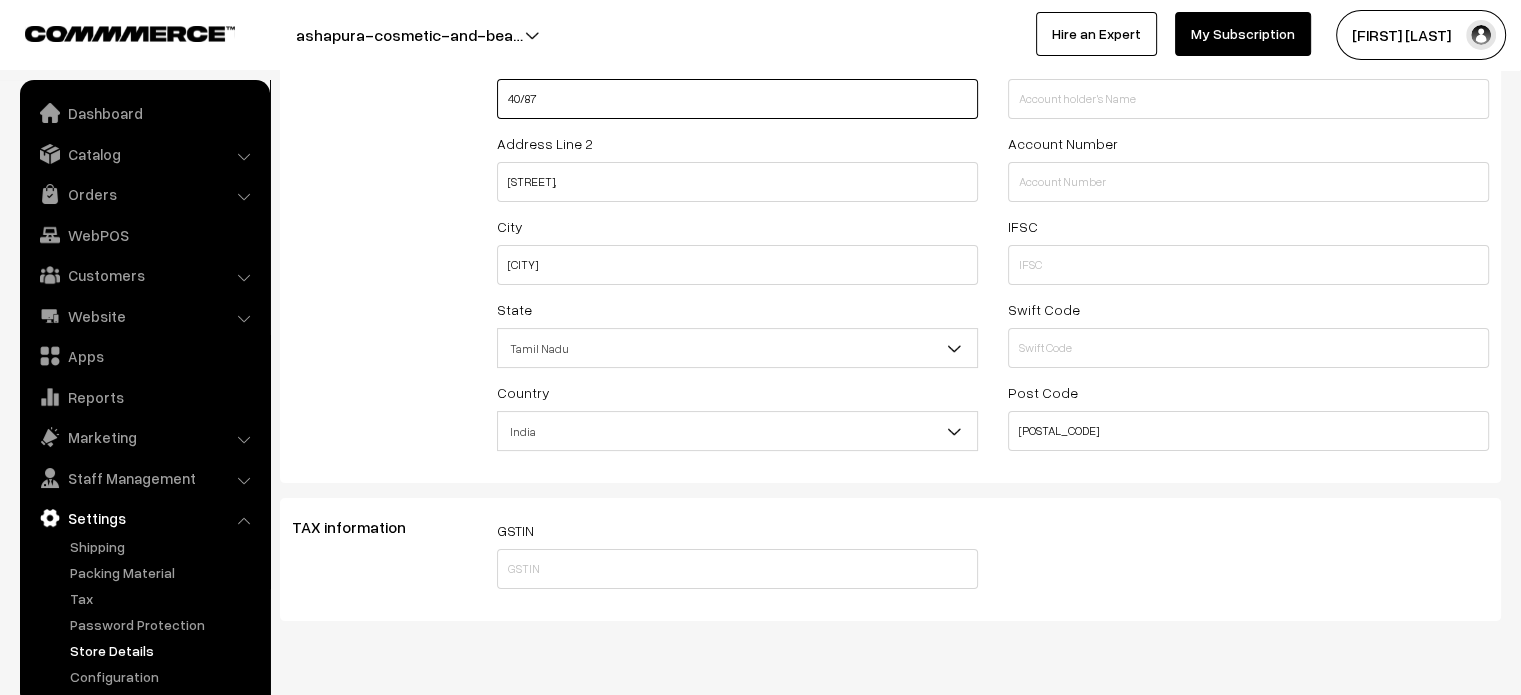 scroll, scrollTop: 0, scrollLeft: 0, axis: both 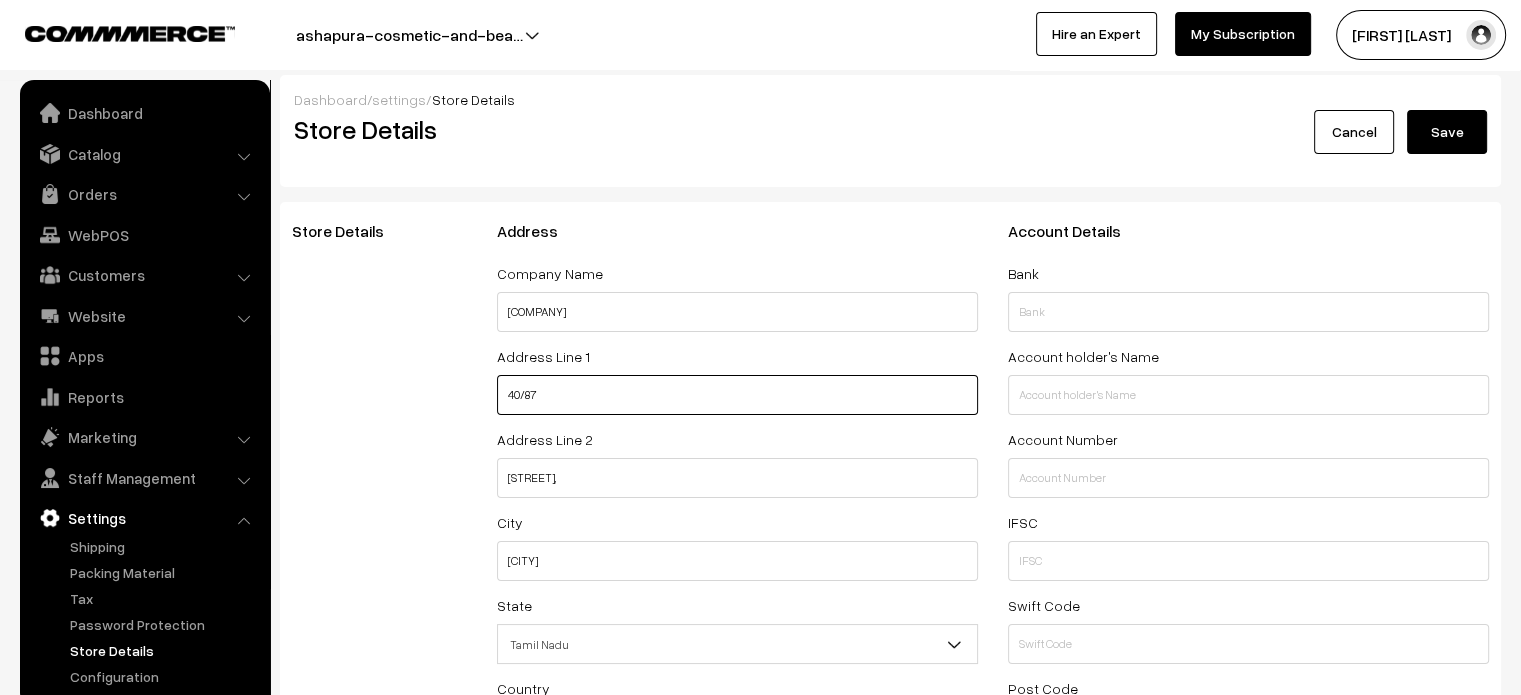 type on "40/87" 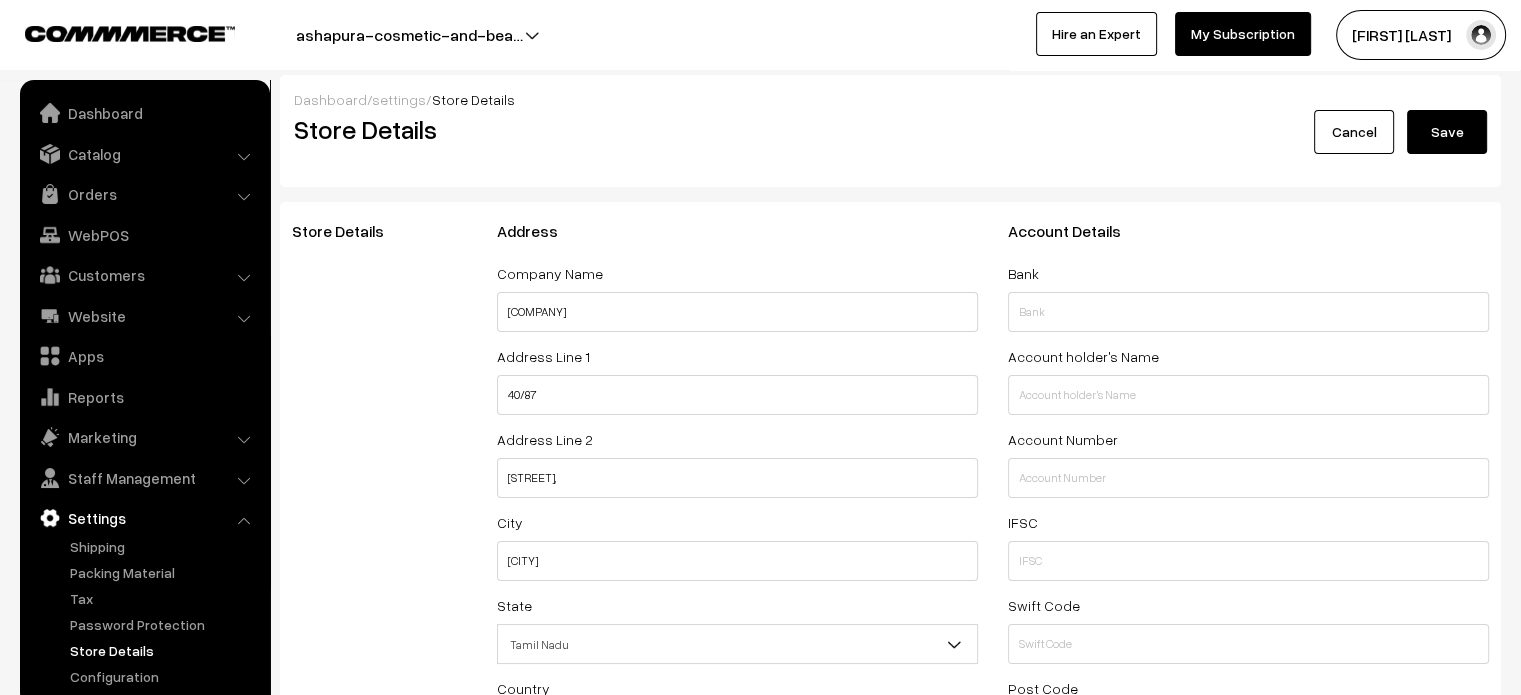click on "Save" at bounding box center [1447, 132] 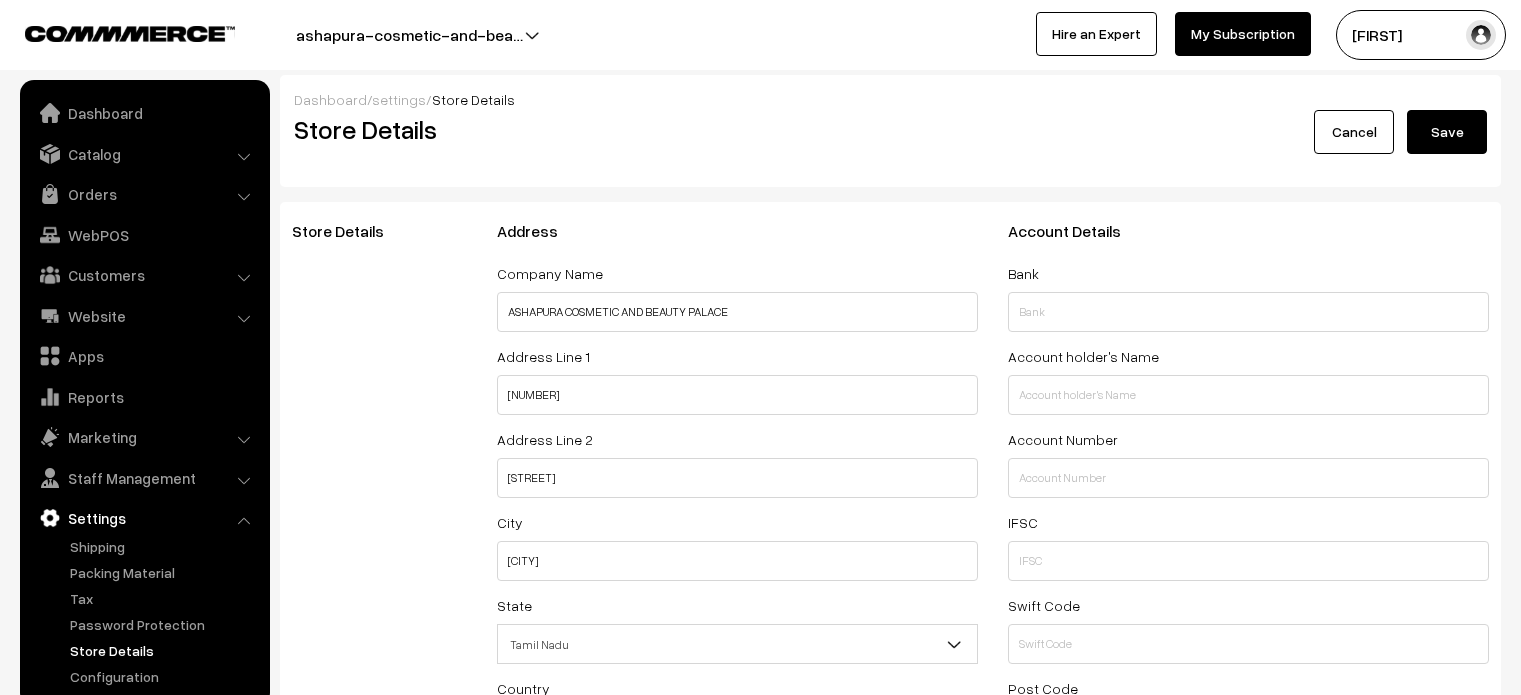 select on "99" 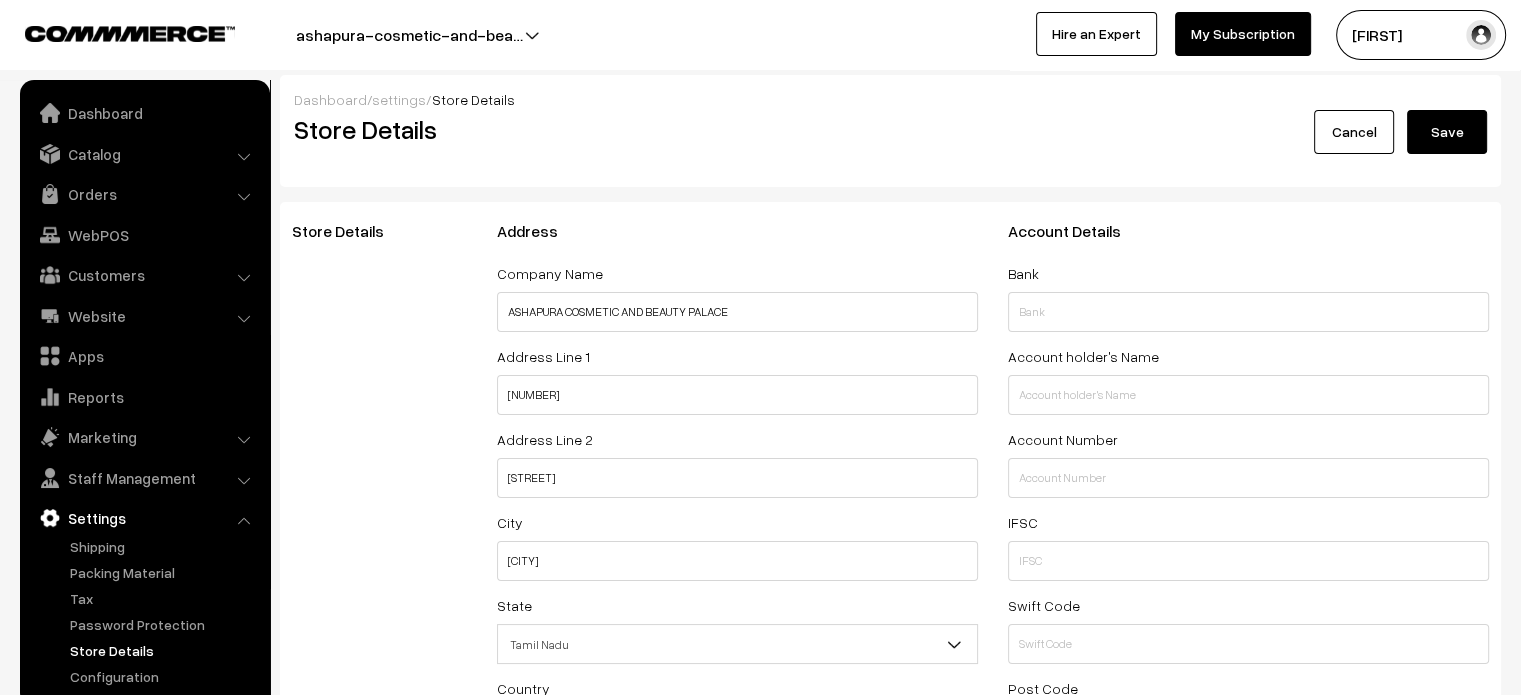 click on "Store Details" at bounding box center (585, 141) 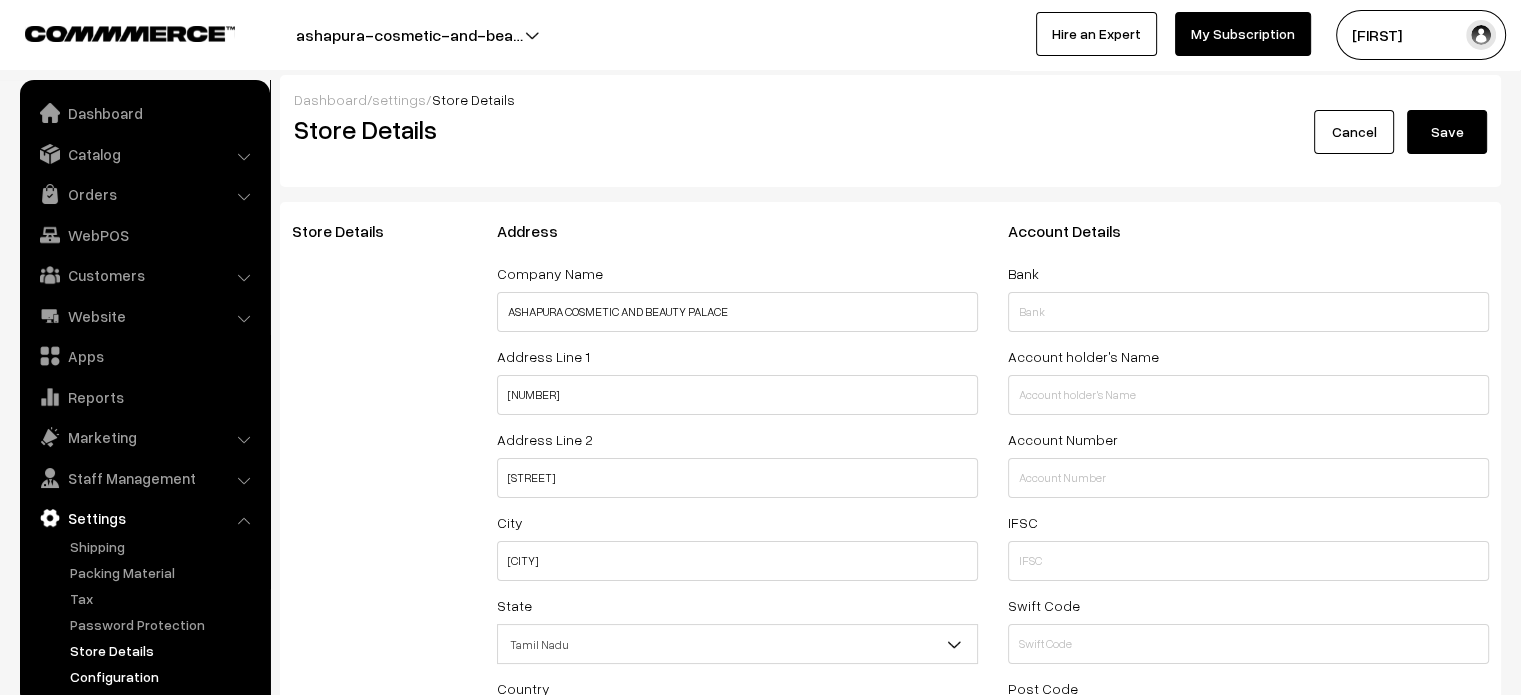 click on "Configuration" at bounding box center [164, 676] 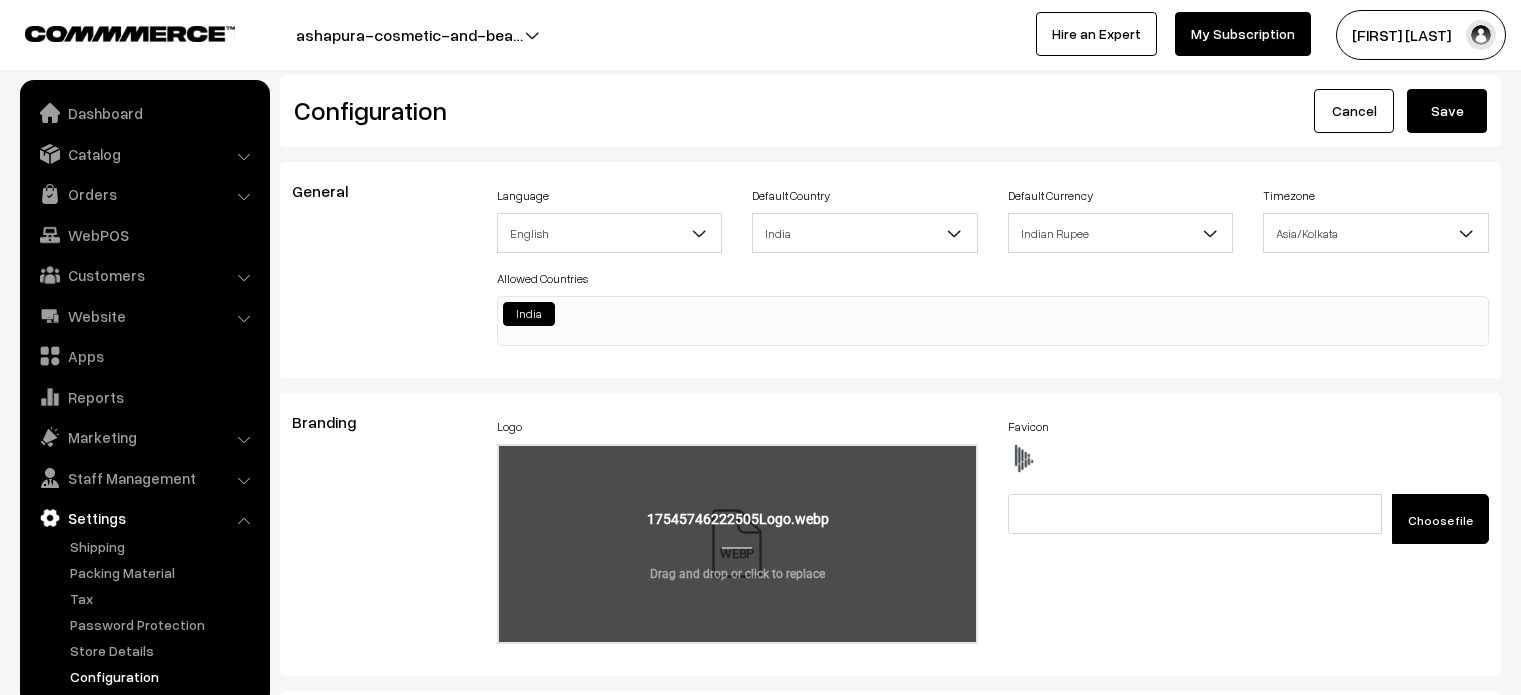 scroll, scrollTop: 0, scrollLeft: 0, axis: both 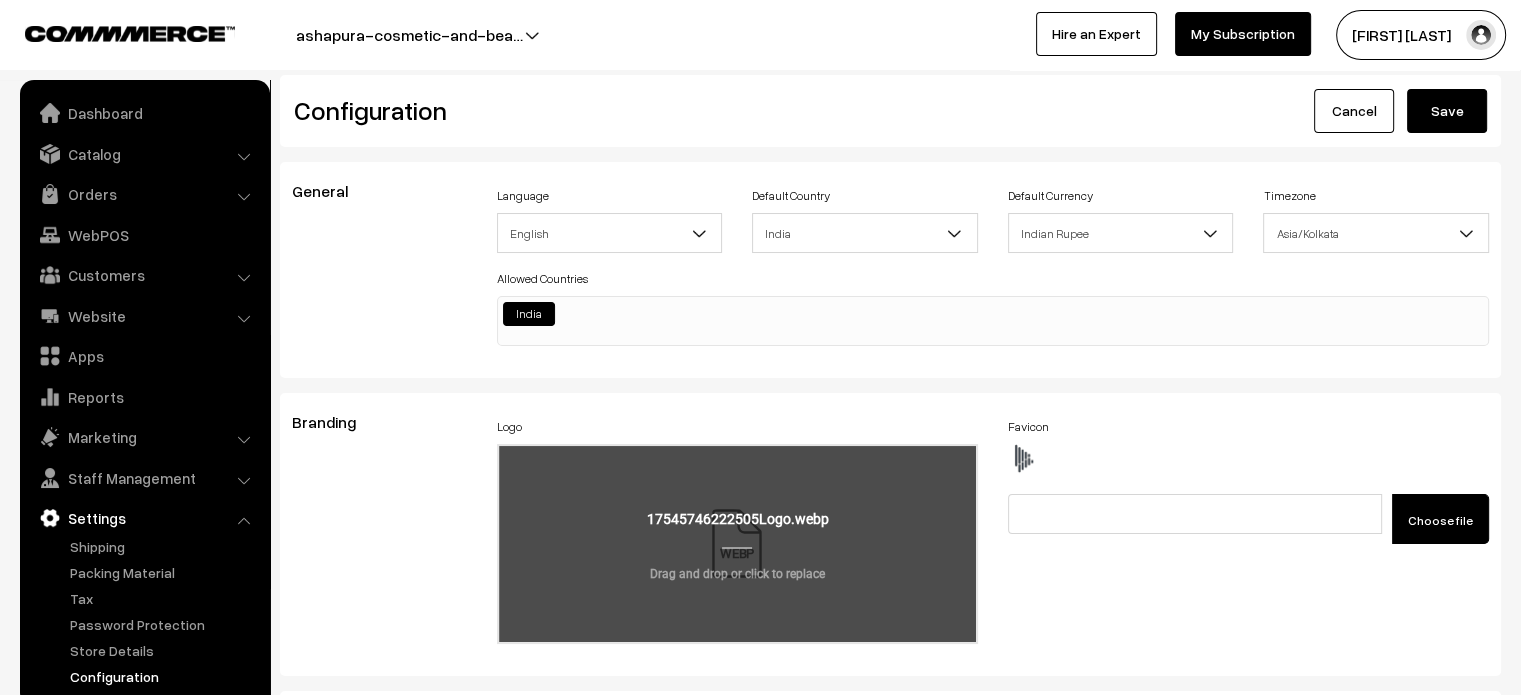 click at bounding box center (737, 544) 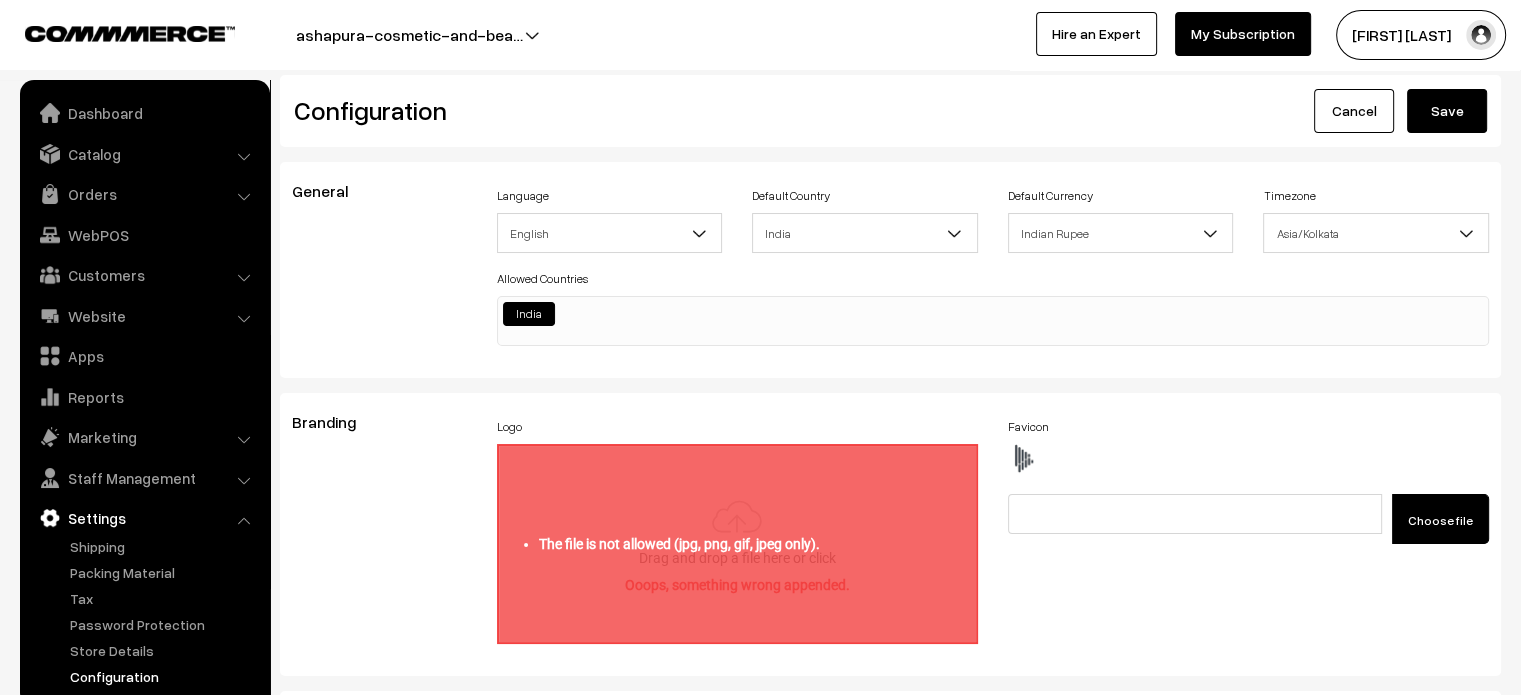 click on "General
Language
English
English
Default Country
Afghanistan
Albania
Algeria
American Samoa
Andorra
Angola
Anguilla Antarctica Argentina" at bounding box center (890, 270) 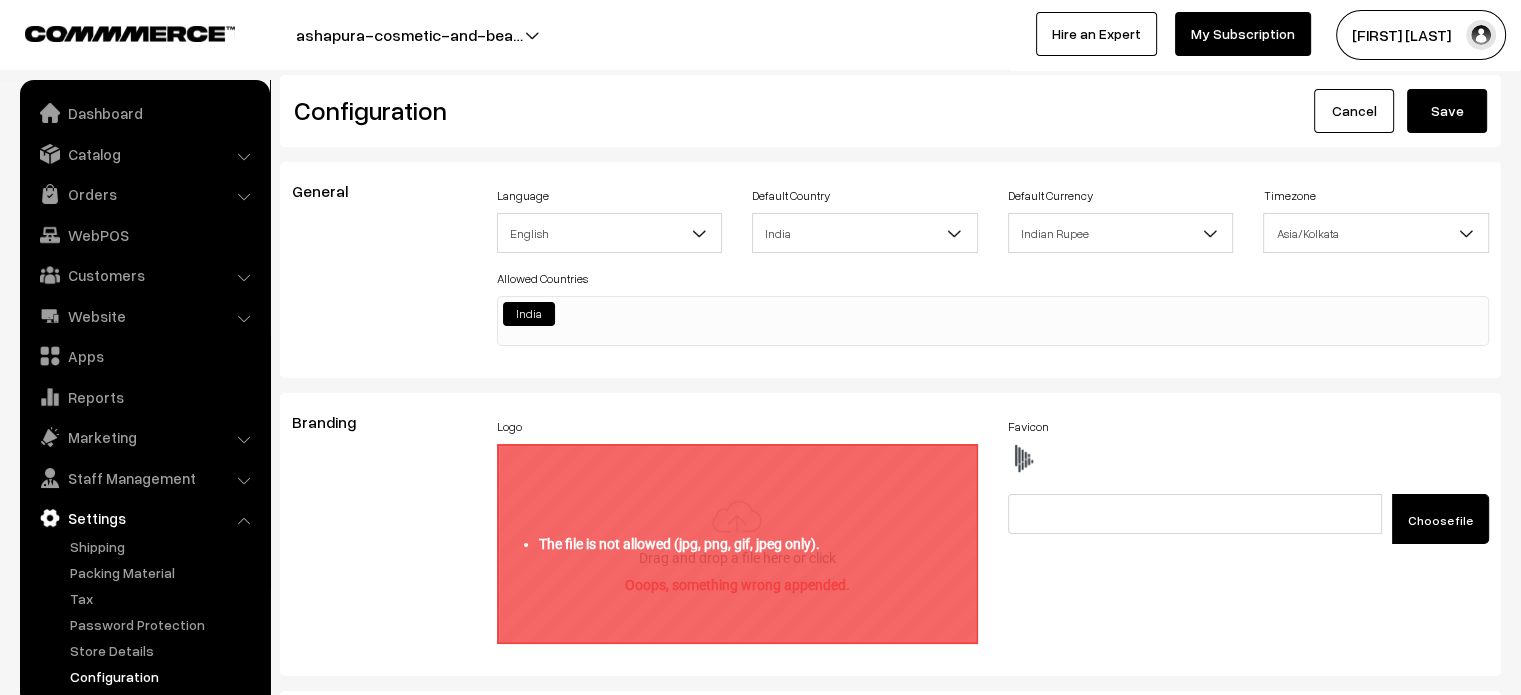 click at bounding box center [737, 544] 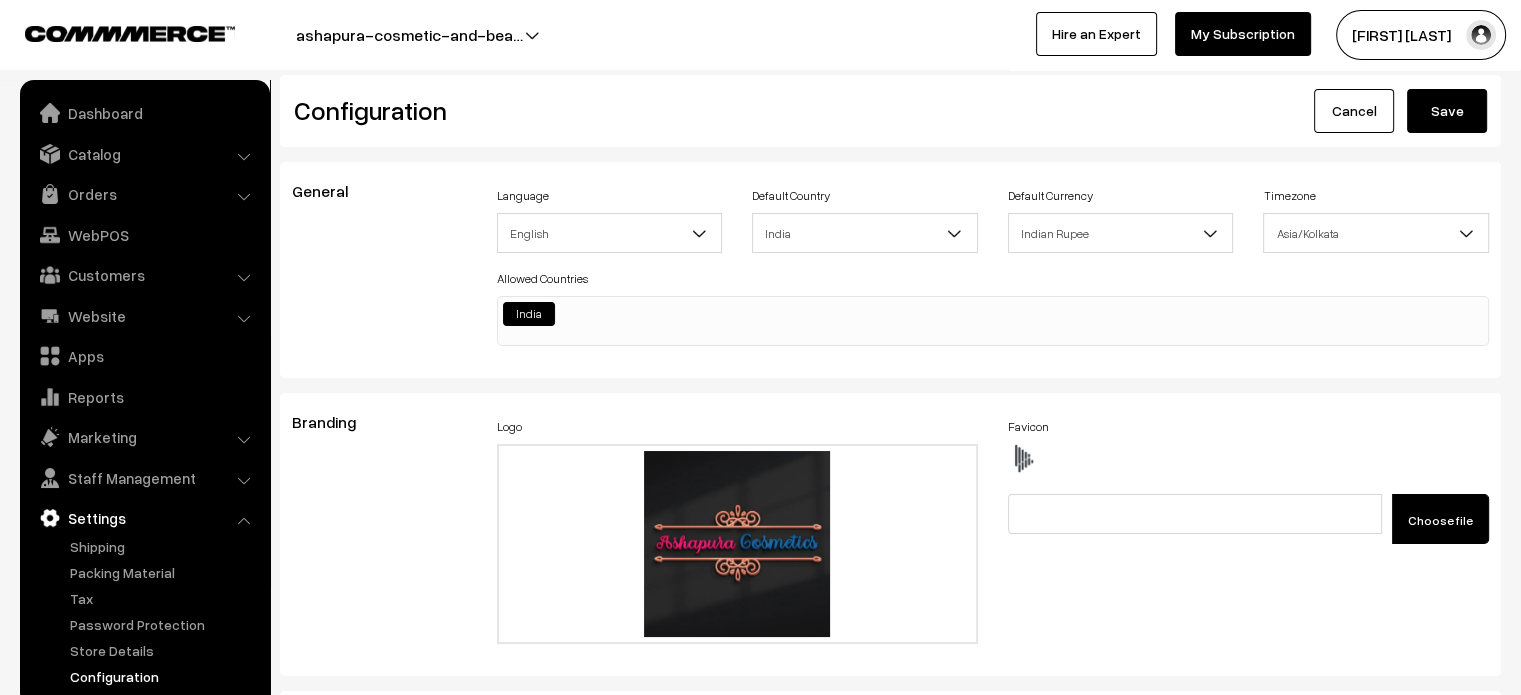 click on "Choose file" at bounding box center [1440, 520] 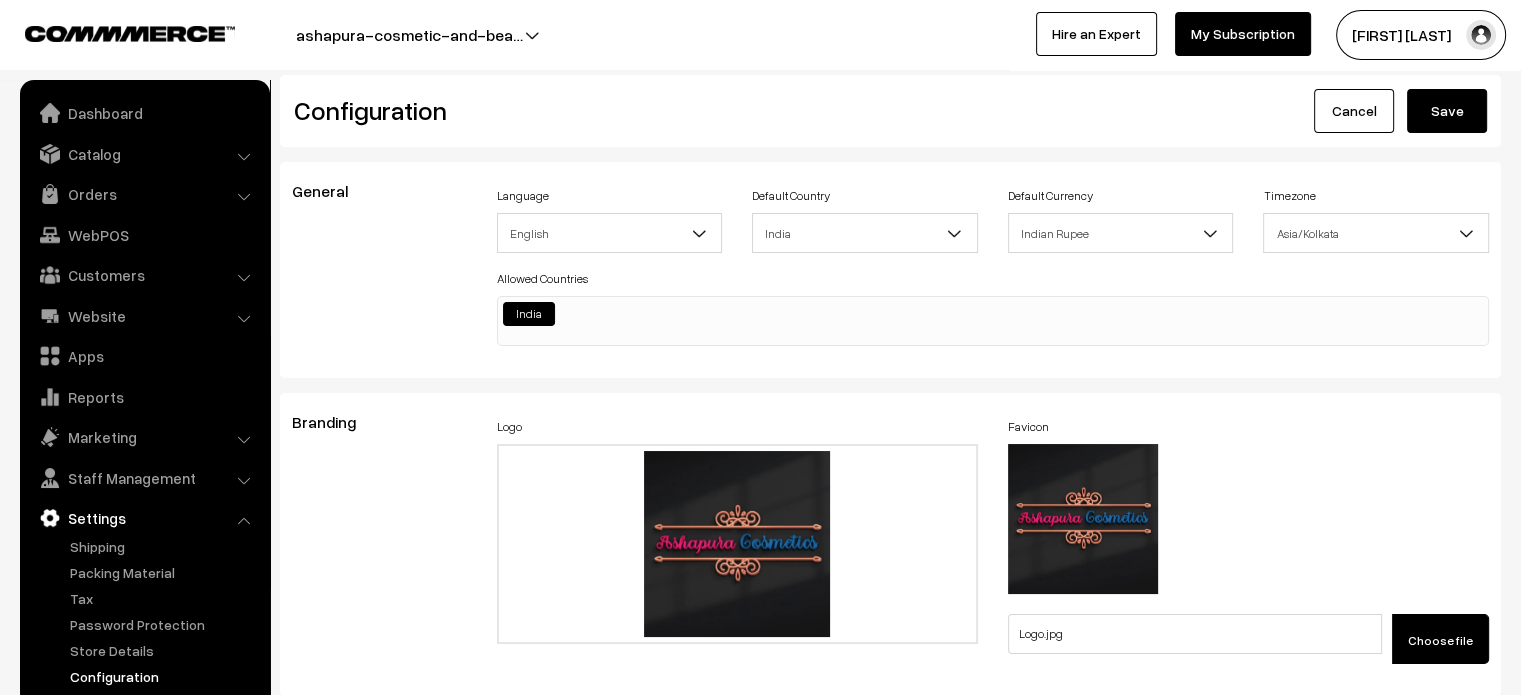 click on "Save" at bounding box center [1447, 111] 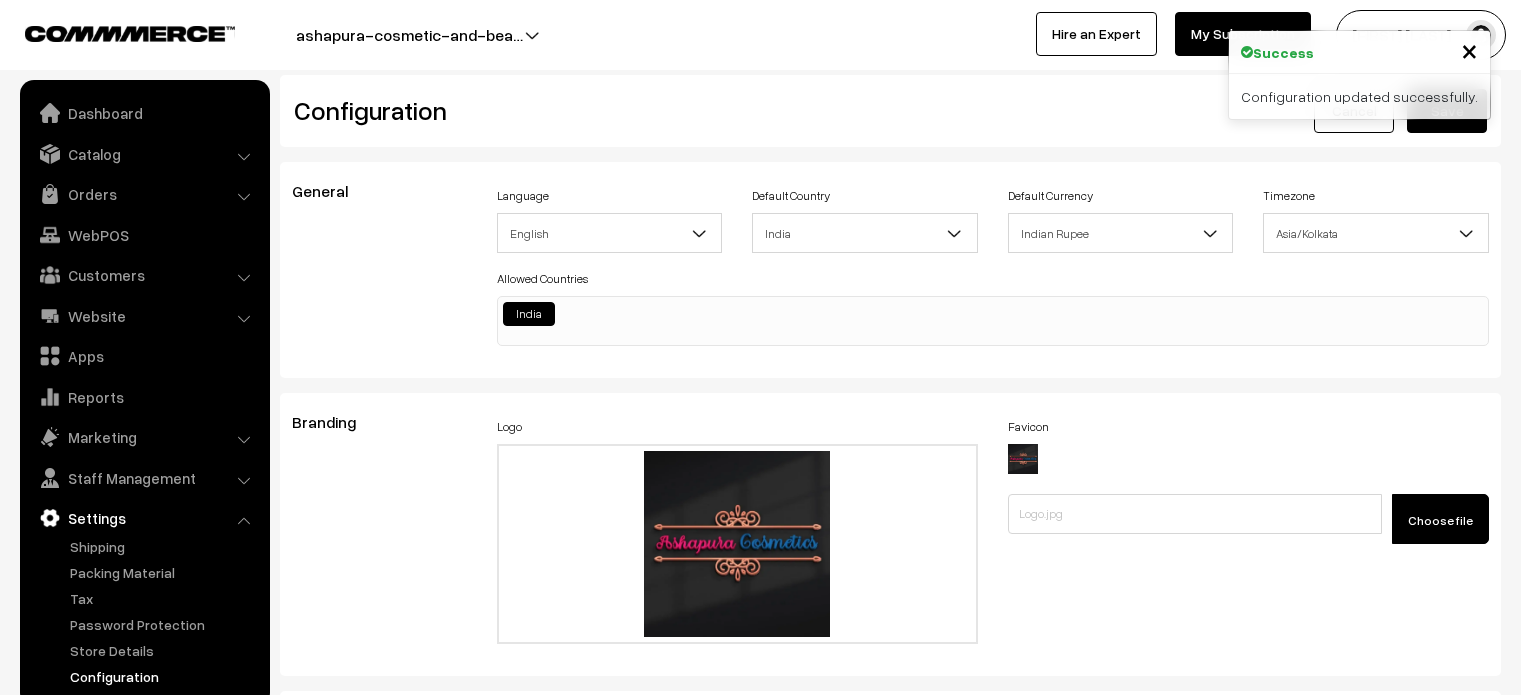 scroll, scrollTop: 0, scrollLeft: 0, axis: both 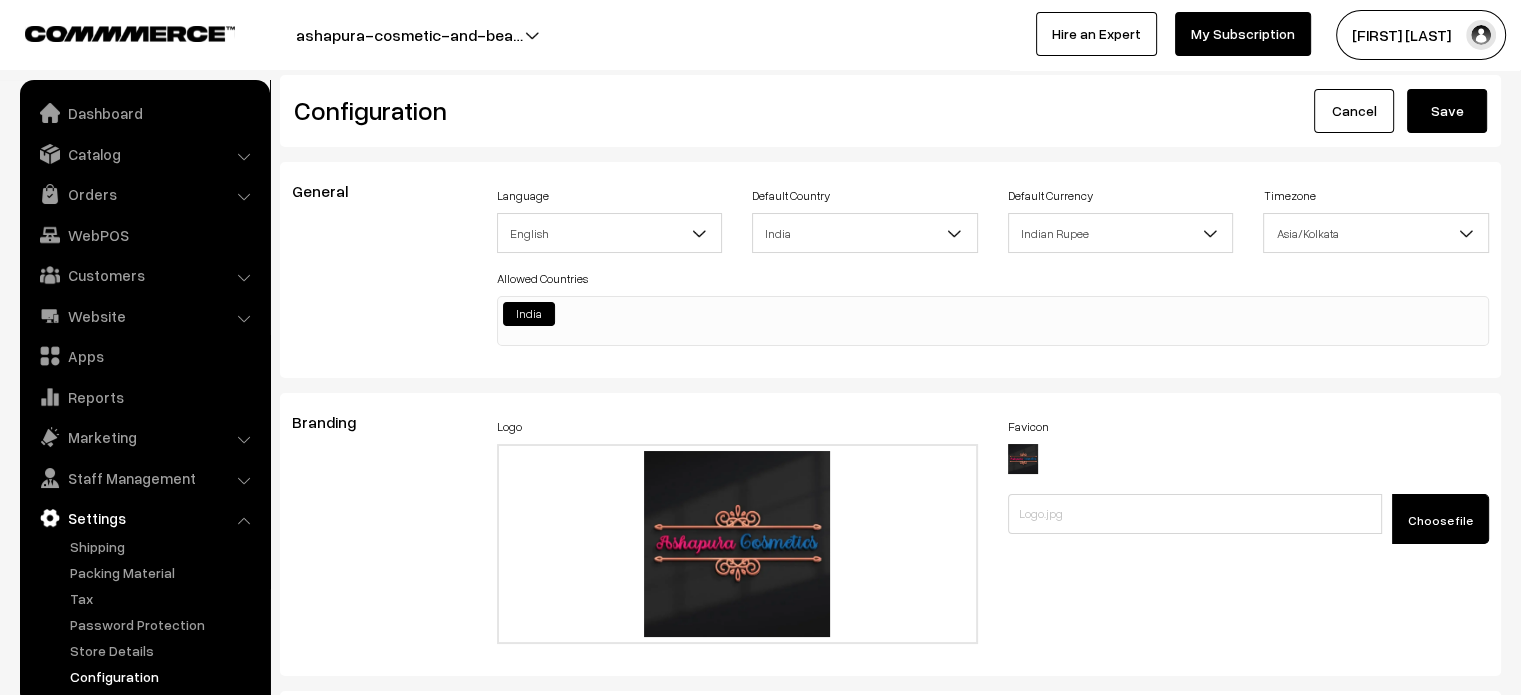 click on "Dashboard
Catalog" at bounding box center (145, 393) 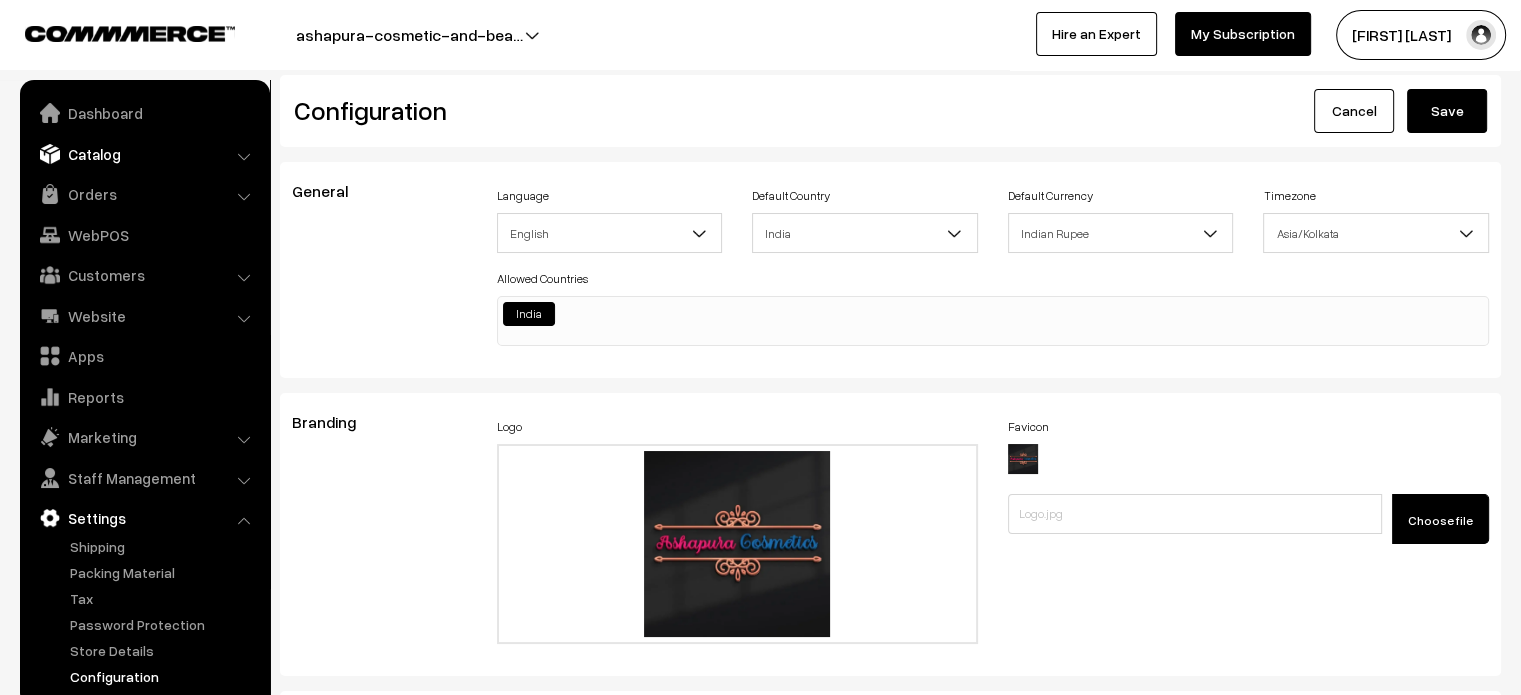 click on "Catalog" at bounding box center [144, 154] 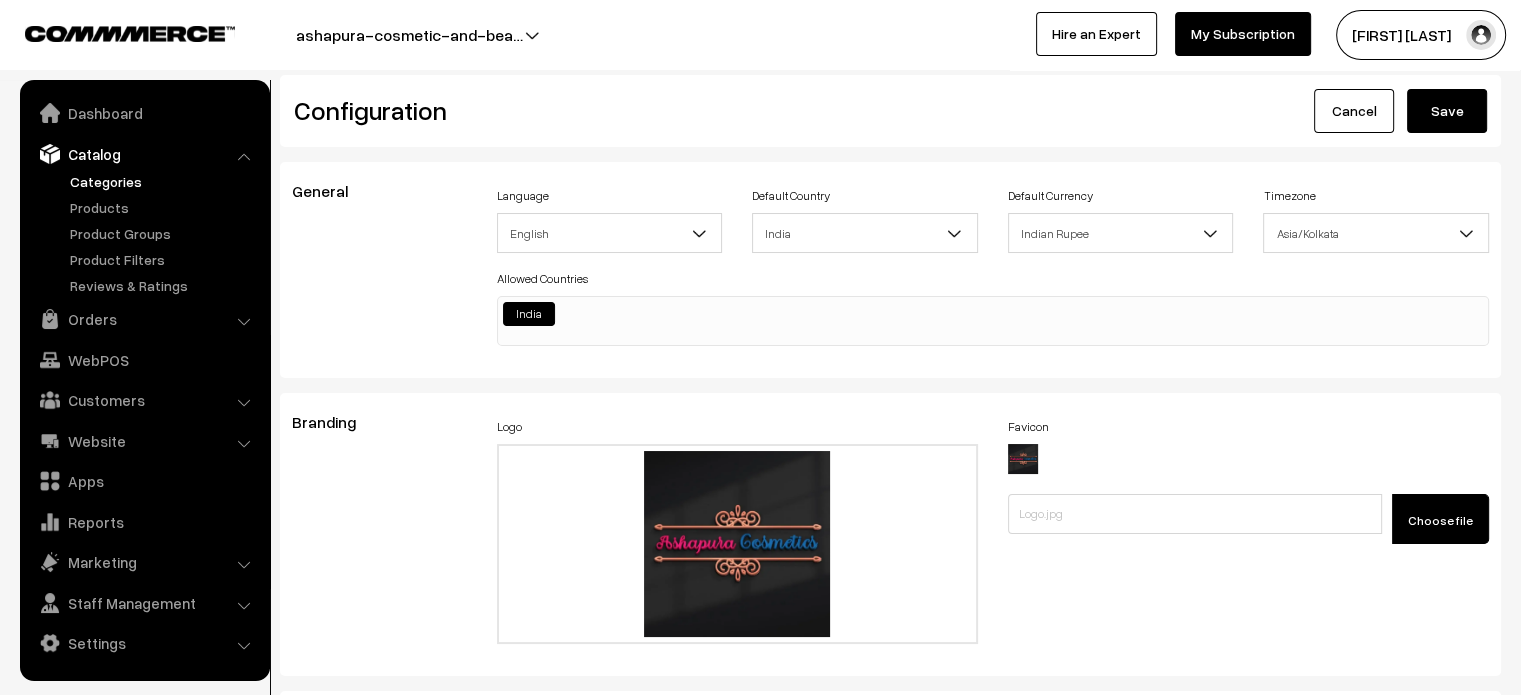 click on "Categories" at bounding box center (164, 181) 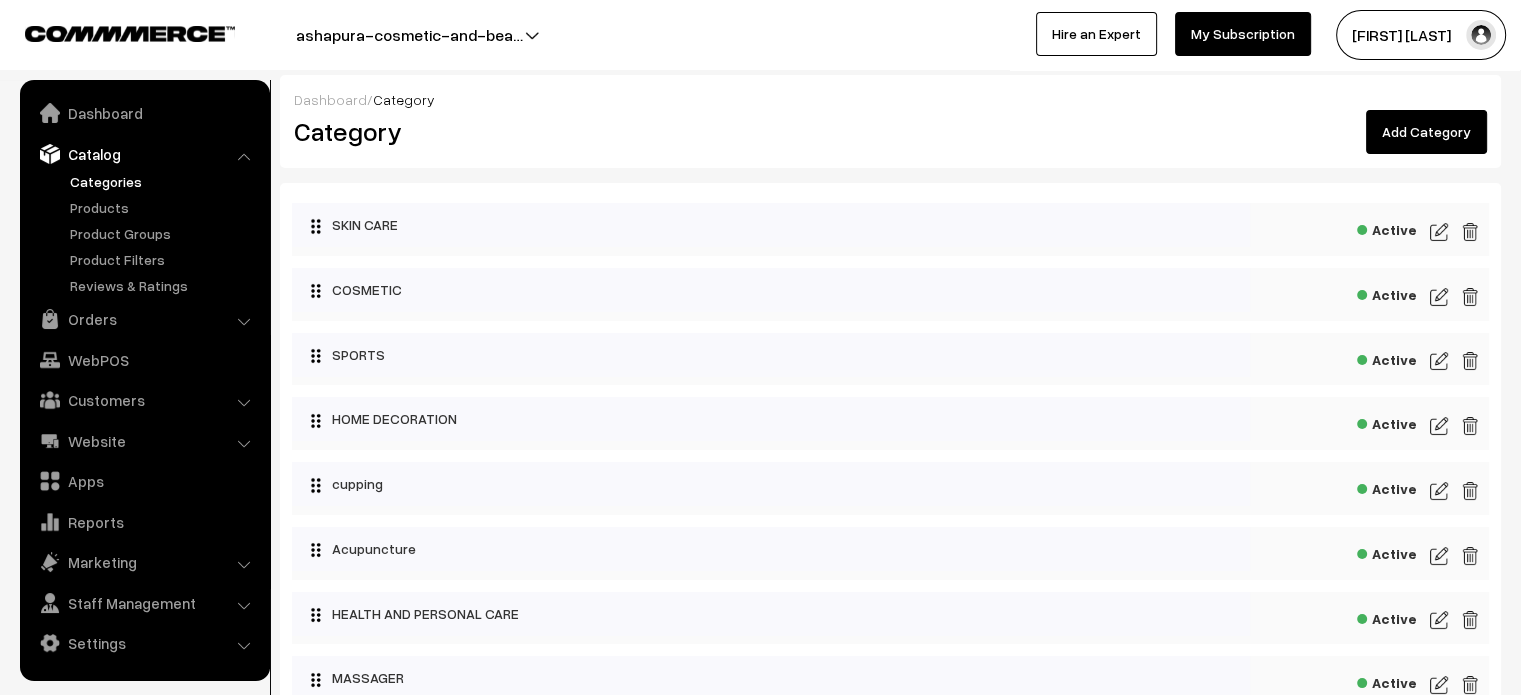 scroll, scrollTop: 372, scrollLeft: 0, axis: vertical 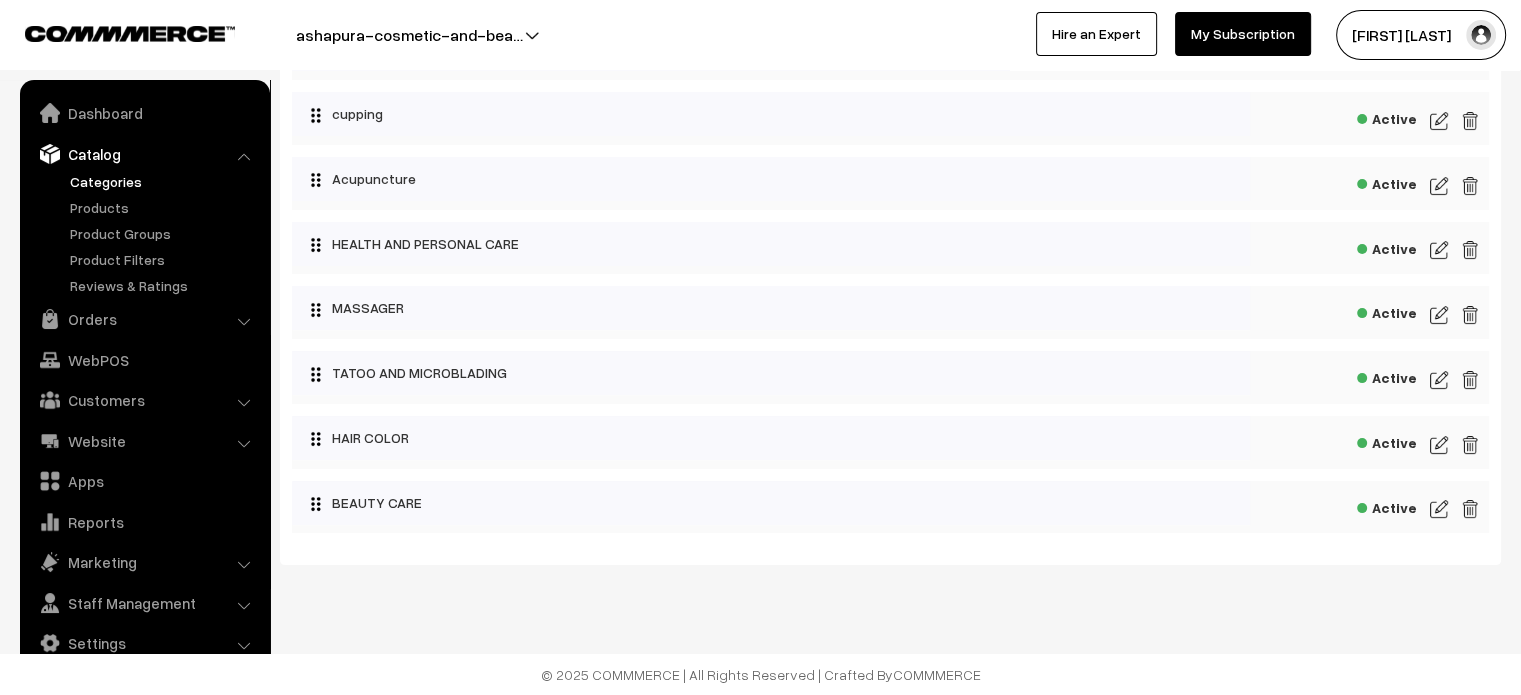 click on "Active" at bounding box center [890, 507] 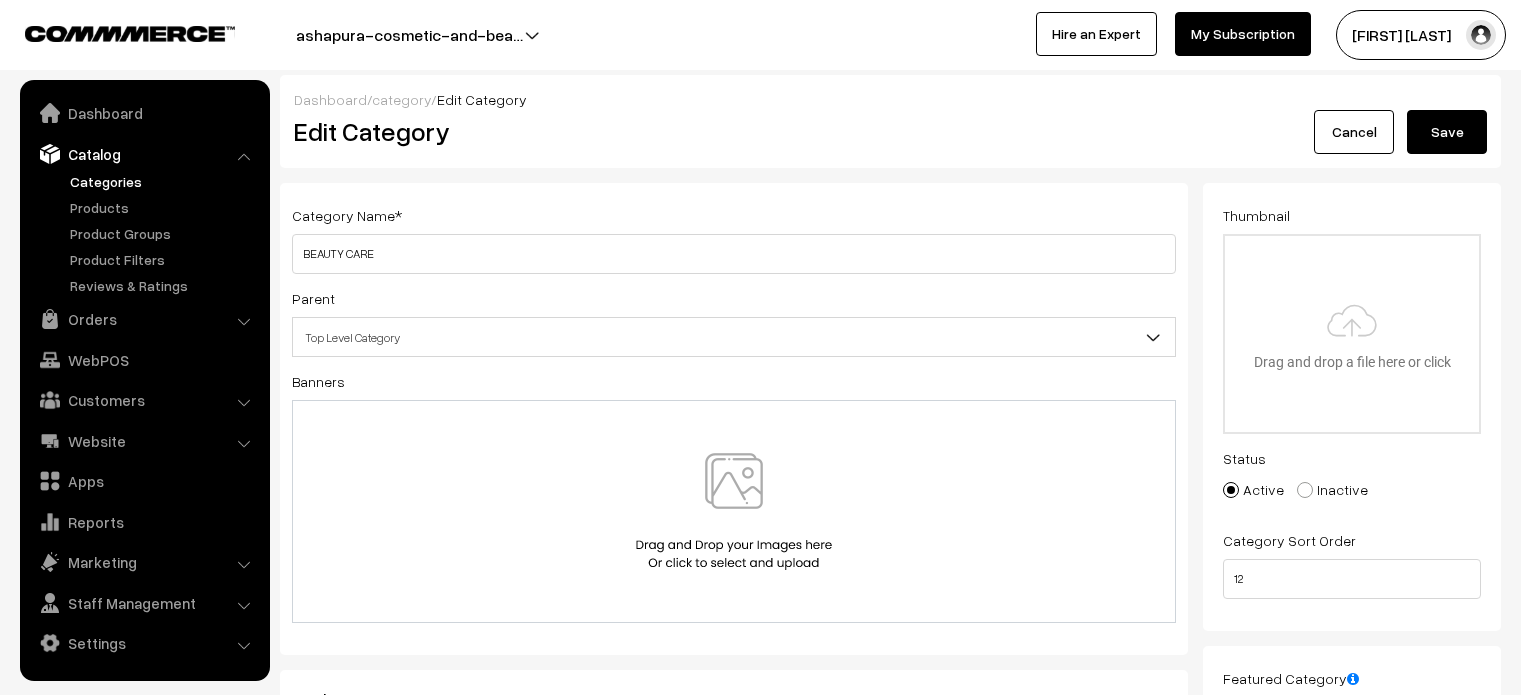 scroll, scrollTop: 0, scrollLeft: 0, axis: both 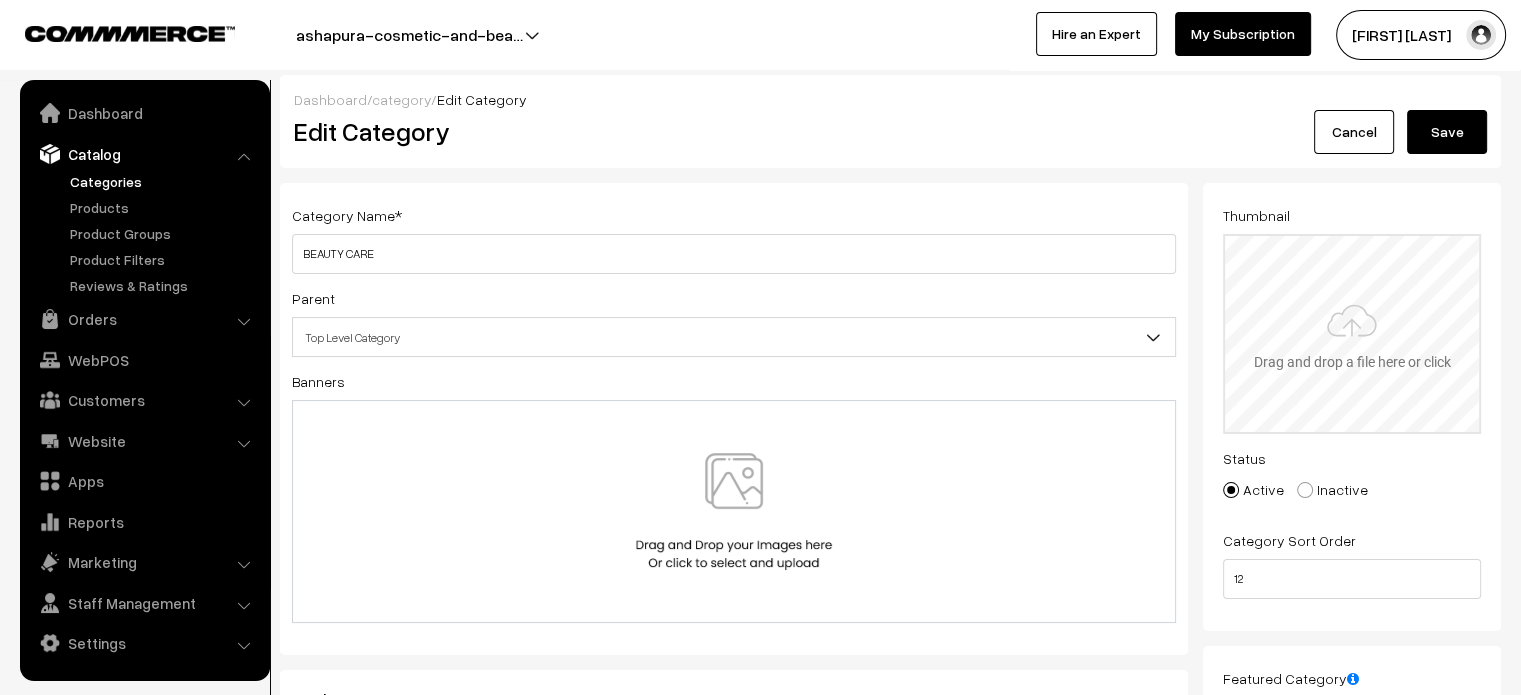 click at bounding box center [1352, 334] 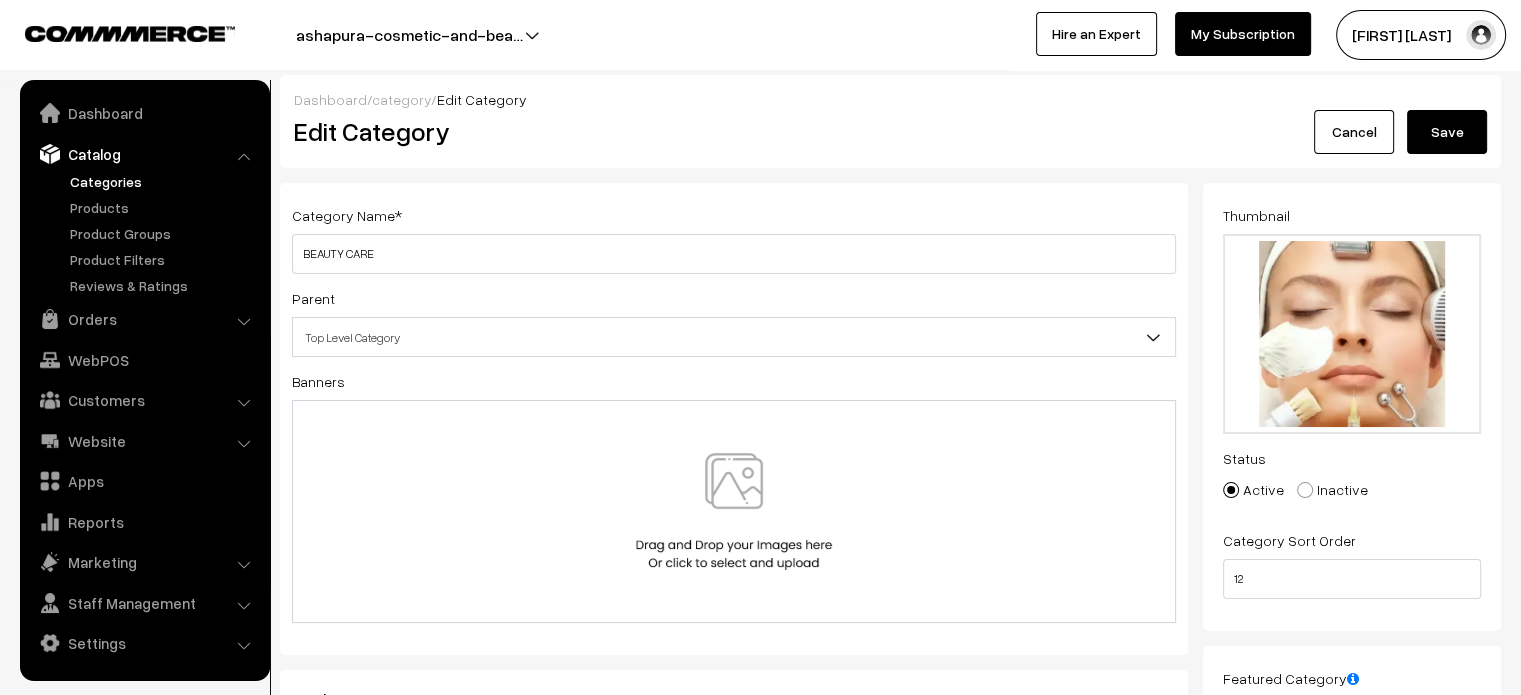 click on "Save" at bounding box center (1447, 132) 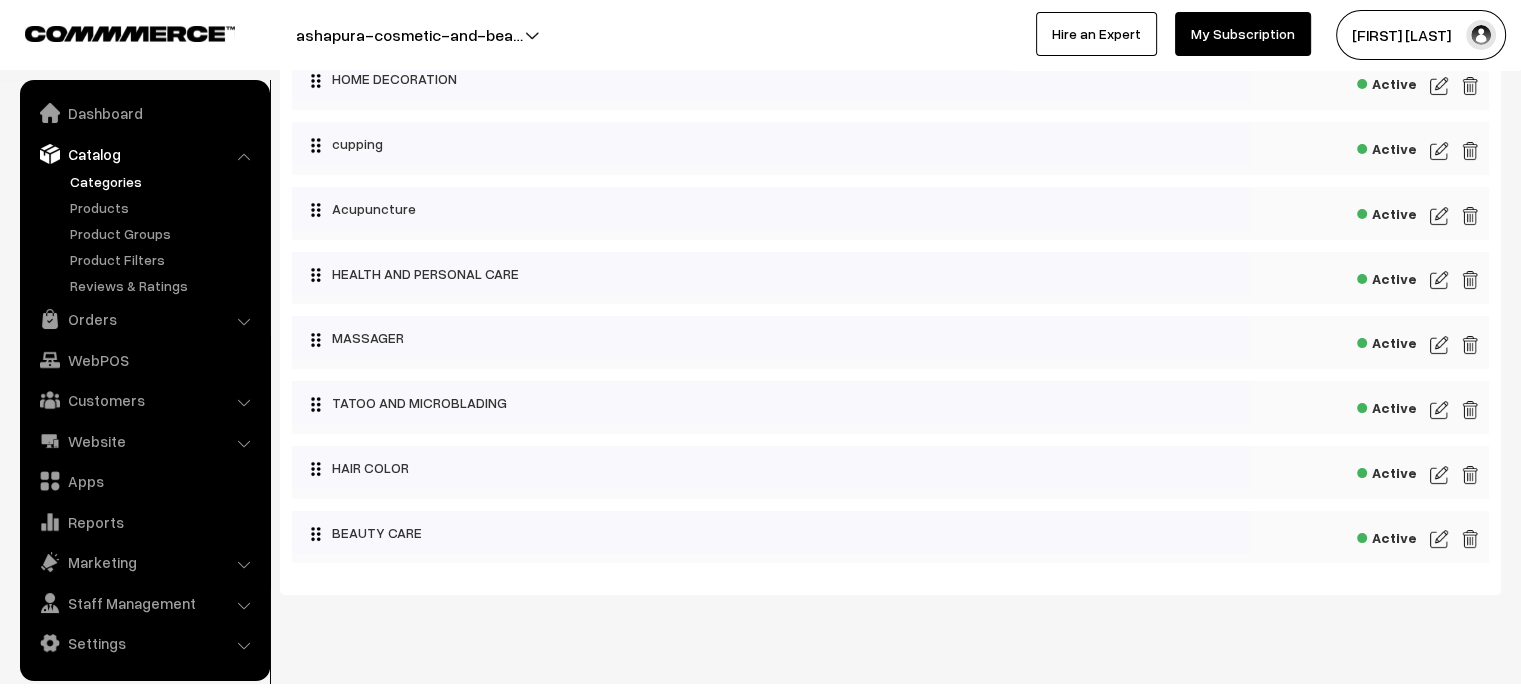 scroll, scrollTop: 343, scrollLeft: 0, axis: vertical 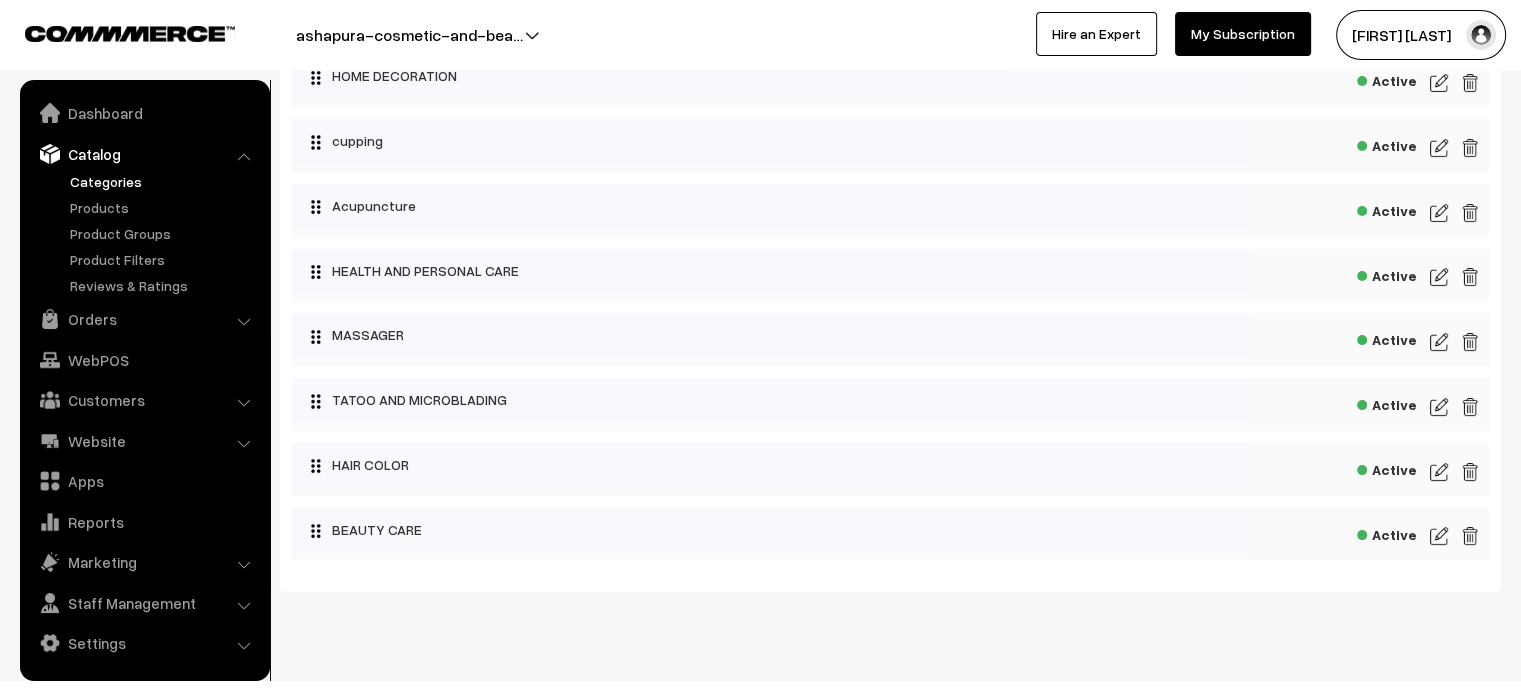 click at bounding box center (1439, 407) 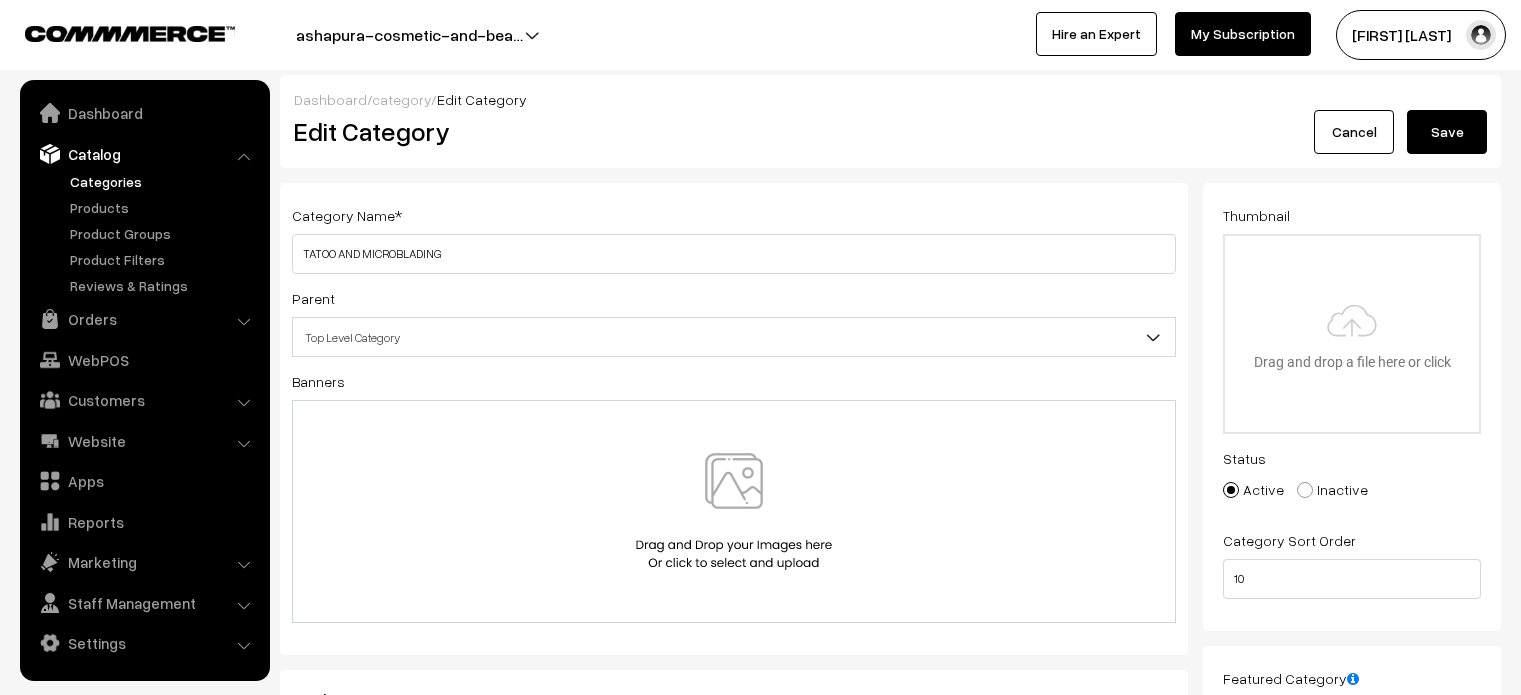 scroll, scrollTop: 0, scrollLeft: 0, axis: both 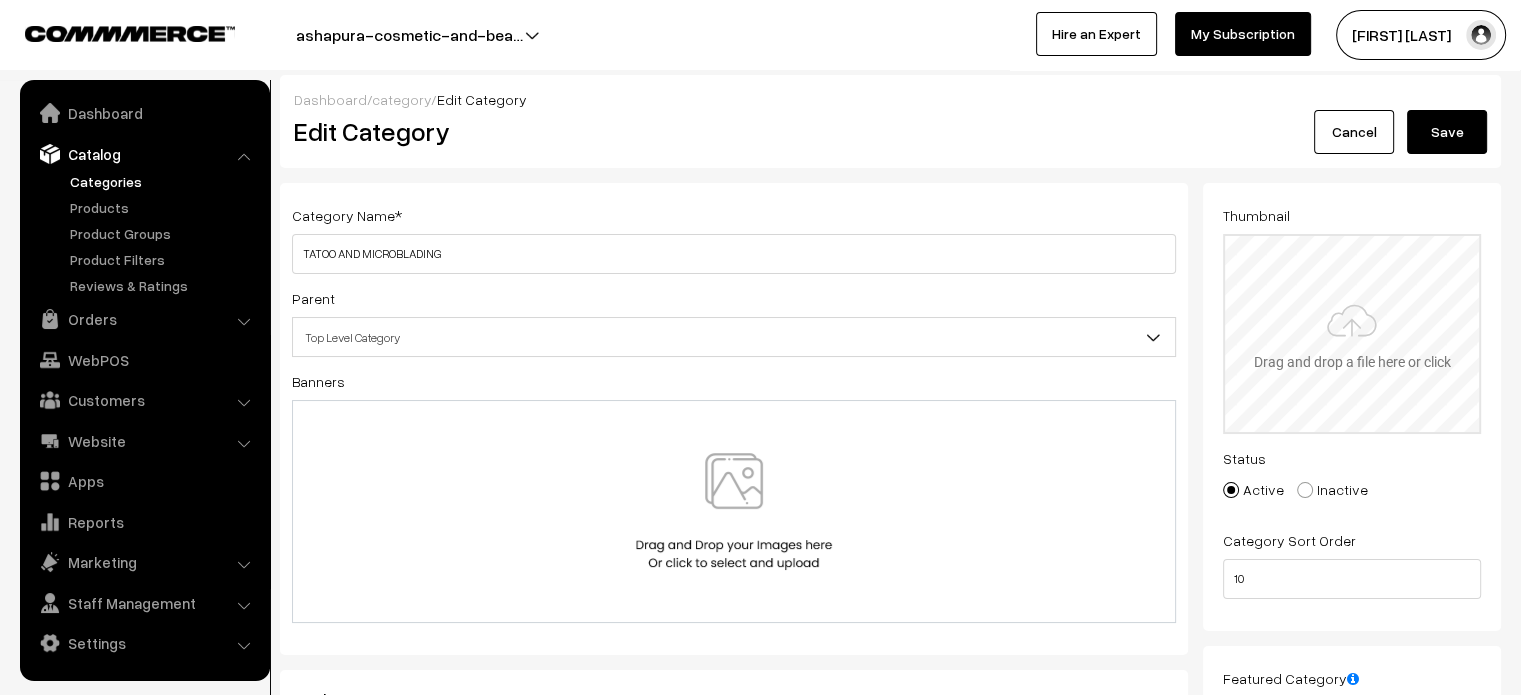 click at bounding box center (1352, 334) 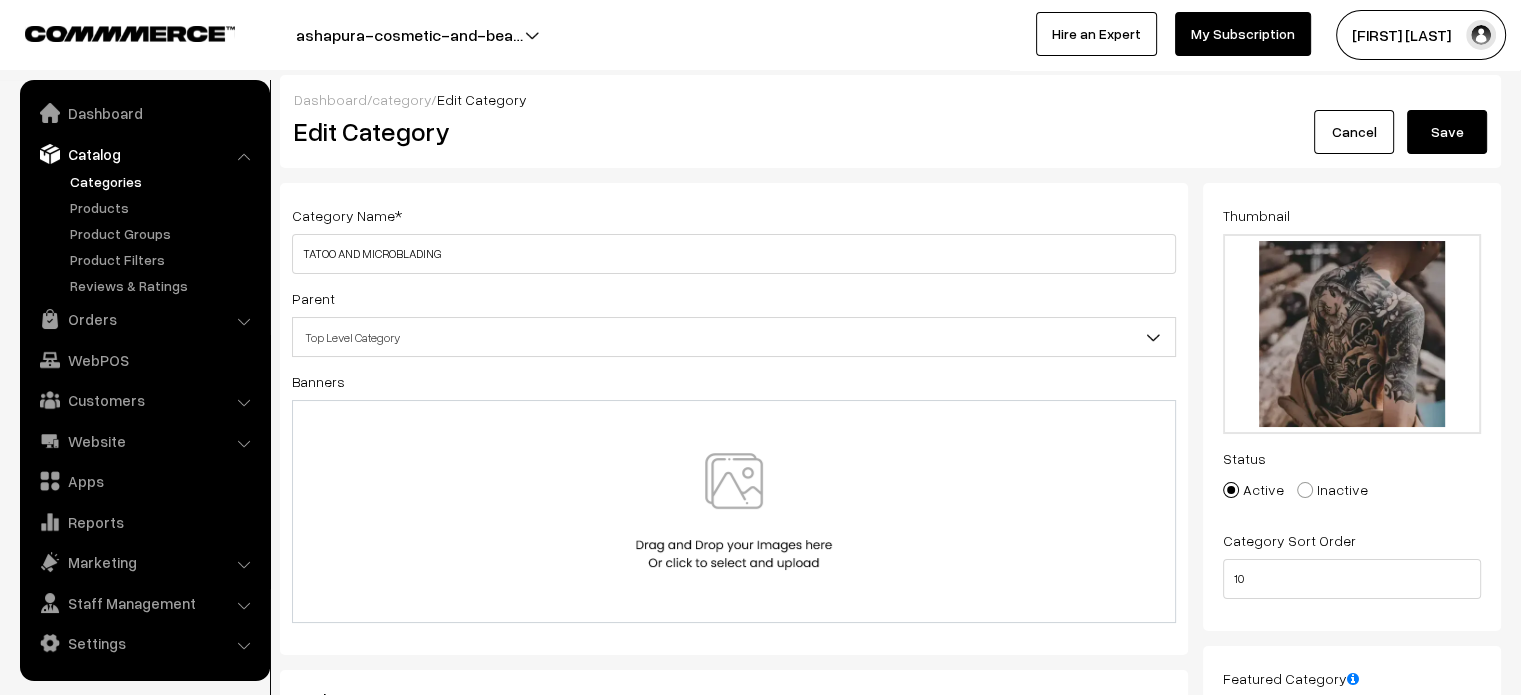 click on "Save" at bounding box center [1447, 132] 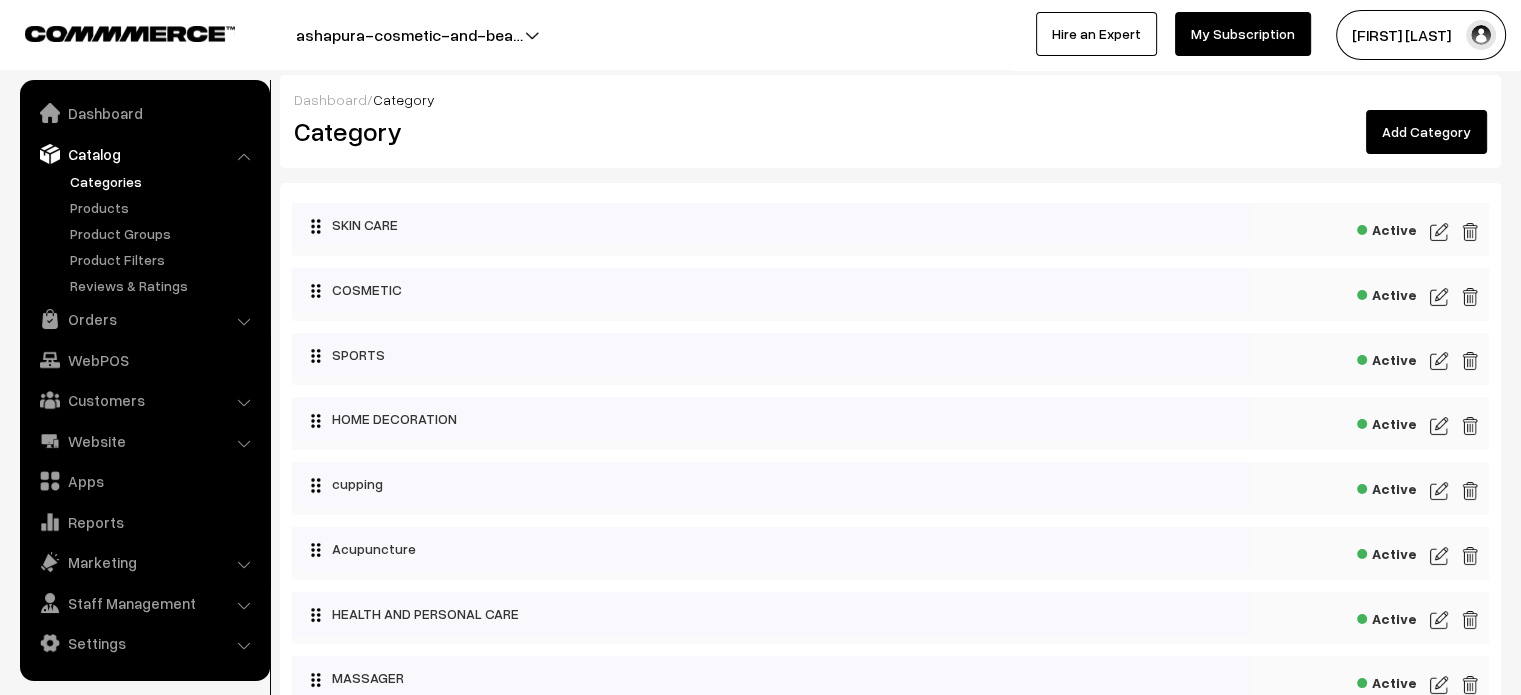 scroll, scrollTop: 372, scrollLeft: 0, axis: vertical 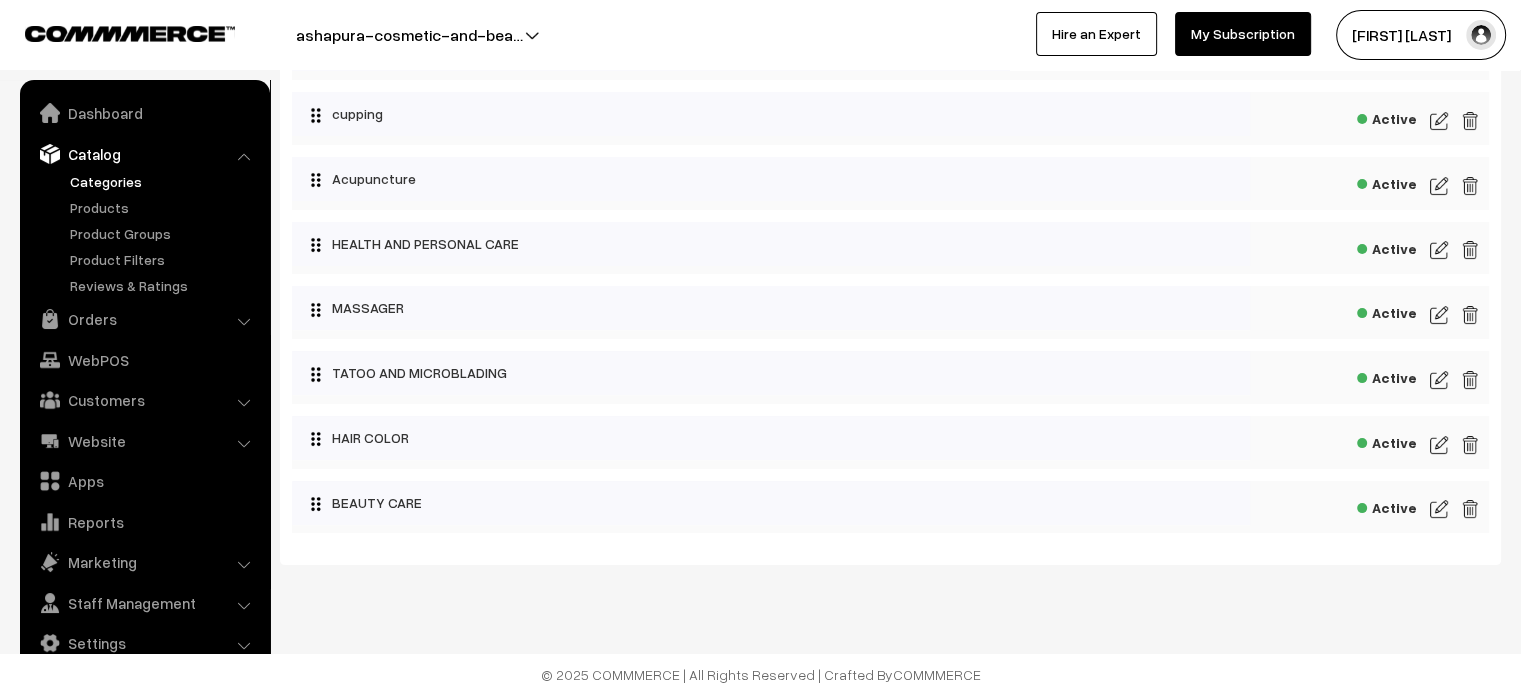 click at bounding box center [1439, 445] 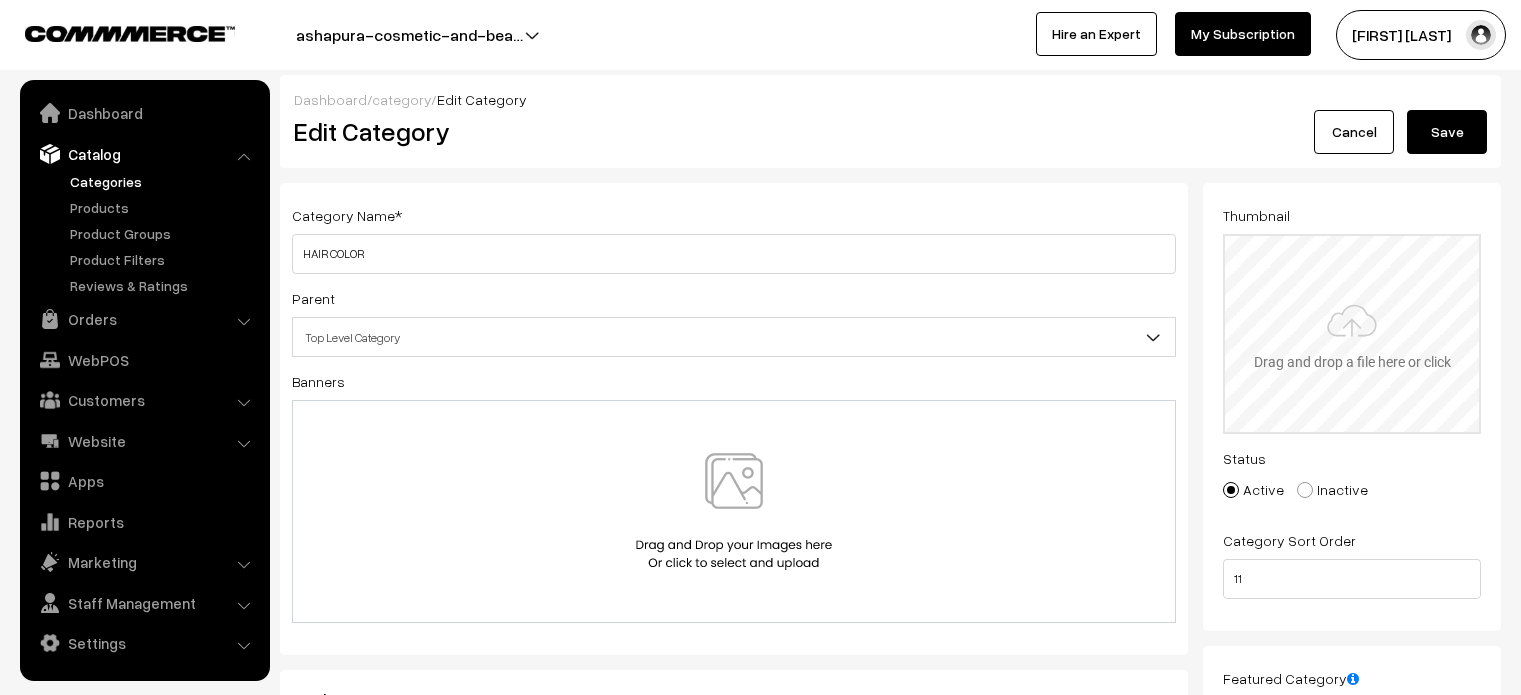 scroll, scrollTop: 0, scrollLeft: 0, axis: both 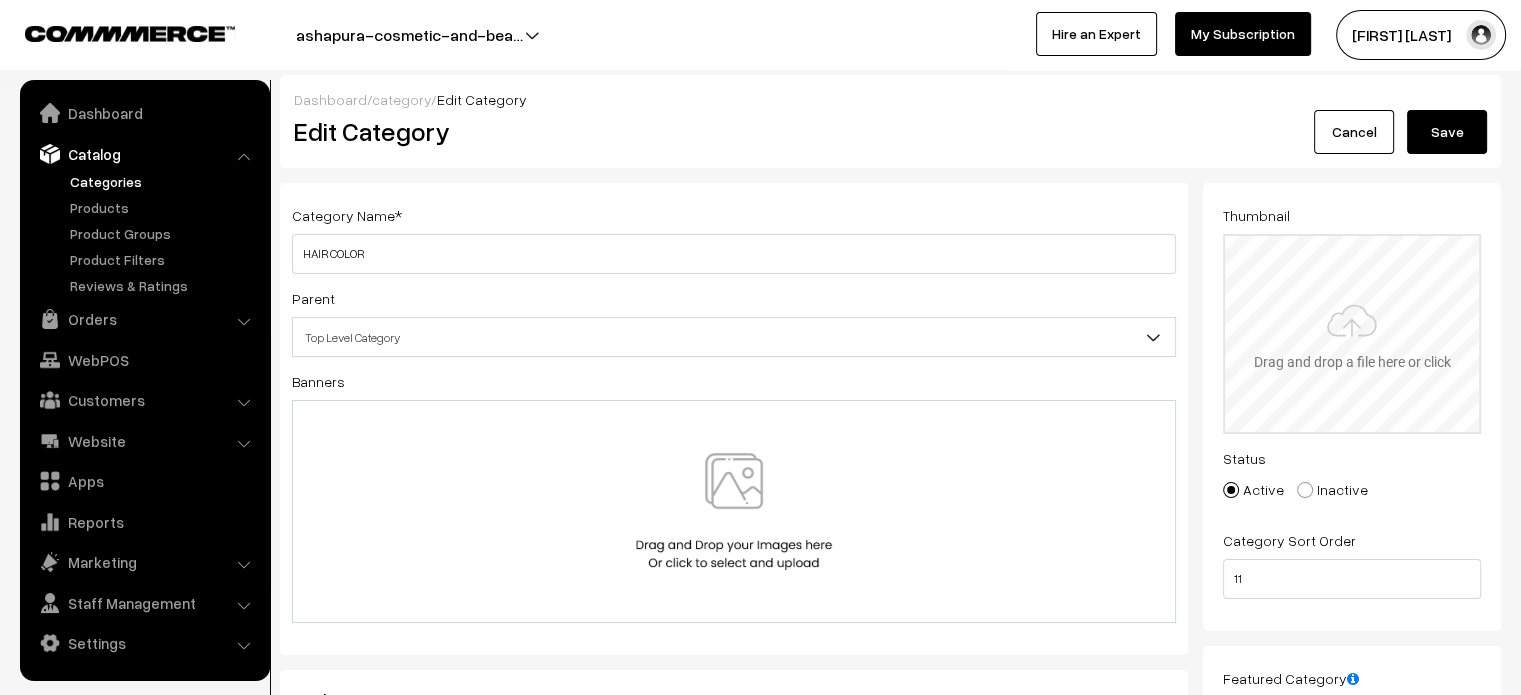 click at bounding box center [1352, 334] 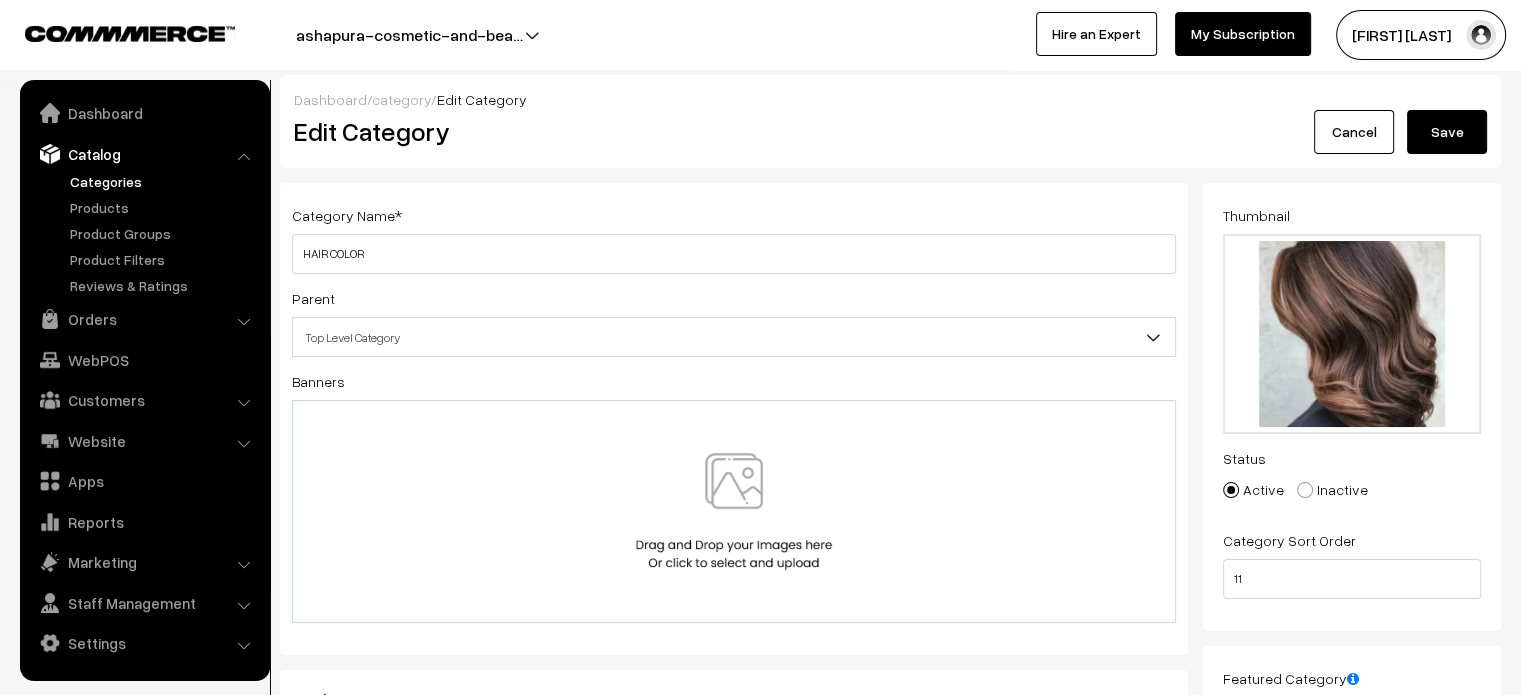 click on "Save" at bounding box center (1447, 132) 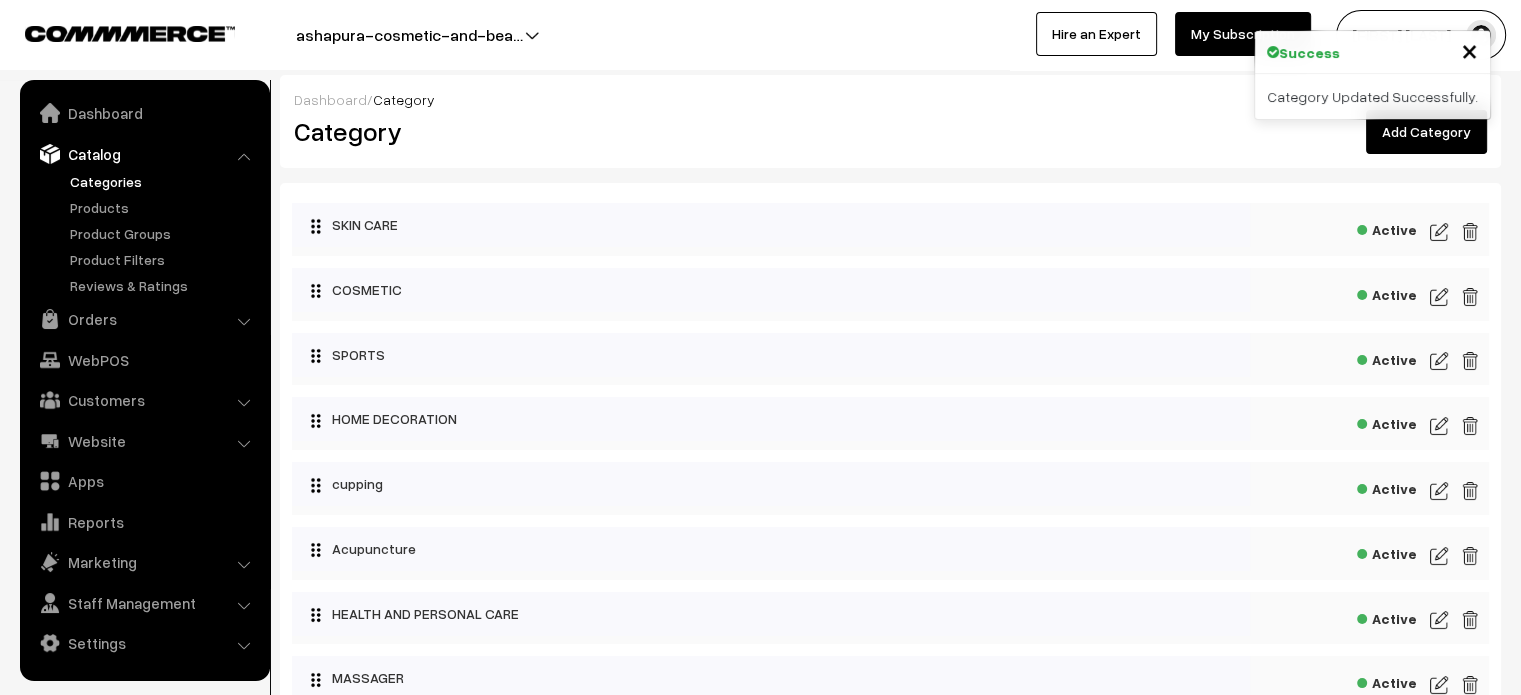 scroll, scrollTop: 372, scrollLeft: 0, axis: vertical 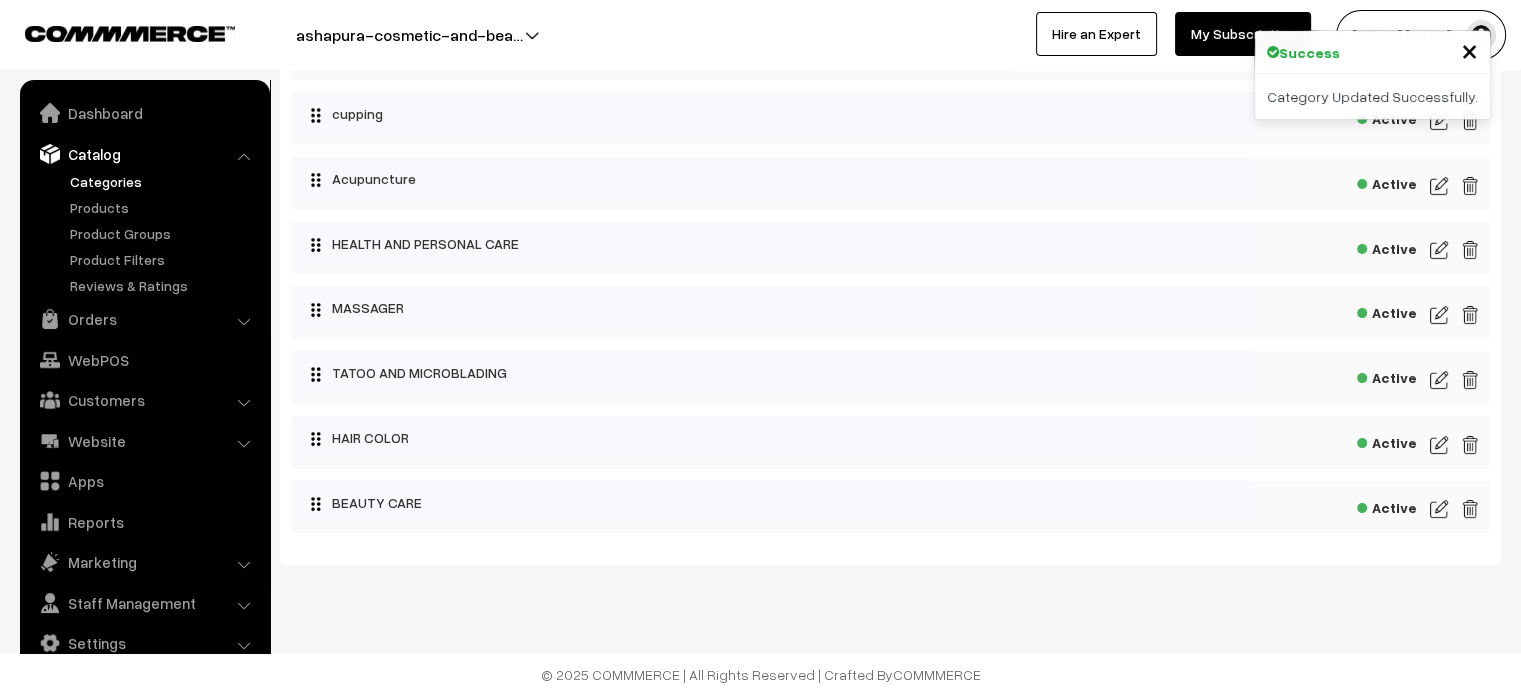 click at bounding box center (1439, 315) 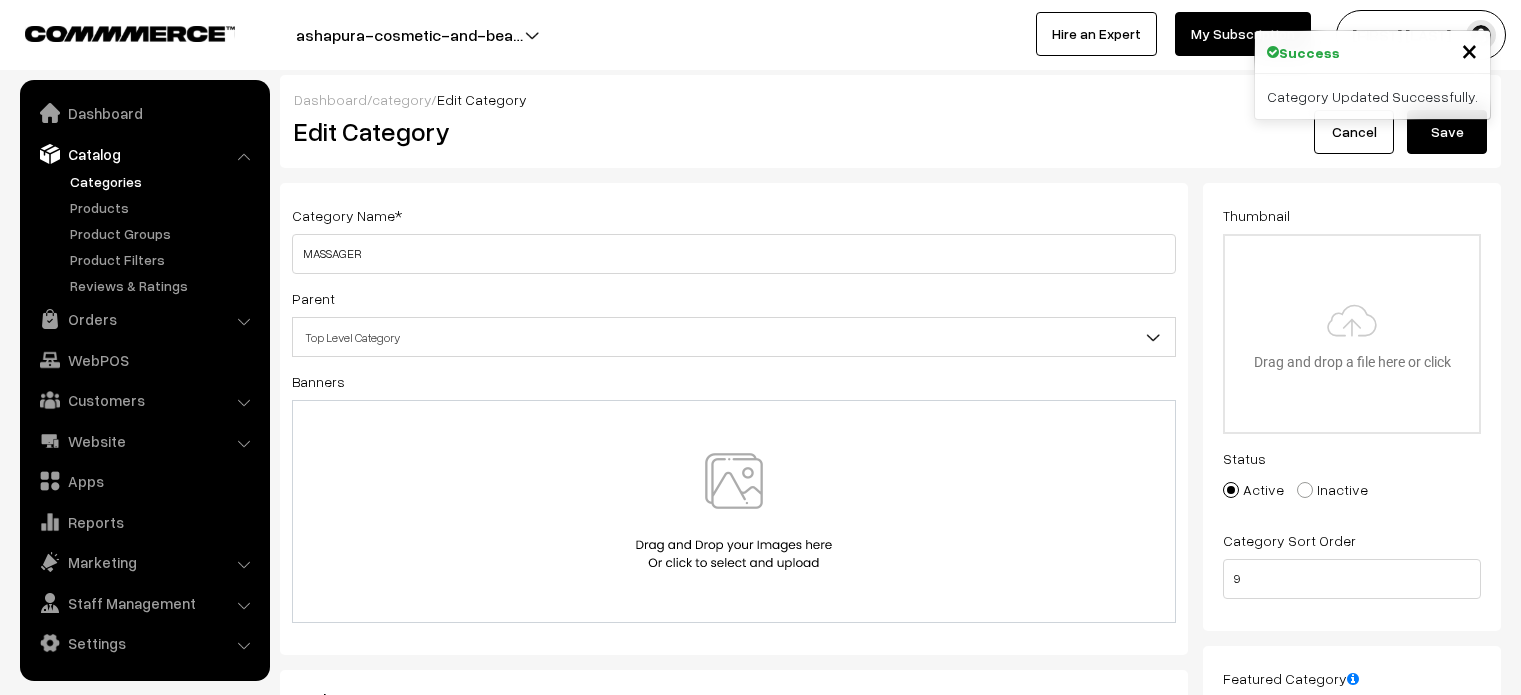 scroll, scrollTop: 0, scrollLeft: 0, axis: both 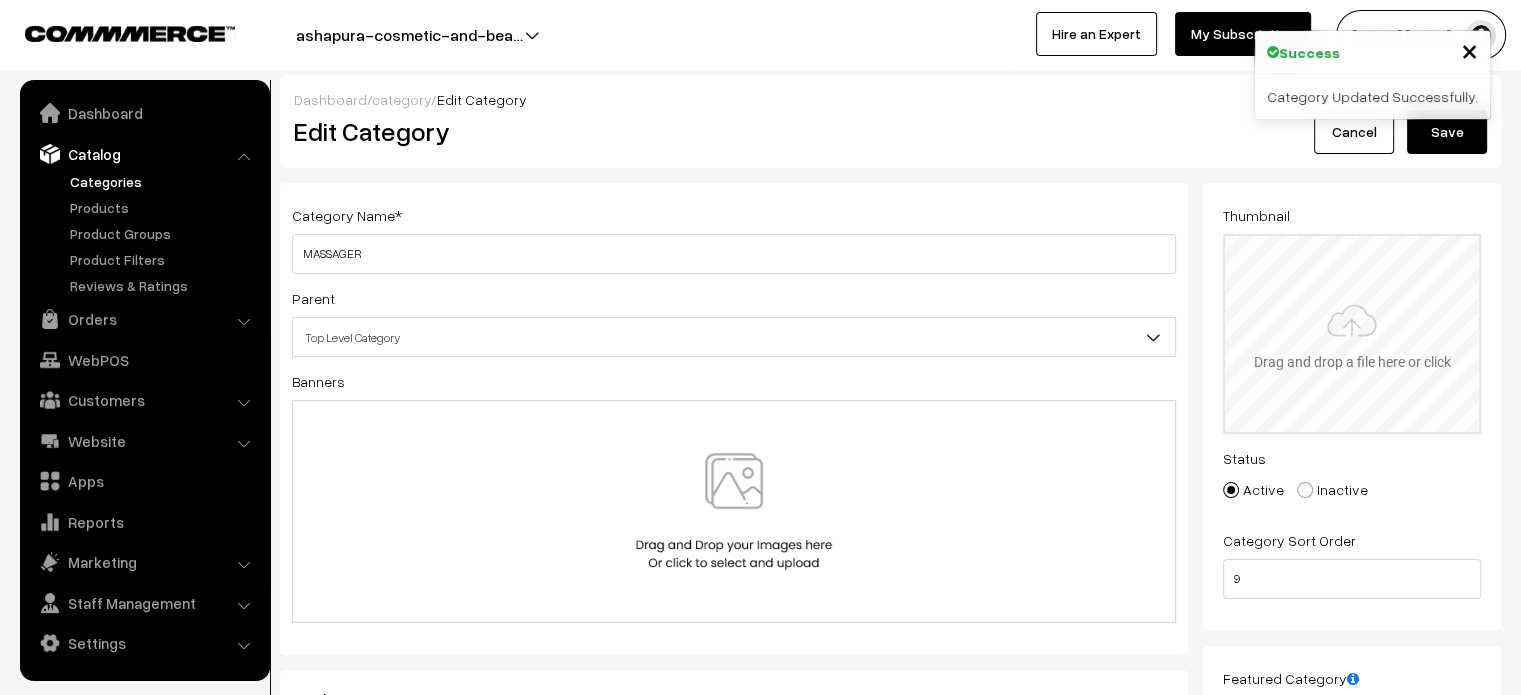 click at bounding box center (1352, 334) 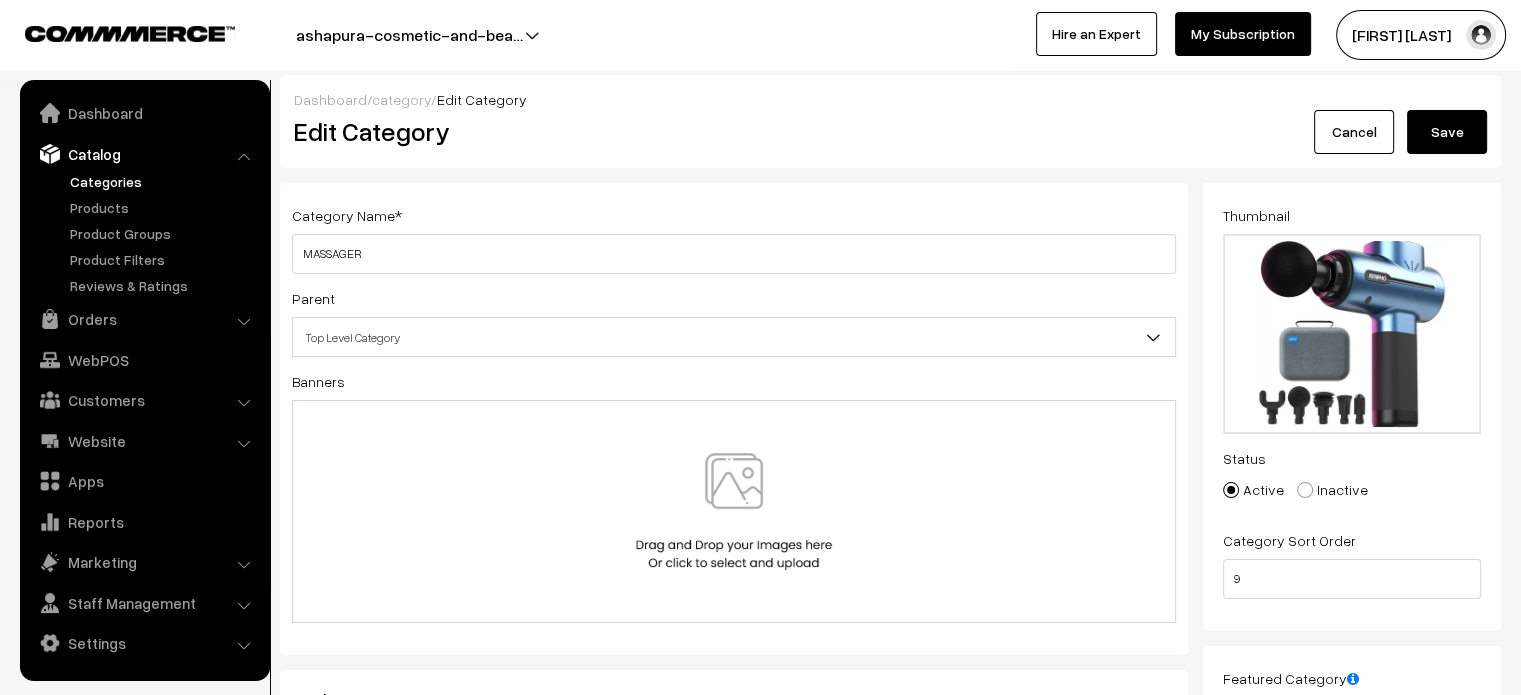 click on "Save" at bounding box center (1447, 132) 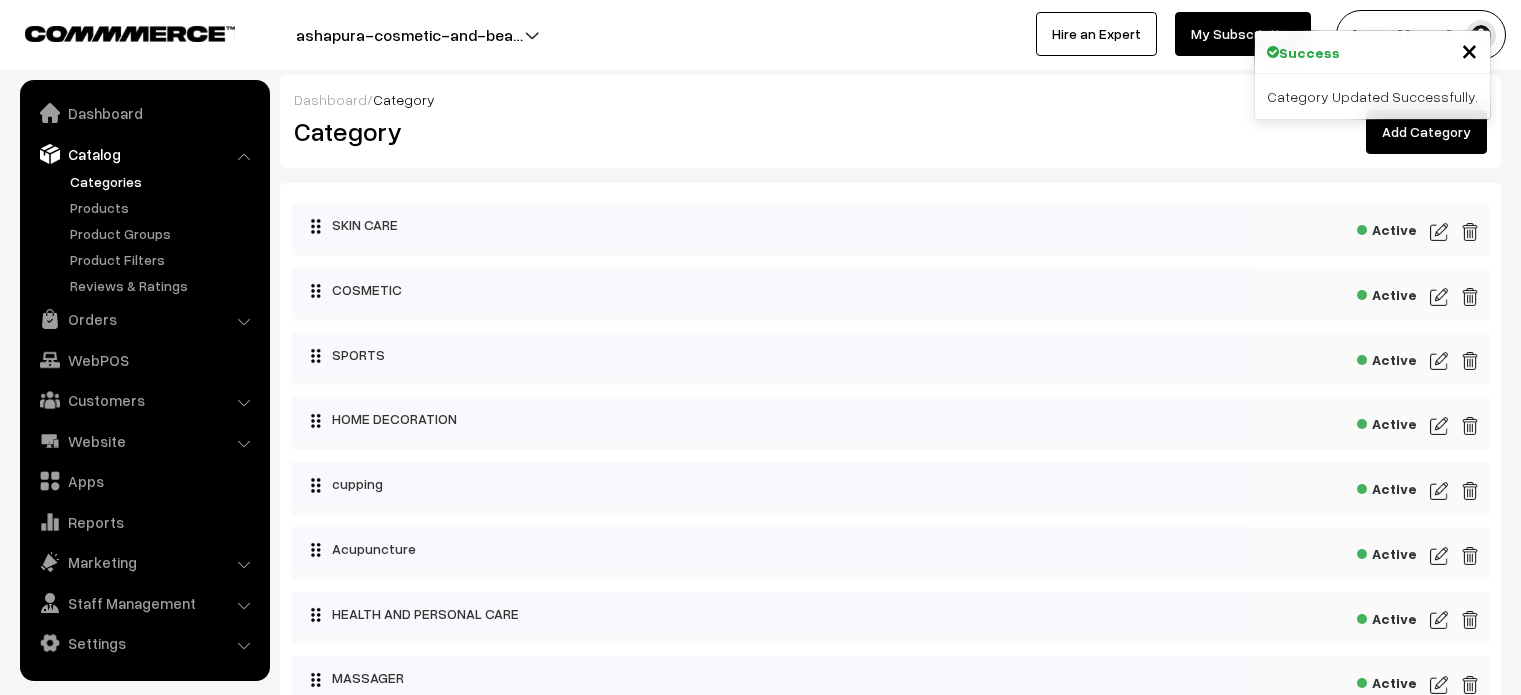 scroll, scrollTop: 0, scrollLeft: 0, axis: both 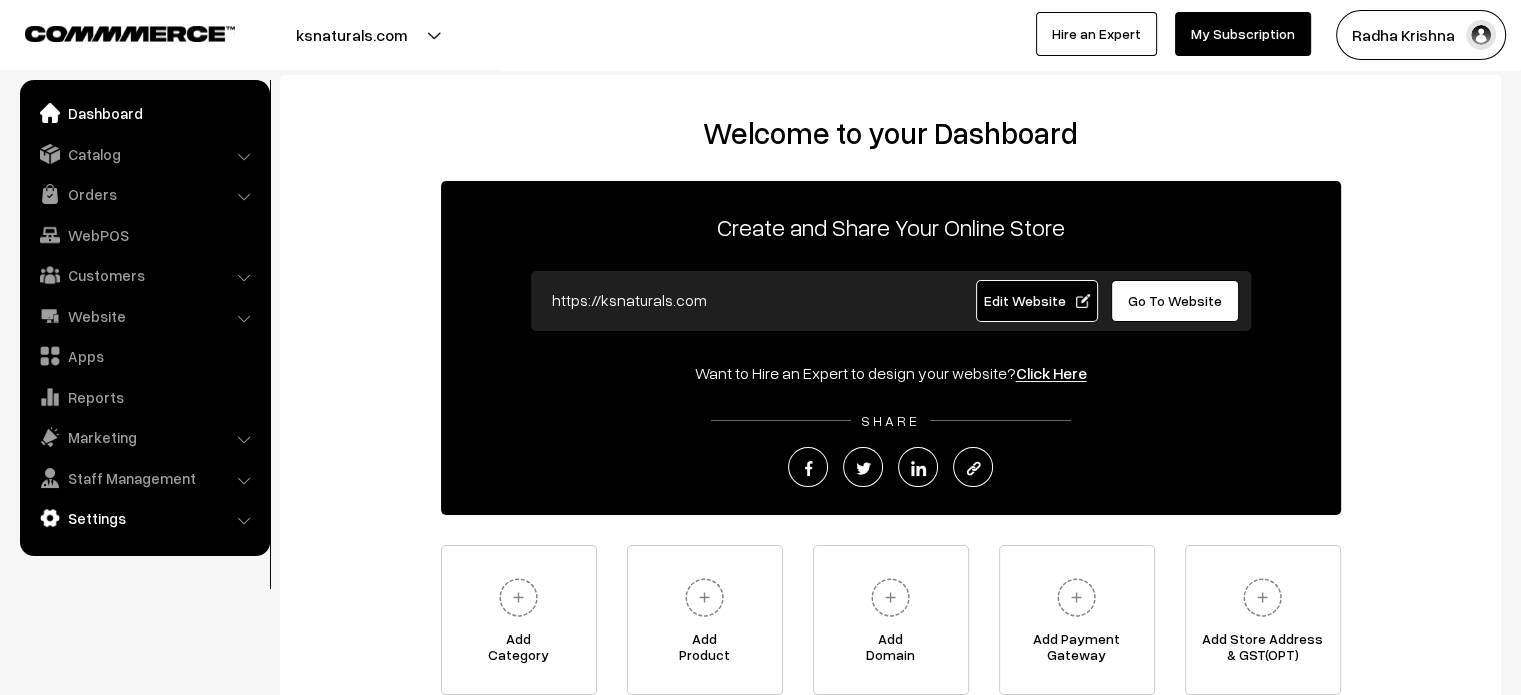 click on "Settings" at bounding box center (144, 518) 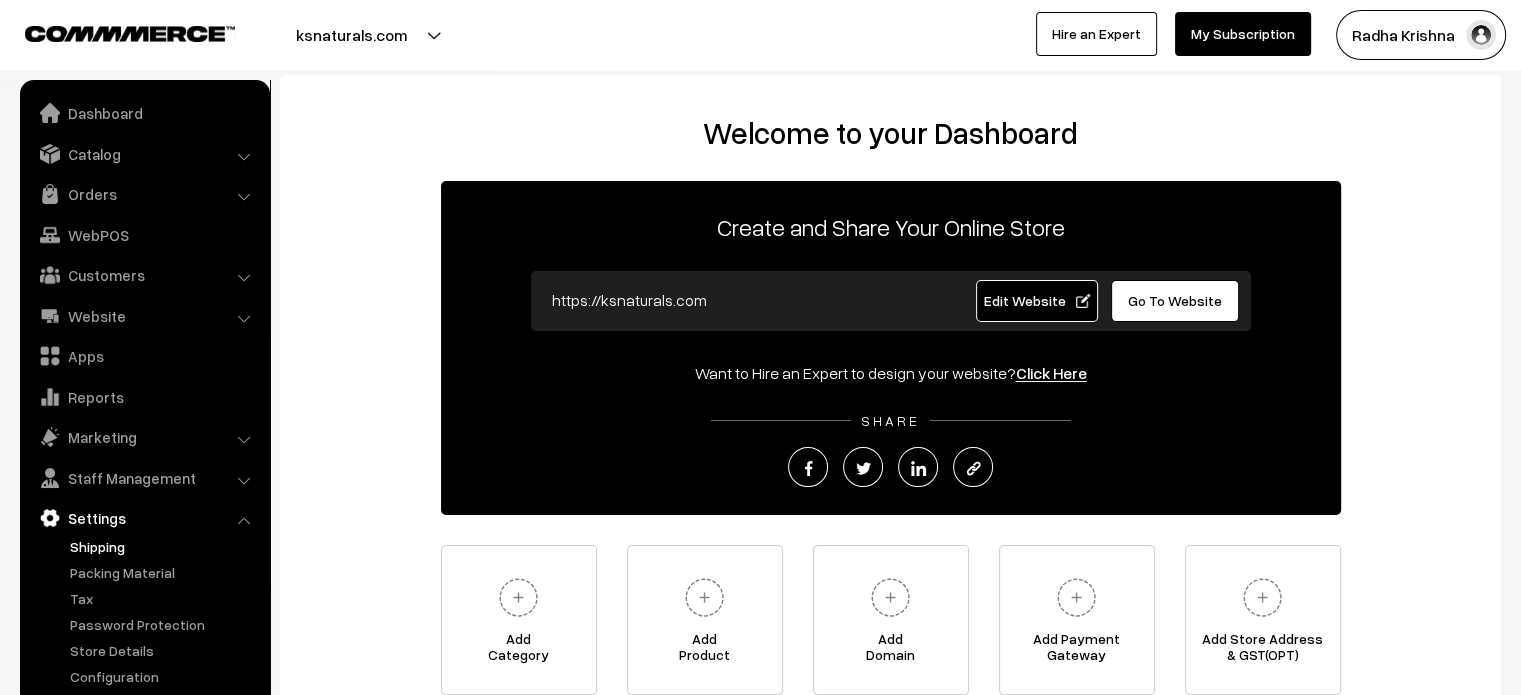 click on "Shipping" at bounding box center (164, 546) 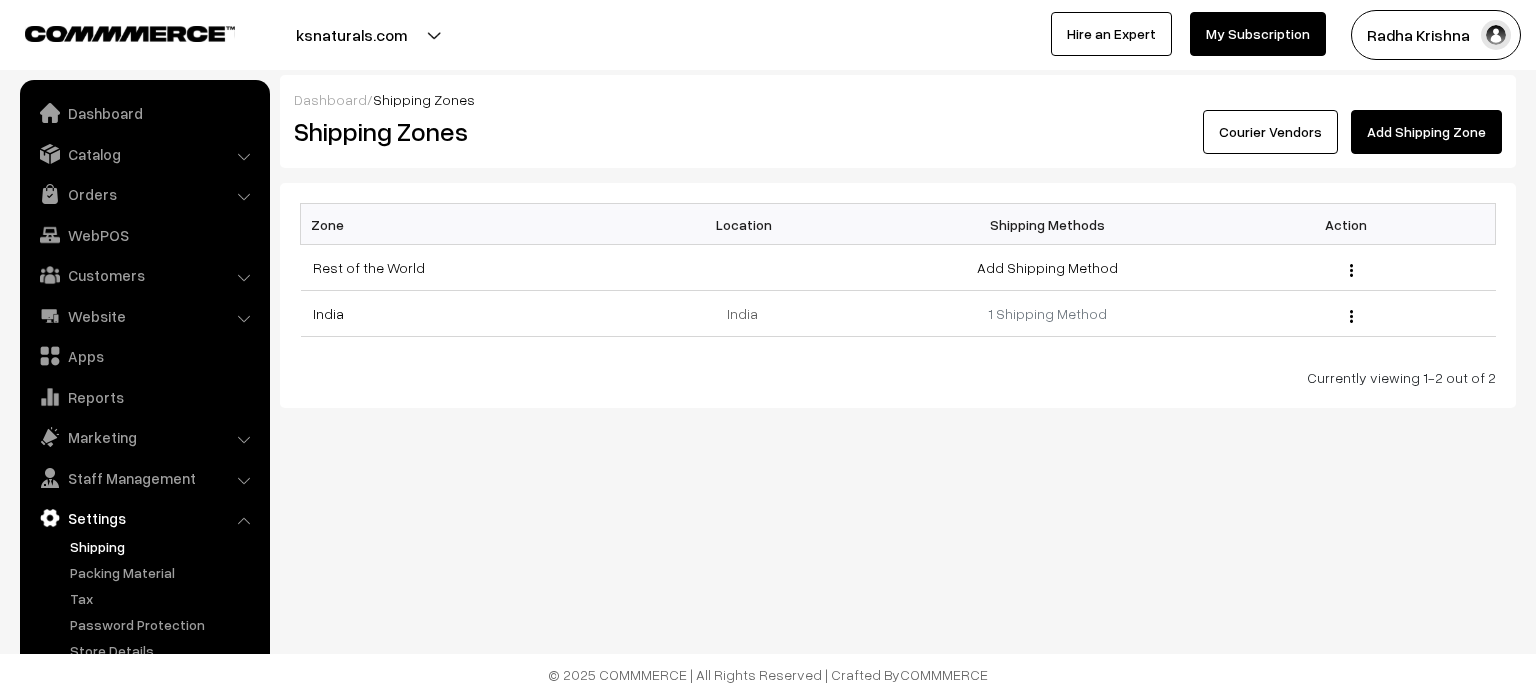 scroll, scrollTop: 0, scrollLeft: 0, axis: both 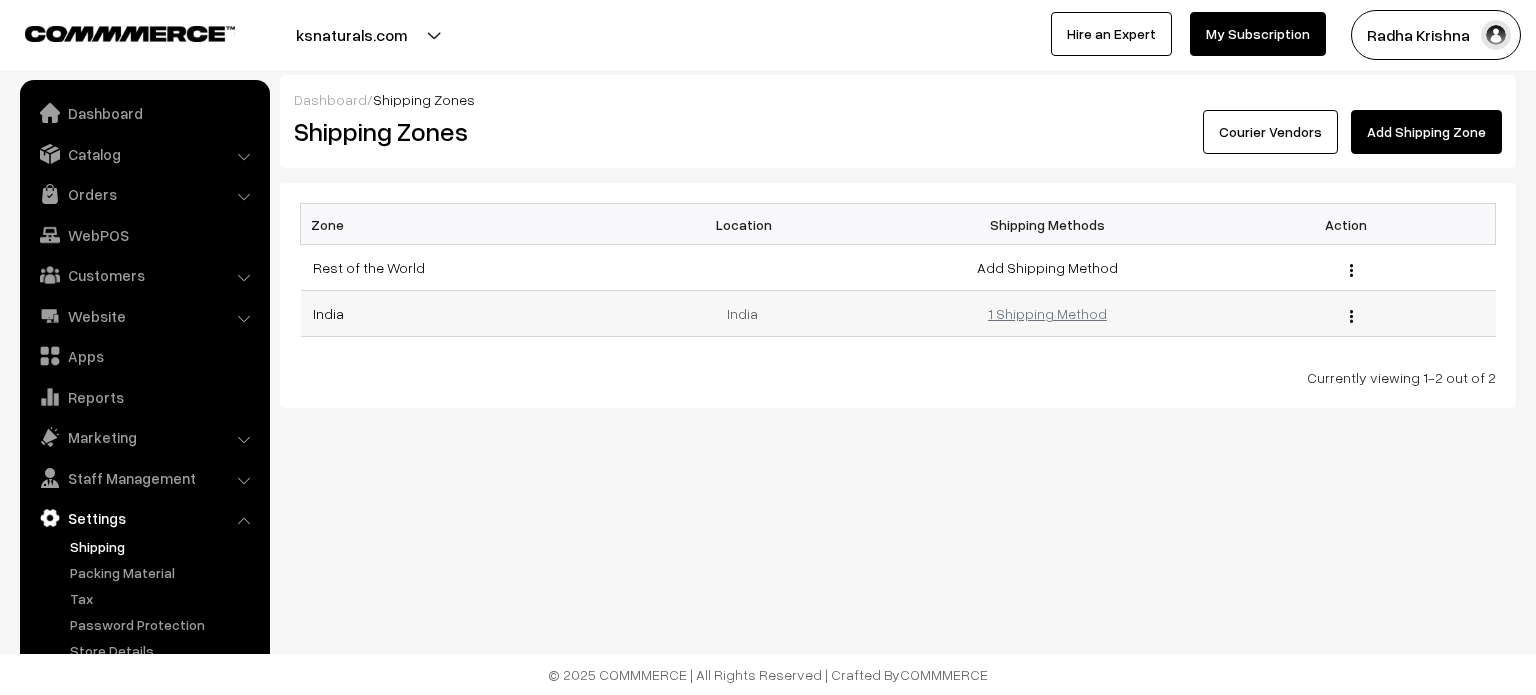 click on "1 Shipping Method" at bounding box center (1047, 313) 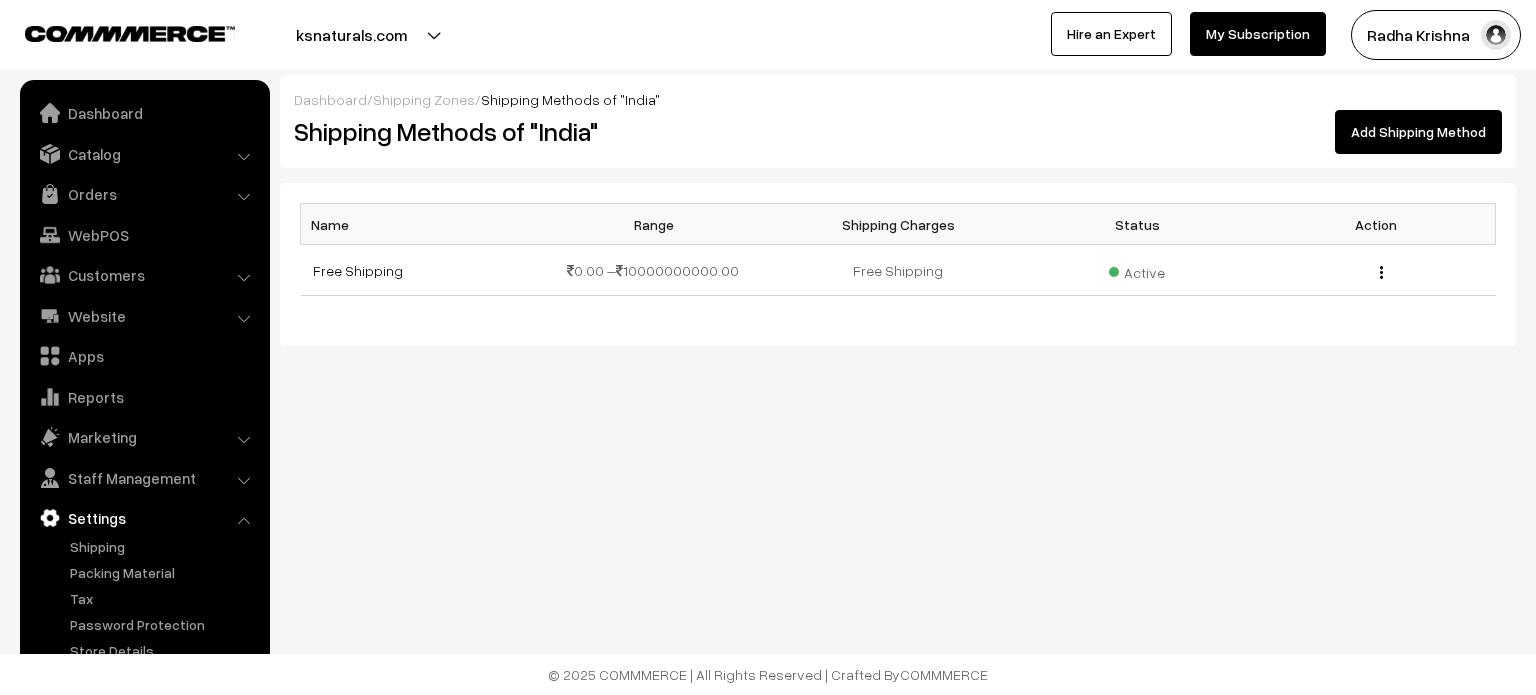 scroll, scrollTop: 0, scrollLeft: 0, axis: both 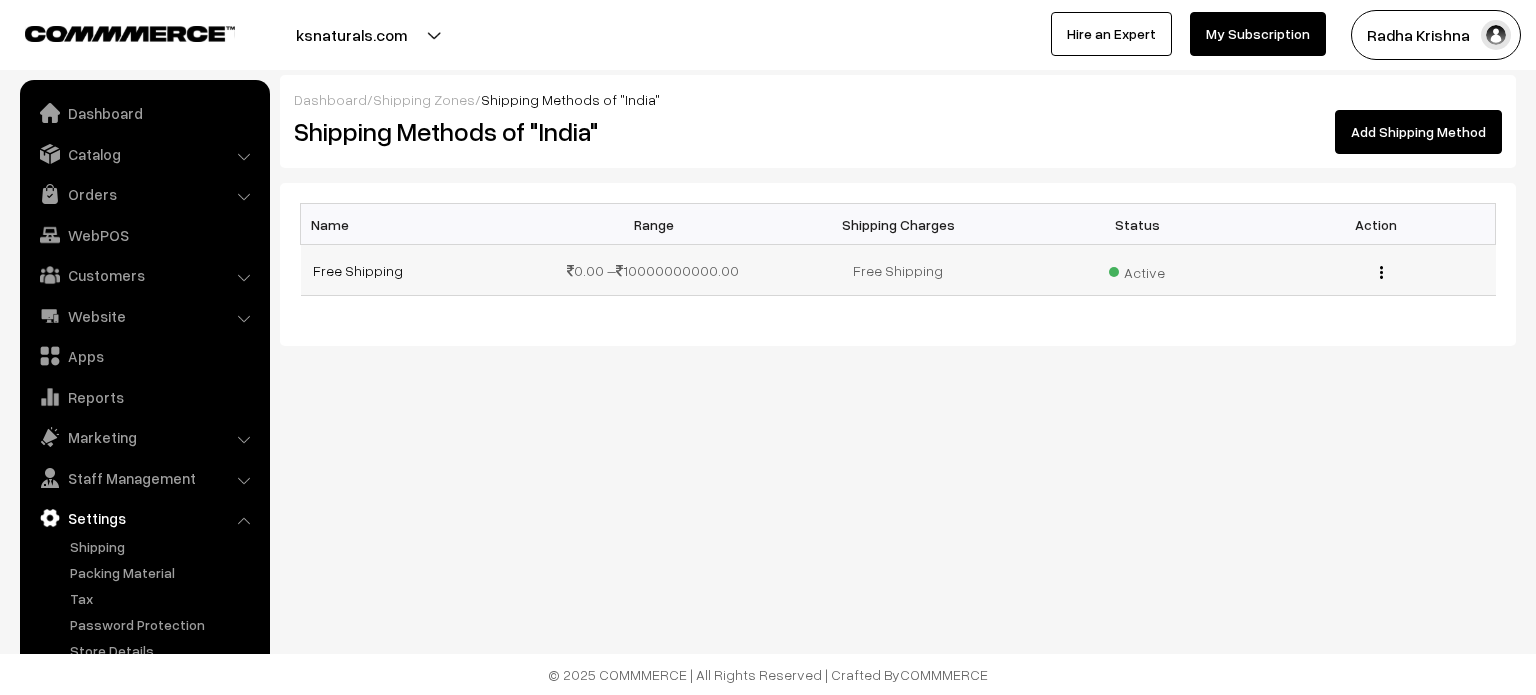 click at bounding box center (1381, 272) 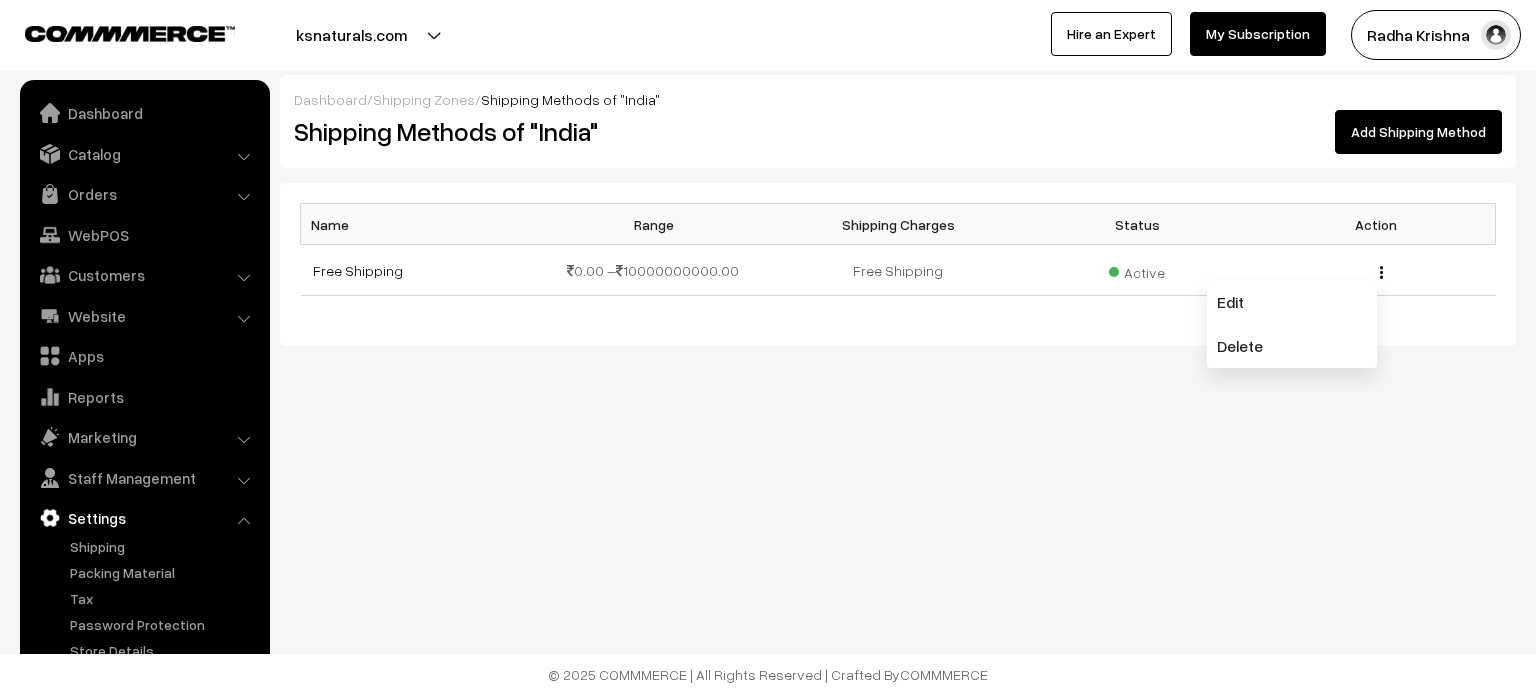 click on "Dashboard  /
Shipping Zones  /
Shipping Methods of "India"
Shipping Methods of "India"
Add Shipping Method
Name
Range
Shipping Charges
Status
Action
Free Shipping
0.00 –" at bounding box center [768, 238] 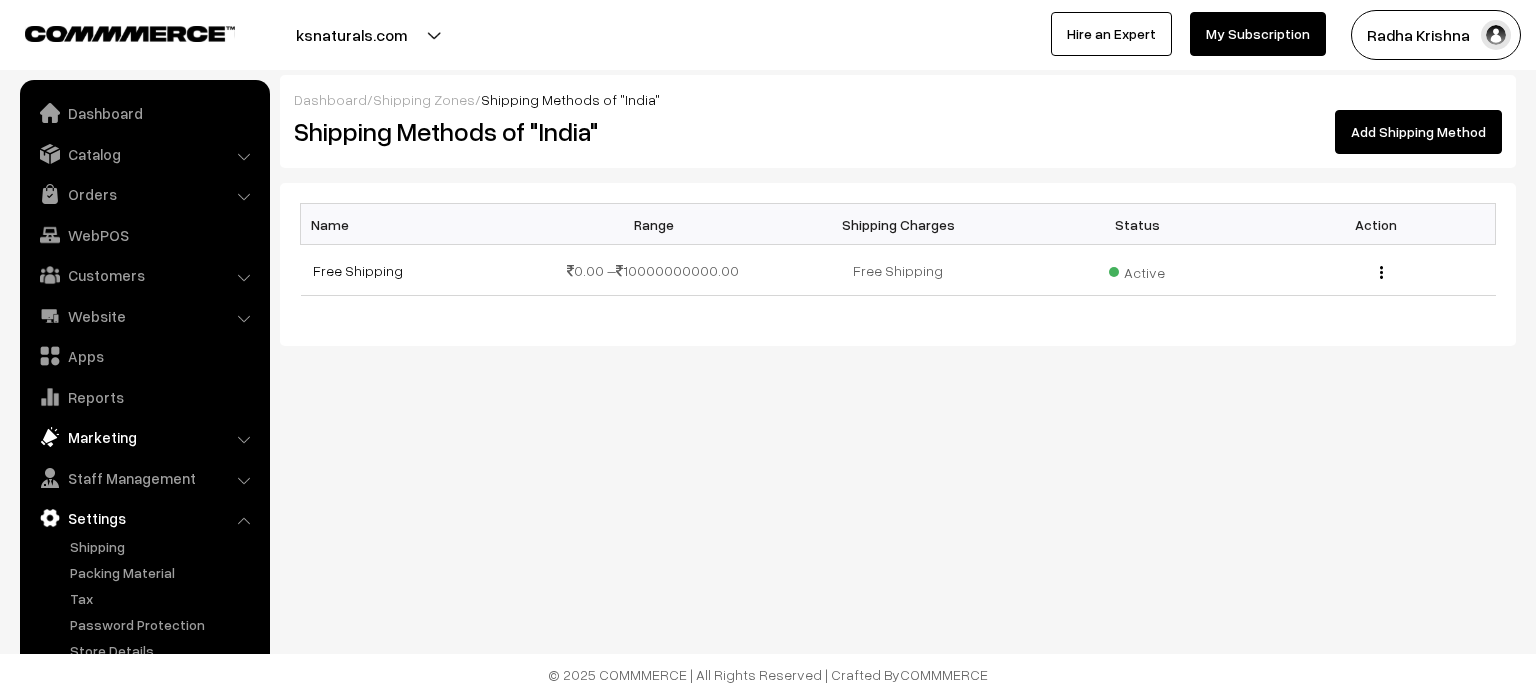 click on "Marketing" at bounding box center (144, 437) 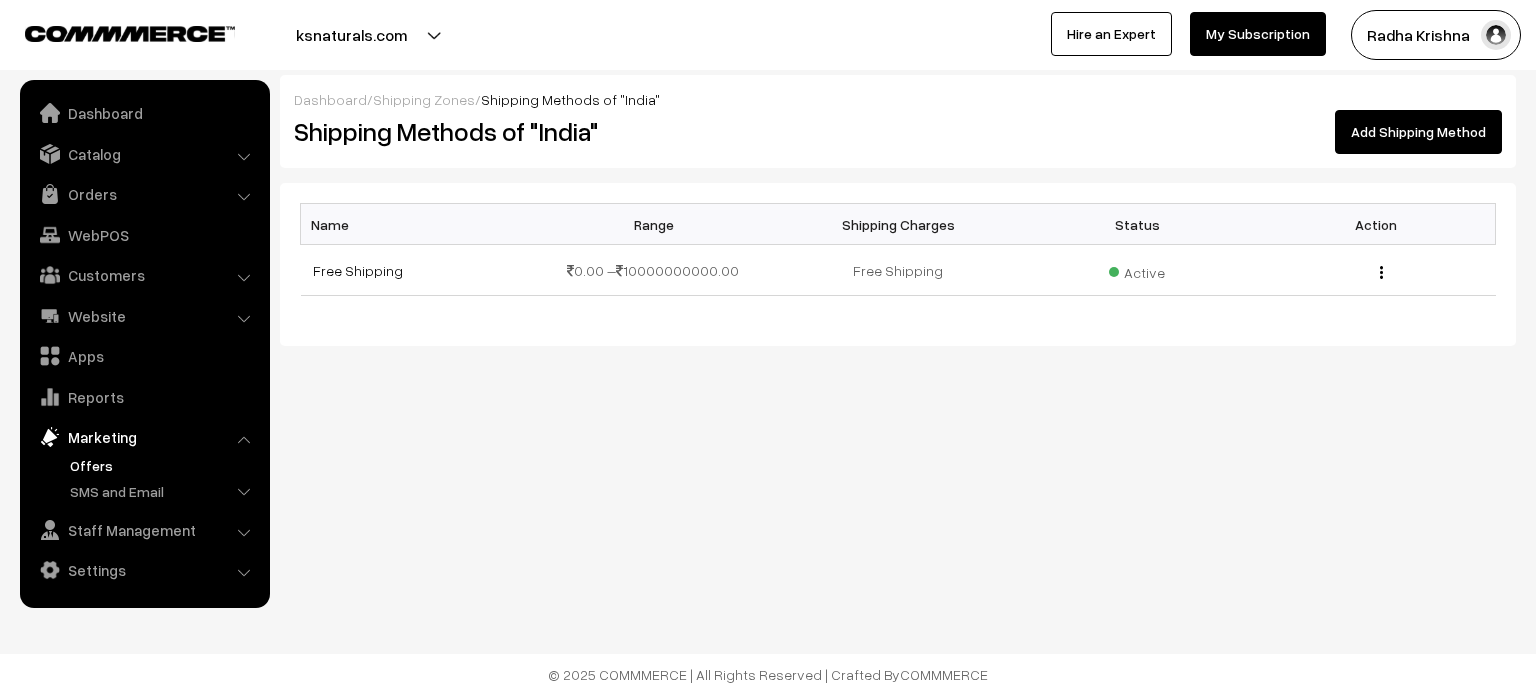 click on "Offers" at bounding box center (164, 465) 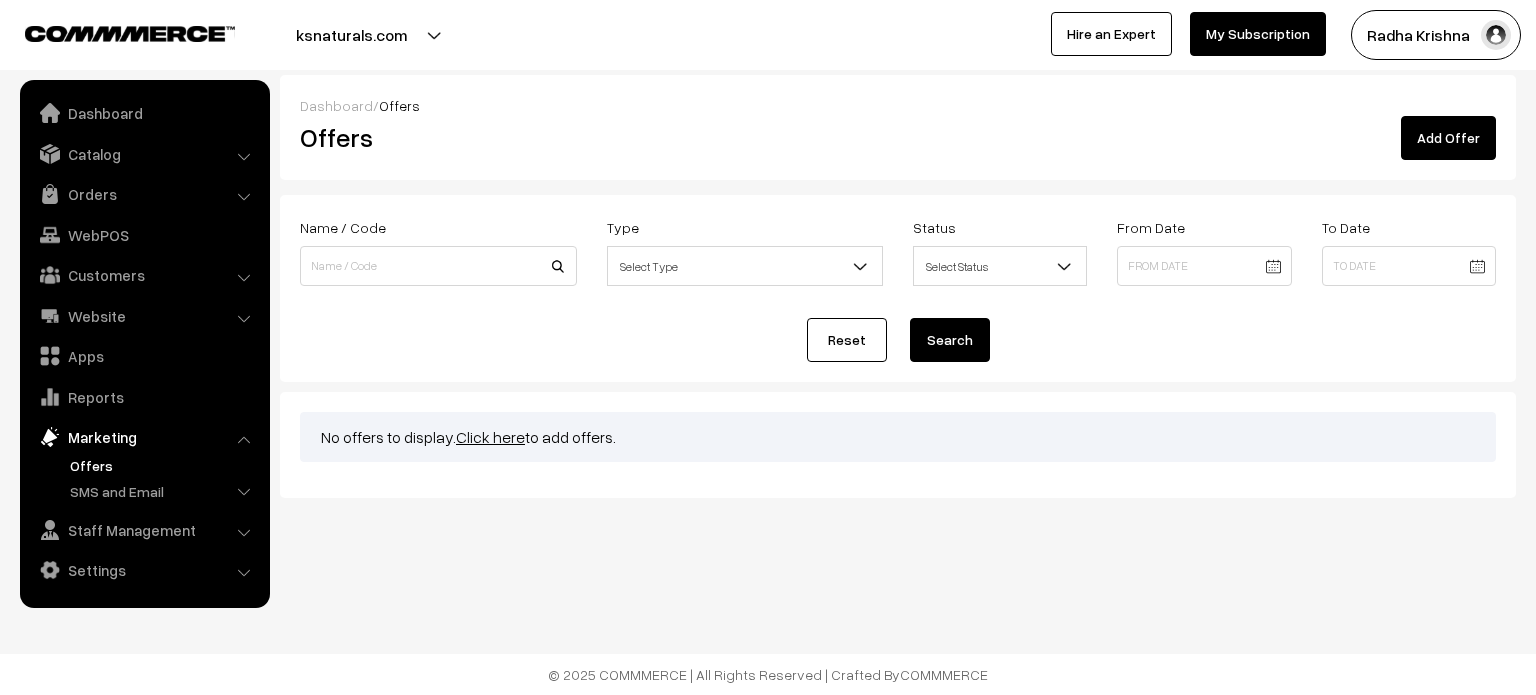 scroll, scrollTop: 0, scrollLeft: 0, axis: both 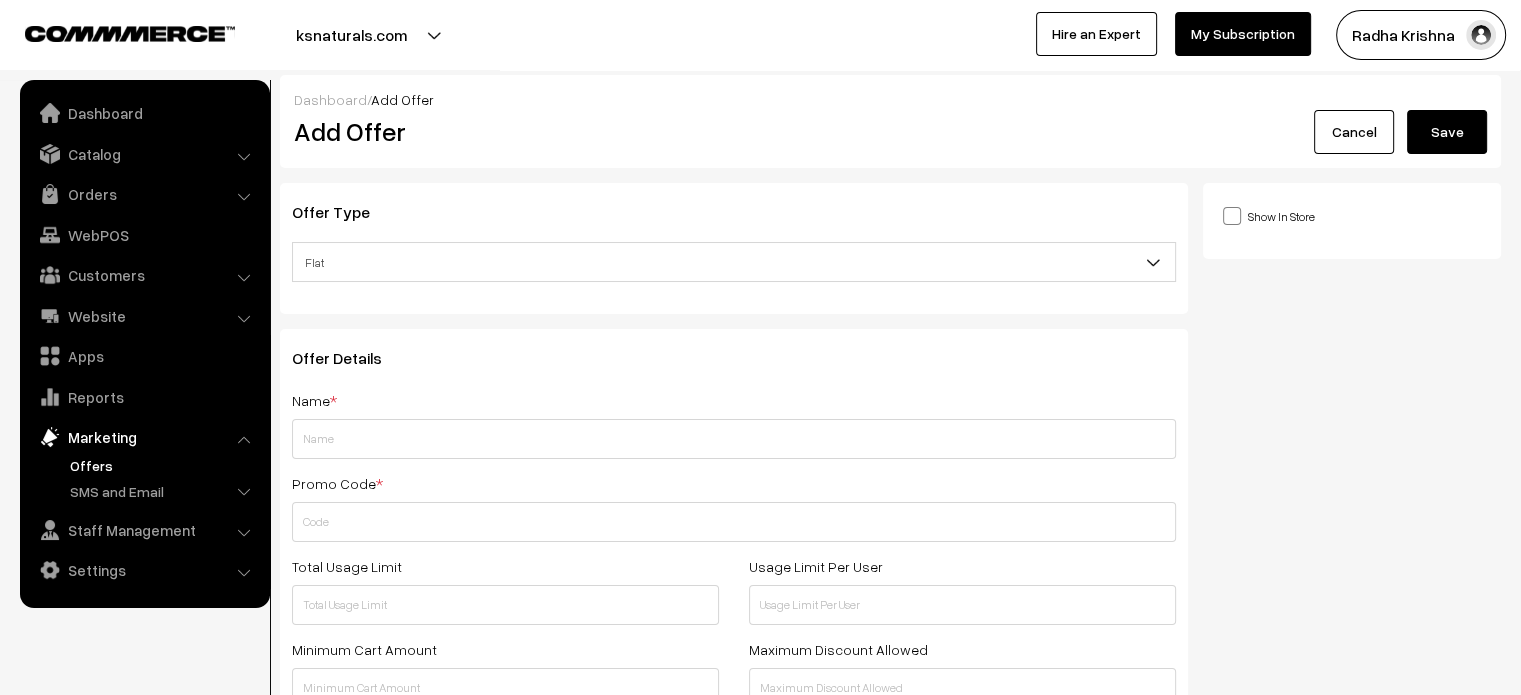 click on "Flat" at bounding box center (734, 262) 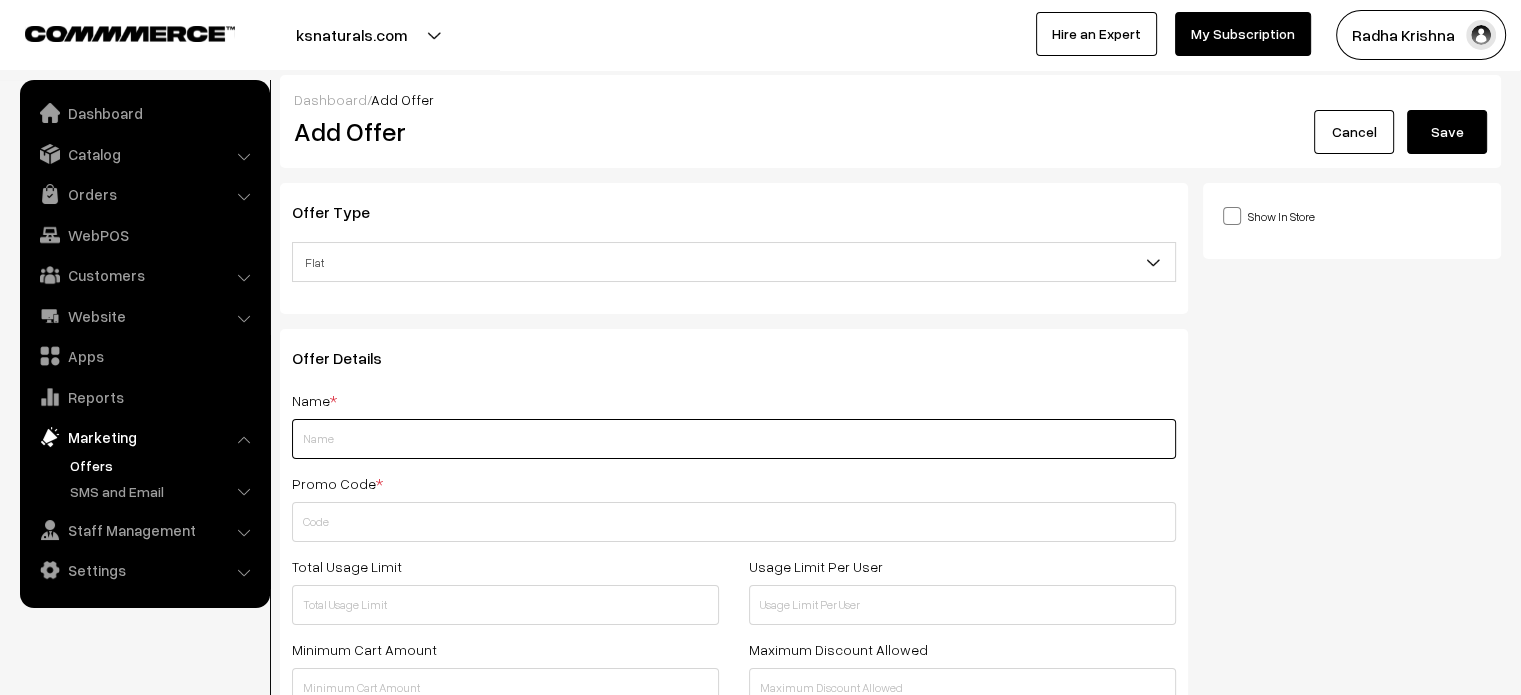 click at bounding box center [734, 439] 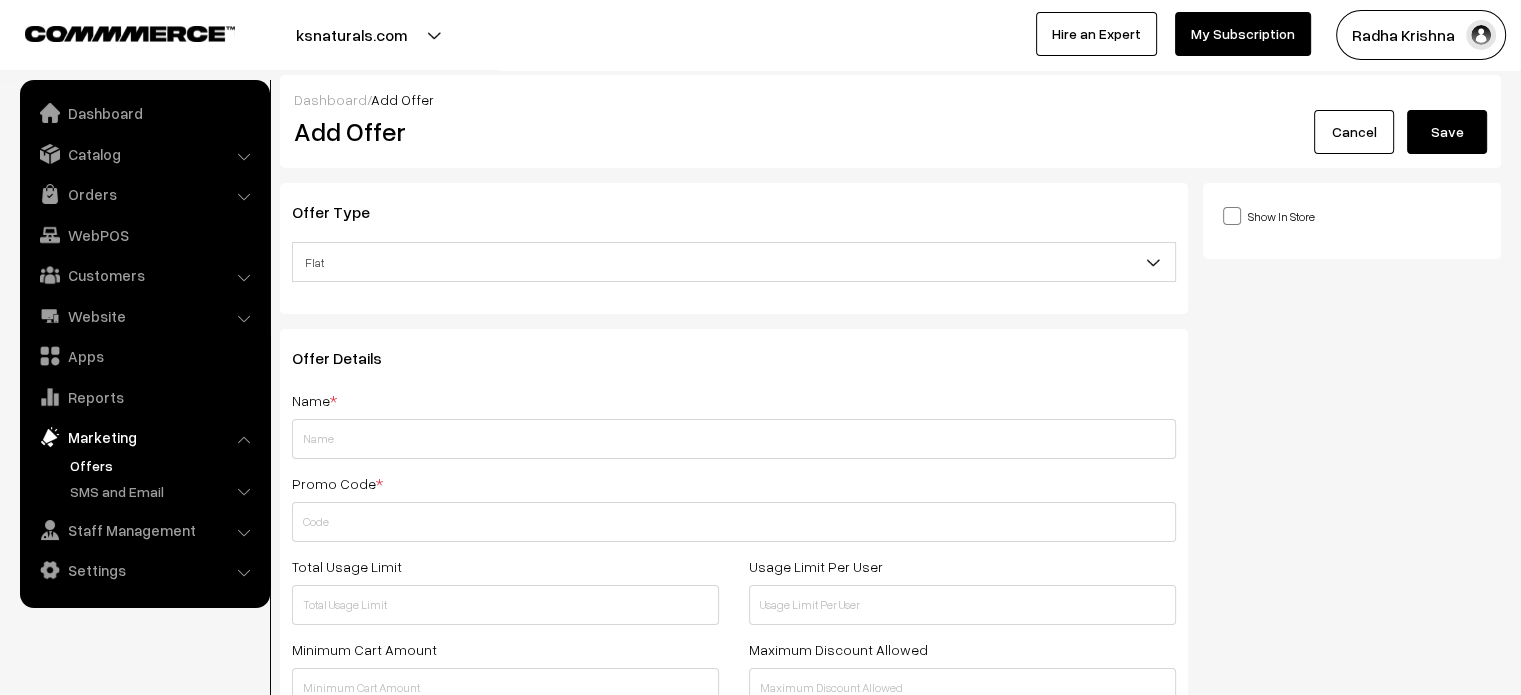 click on "Flat" at bounding box center [734, 262] 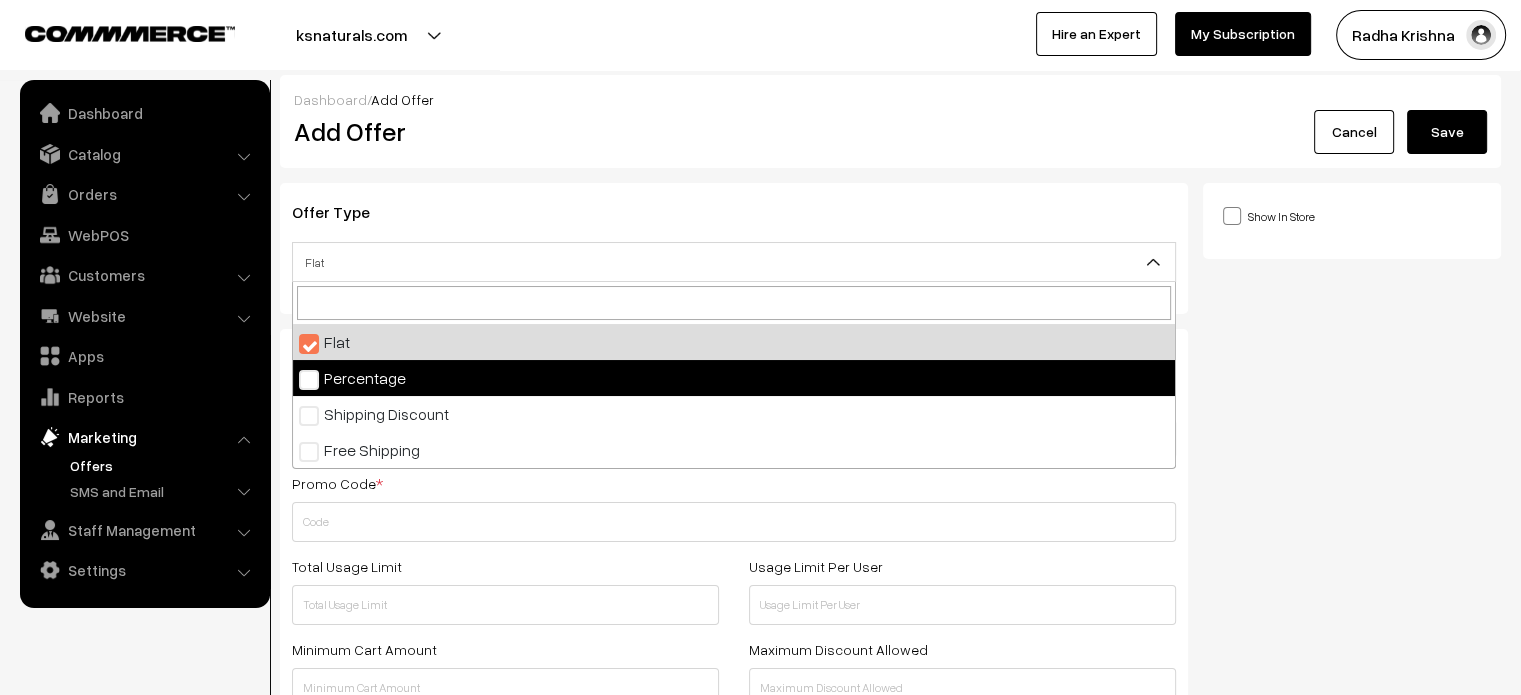 select on "2" 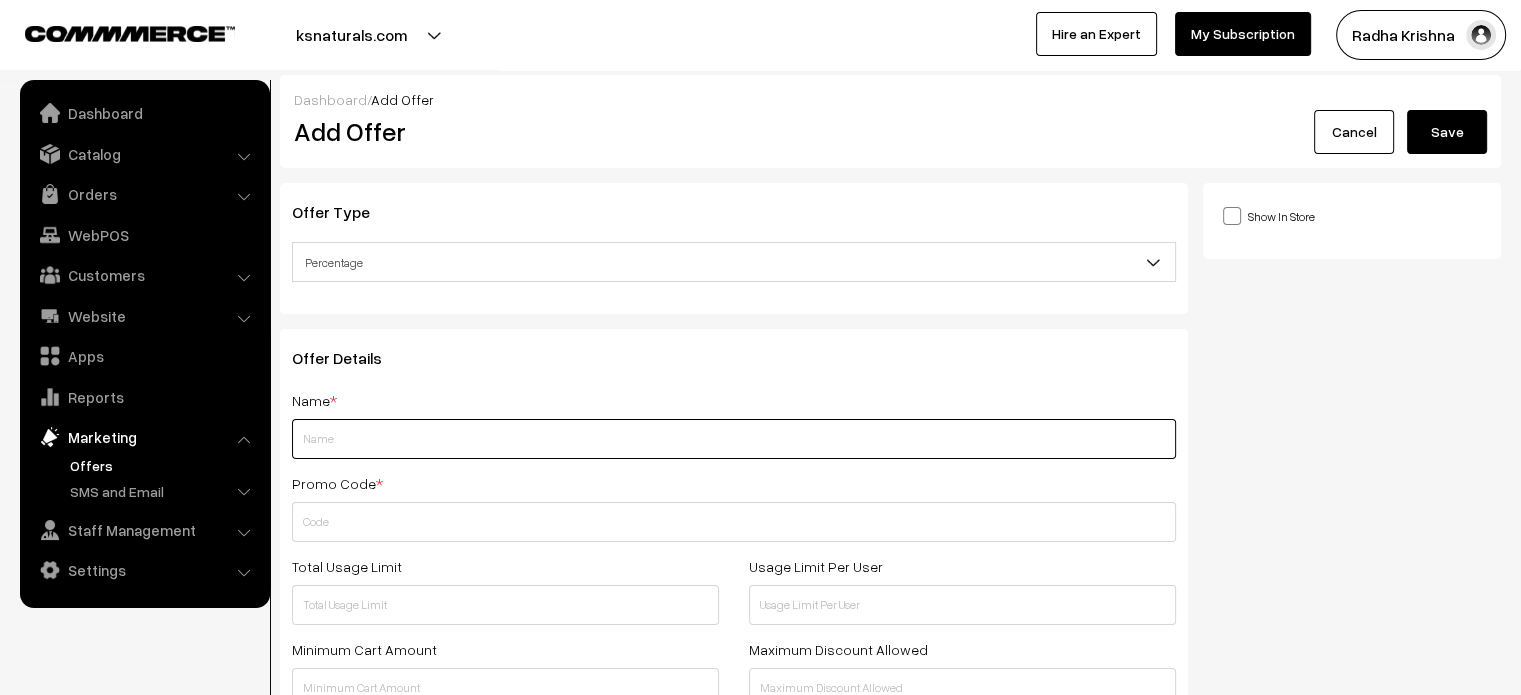 click at bounding box center [734, 439] 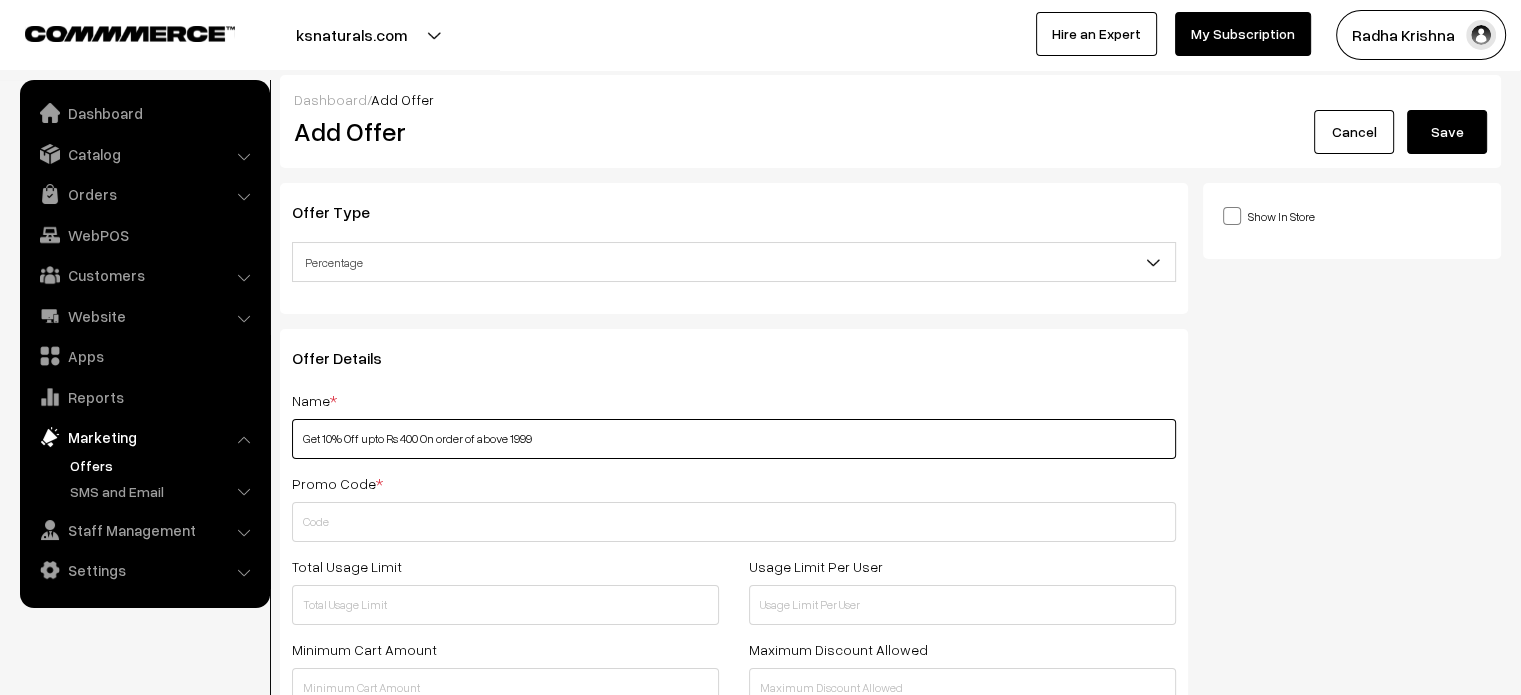 type on "Get 10% Off upto Rs 400 On order of above 1999" 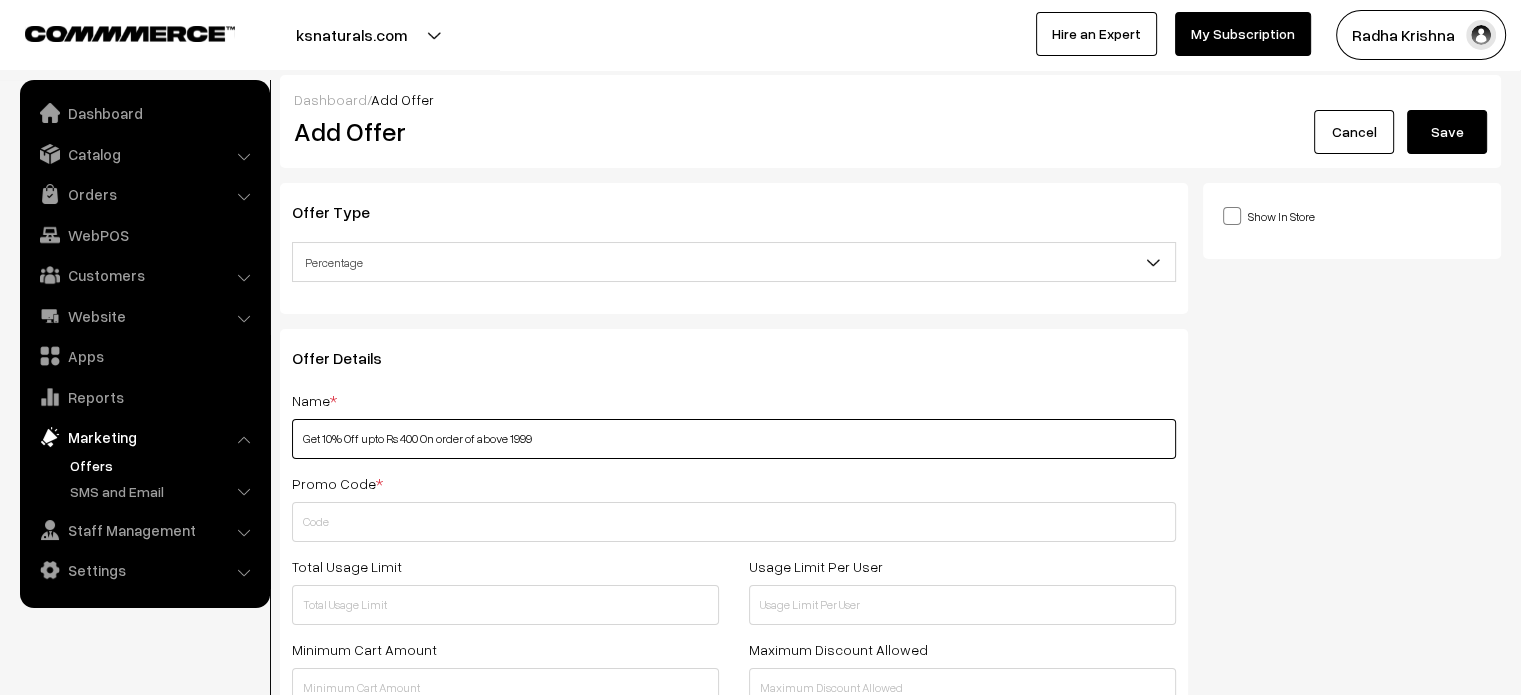 scroll, scrollTop: 0, scrollLeft: 0, axis: both 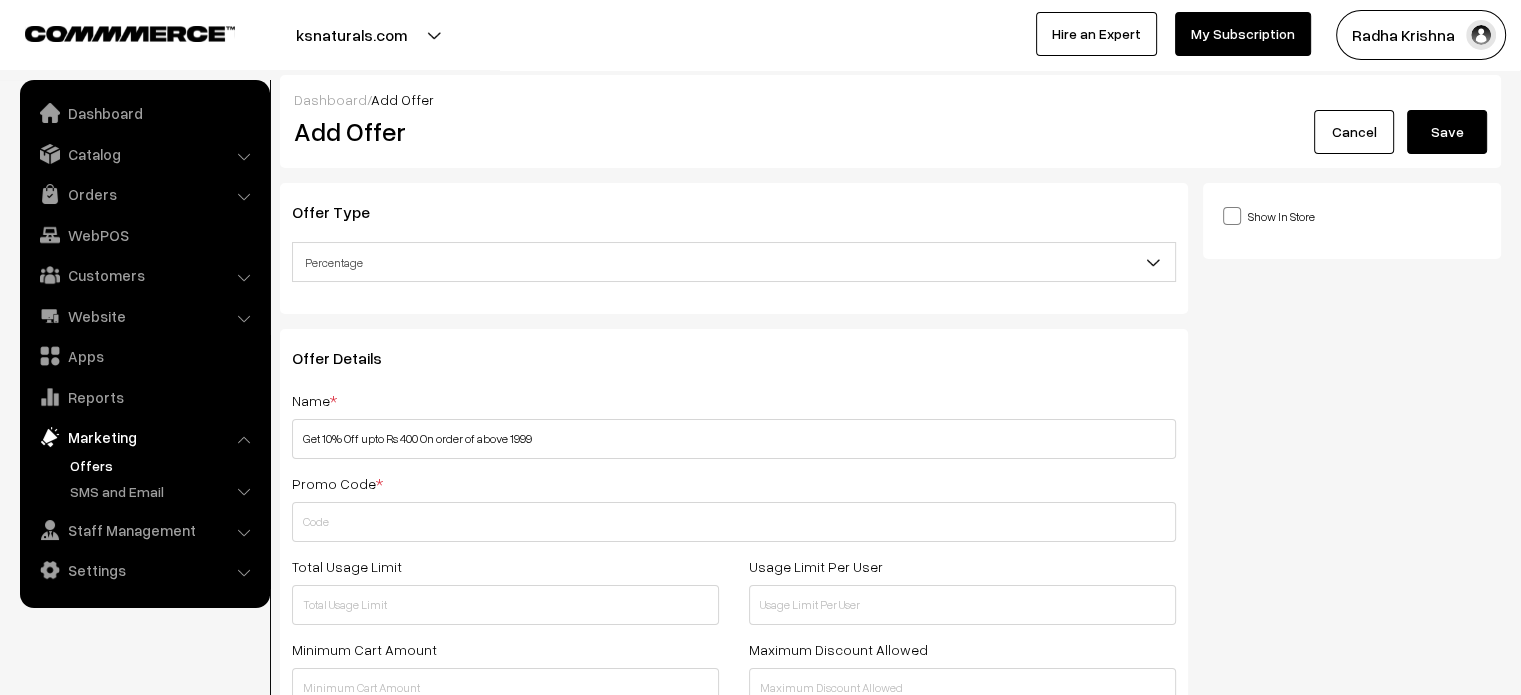 click on "Dashboard" at bounding box center [330, 99] 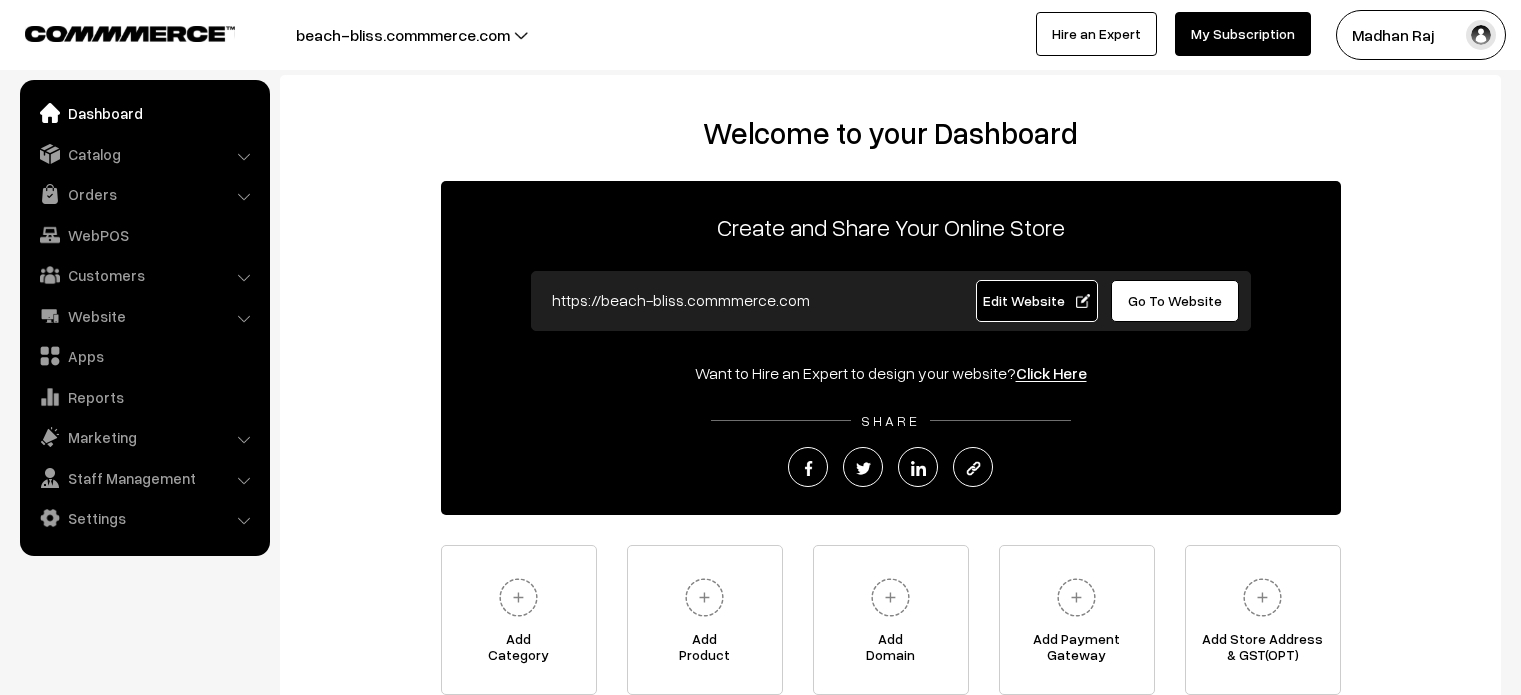 scroll, scrollTop: 0, scrollLeft: 0, axis: both 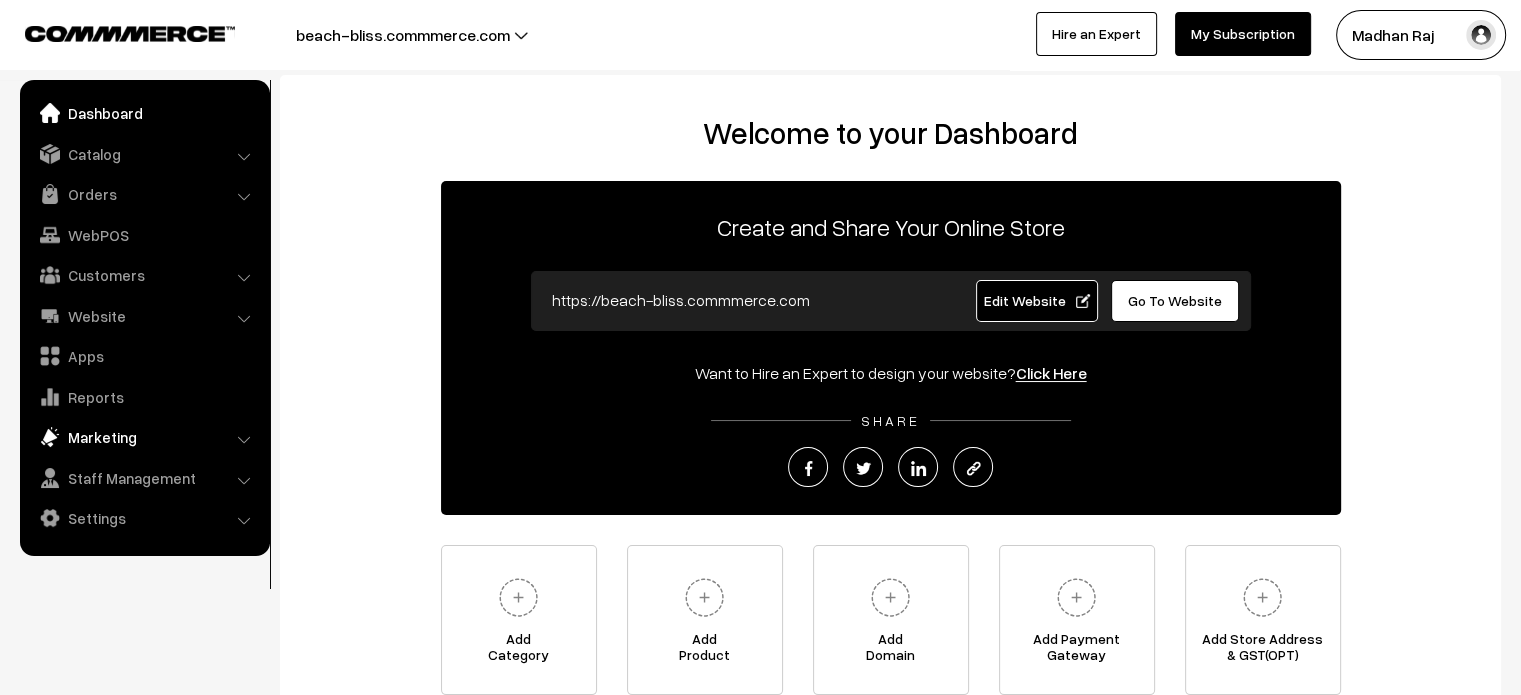 click on "Marketing" at bounding box center [144, 437] 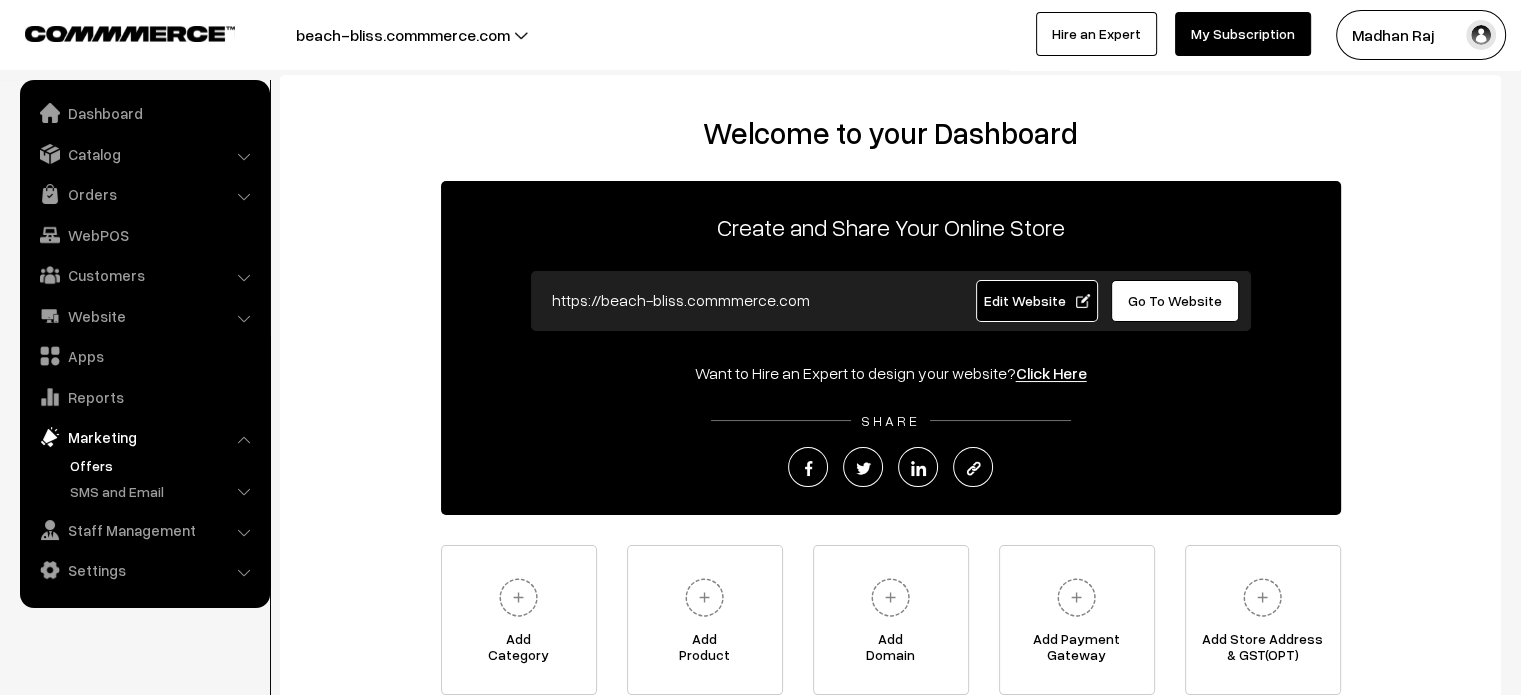click on "Offers" at bounding box center (164, 465) 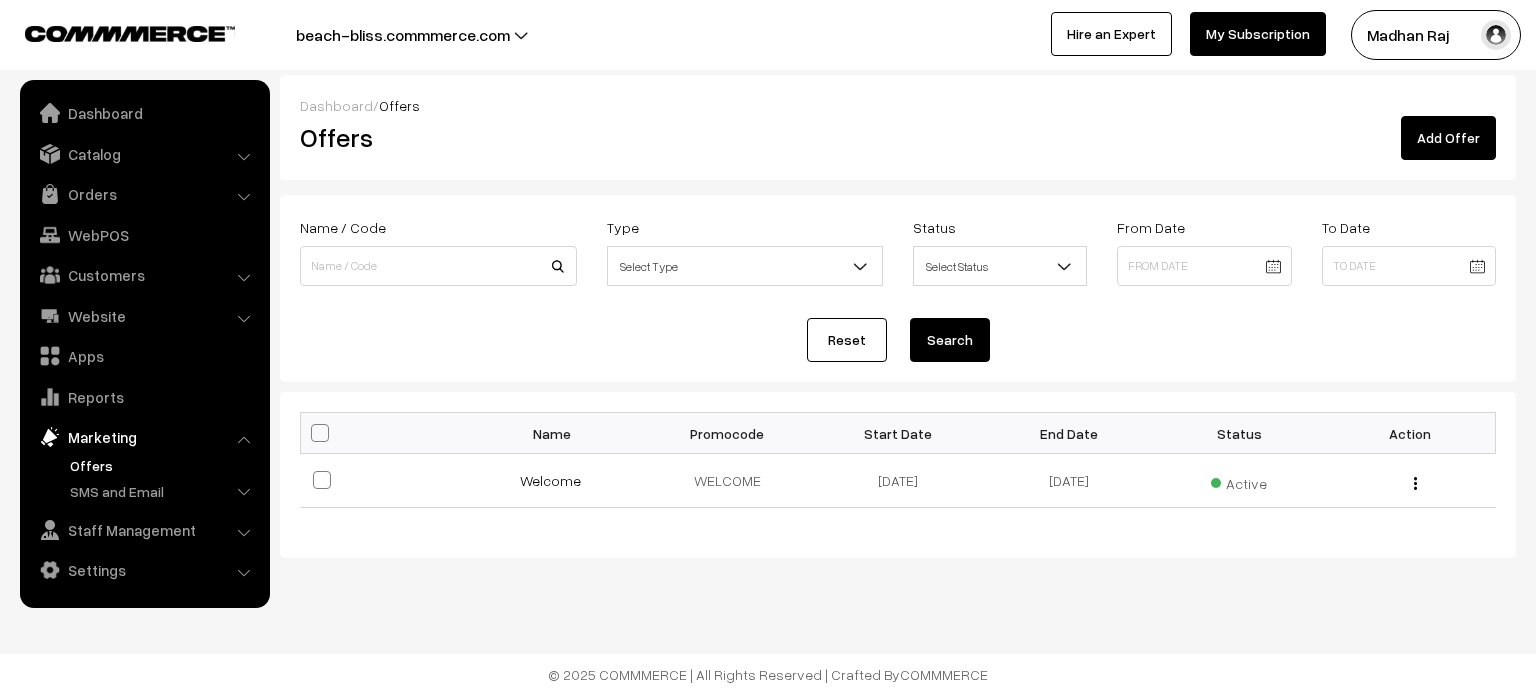 scroll, scrollTop: 0, scrollLeft: 0, axis: both 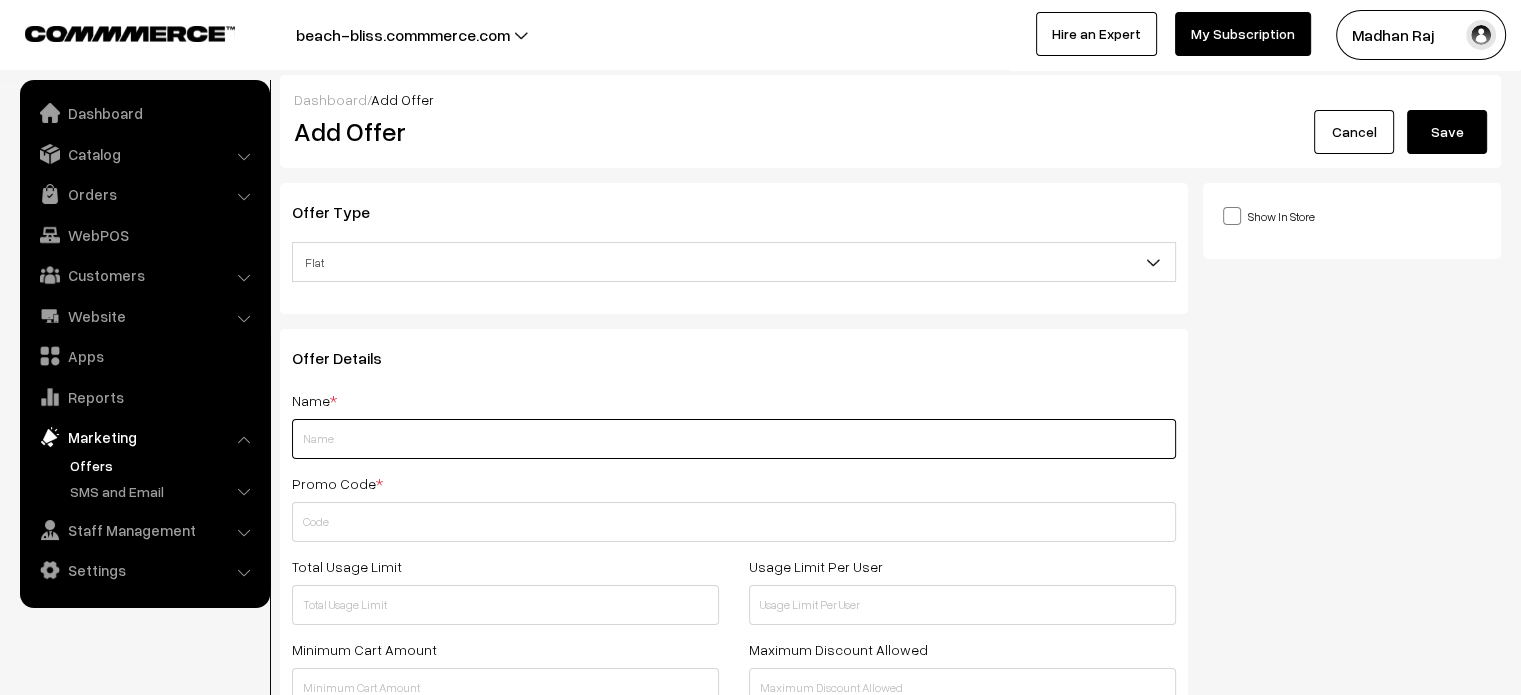 click at bounding box center [734, 439] 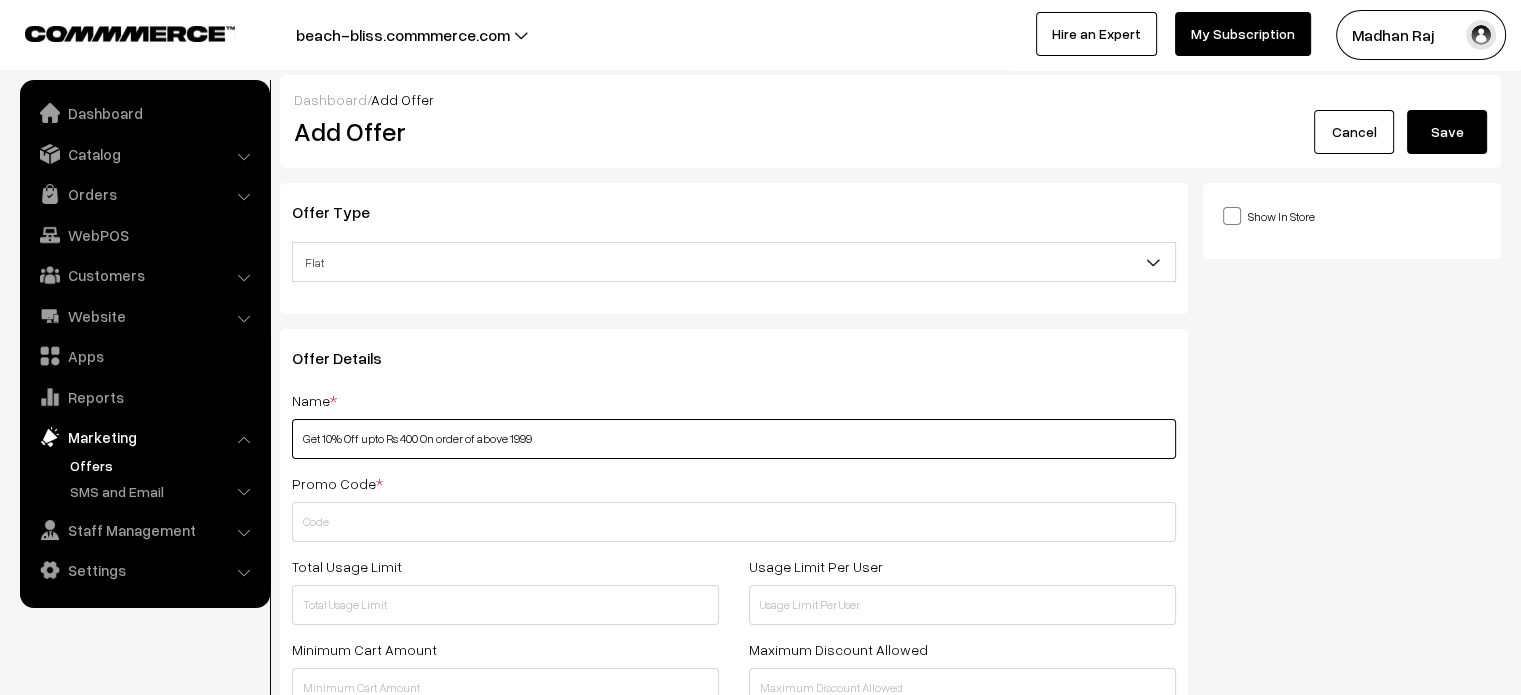 type on "Get 10% Off upto Rs 400 On order of above 1999" 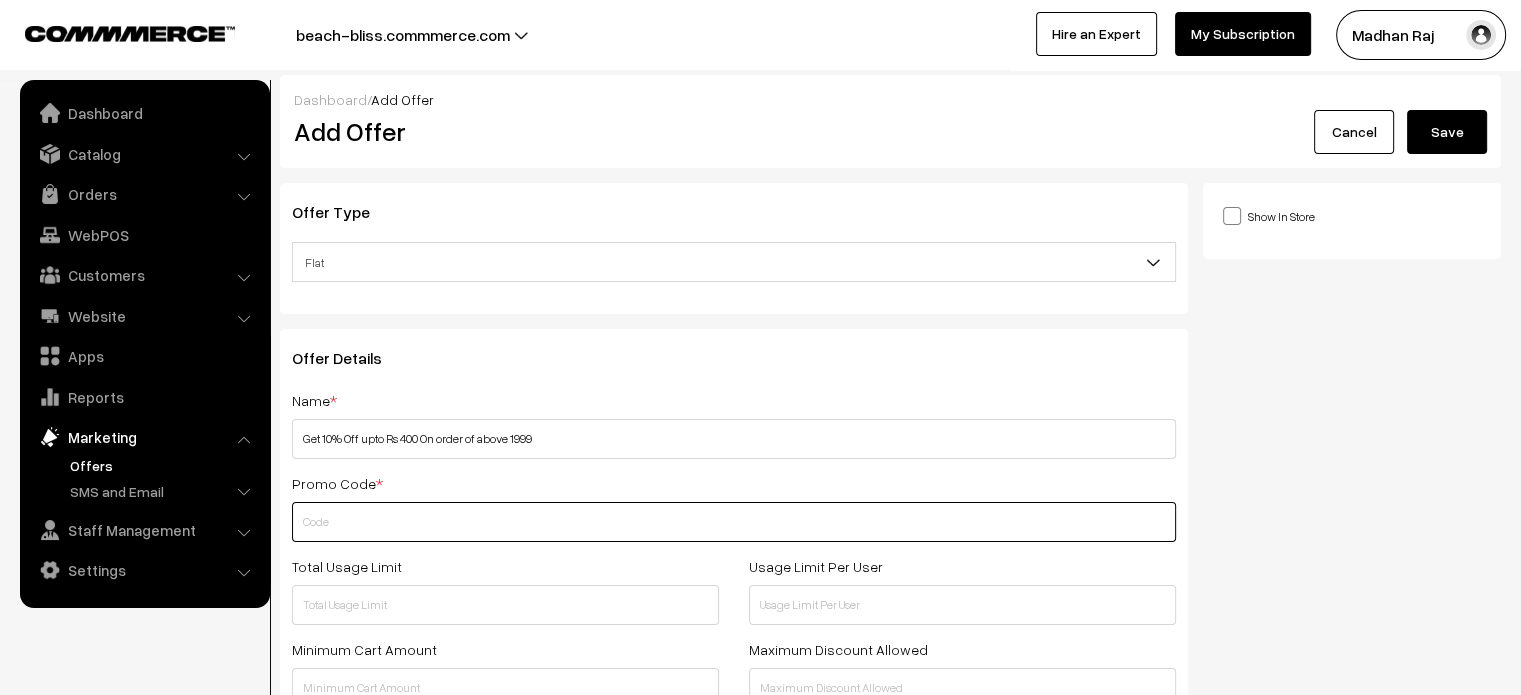 click at bounding box center [734, 522] 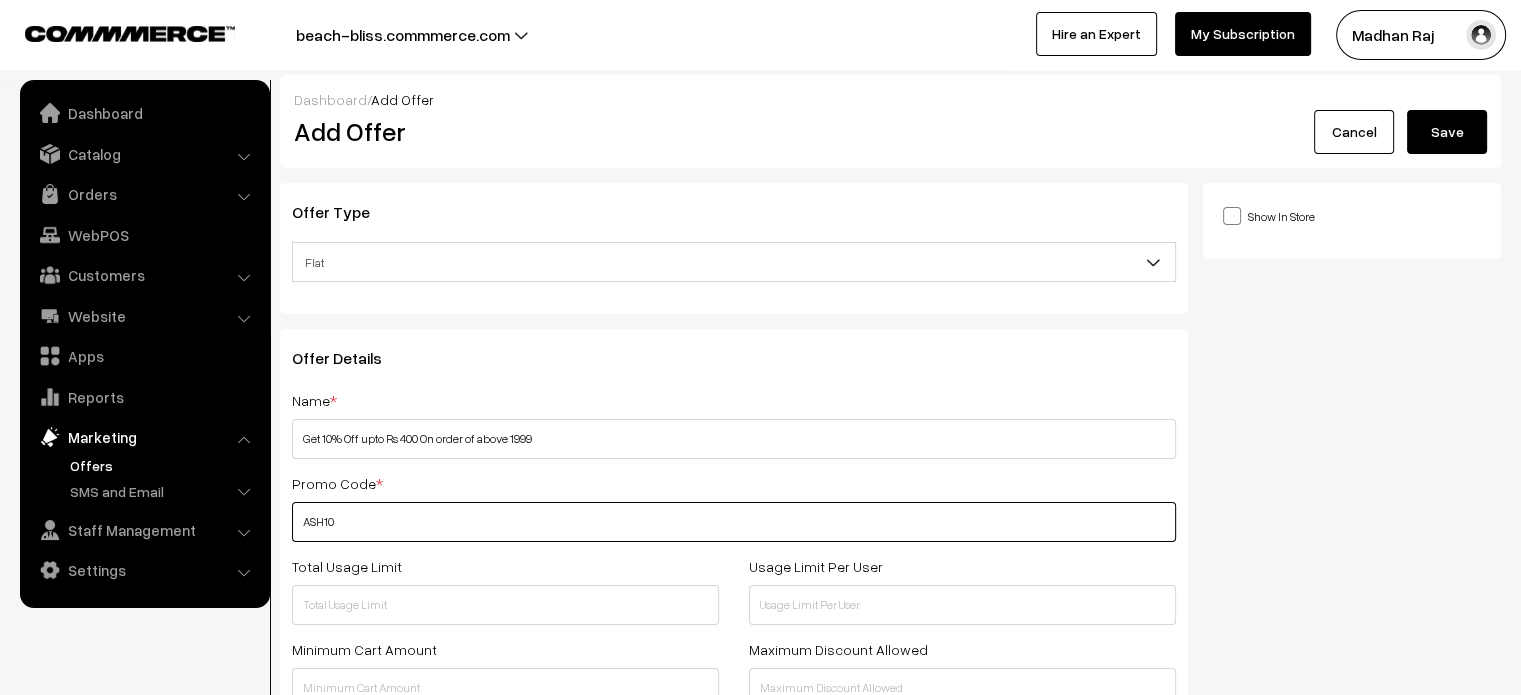 type on "ASH10" 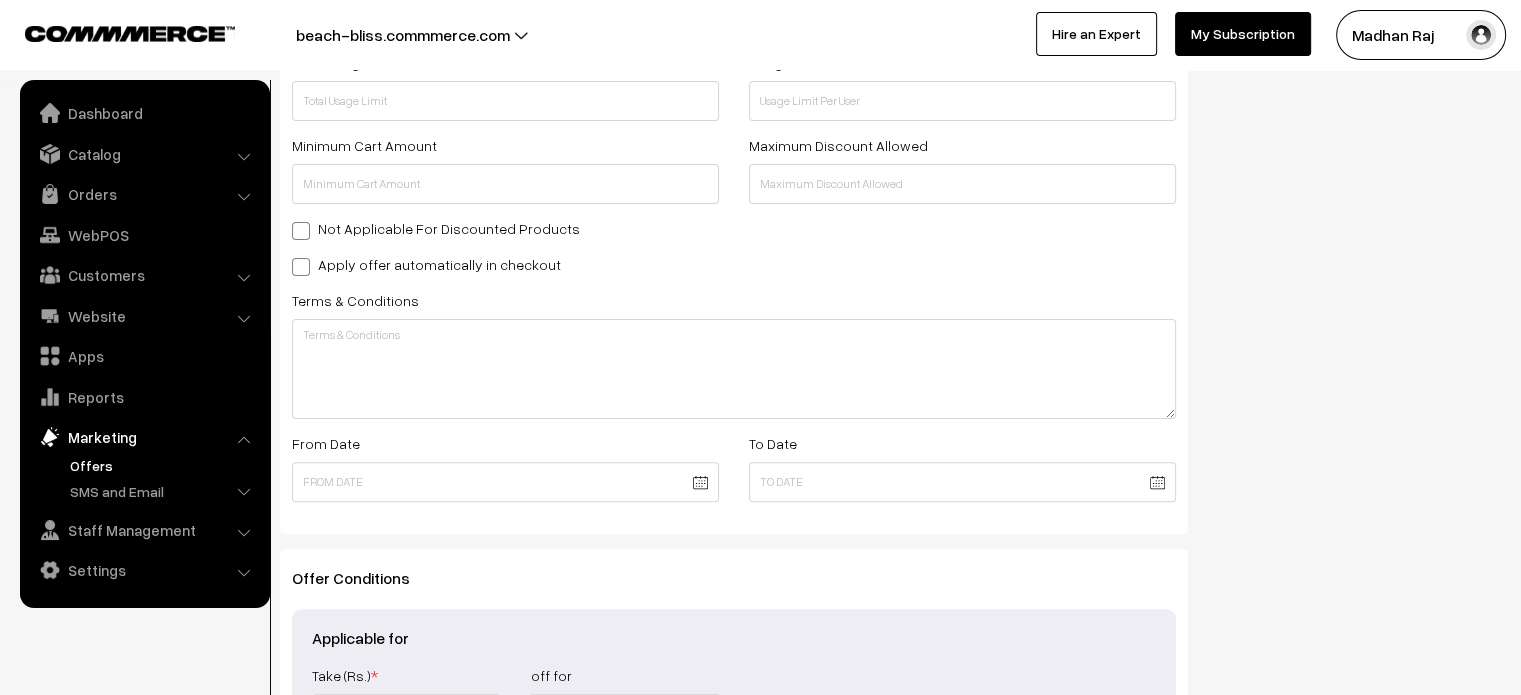 scroll, scrollTop: 504, scrollLeft: 0, axis: vertical 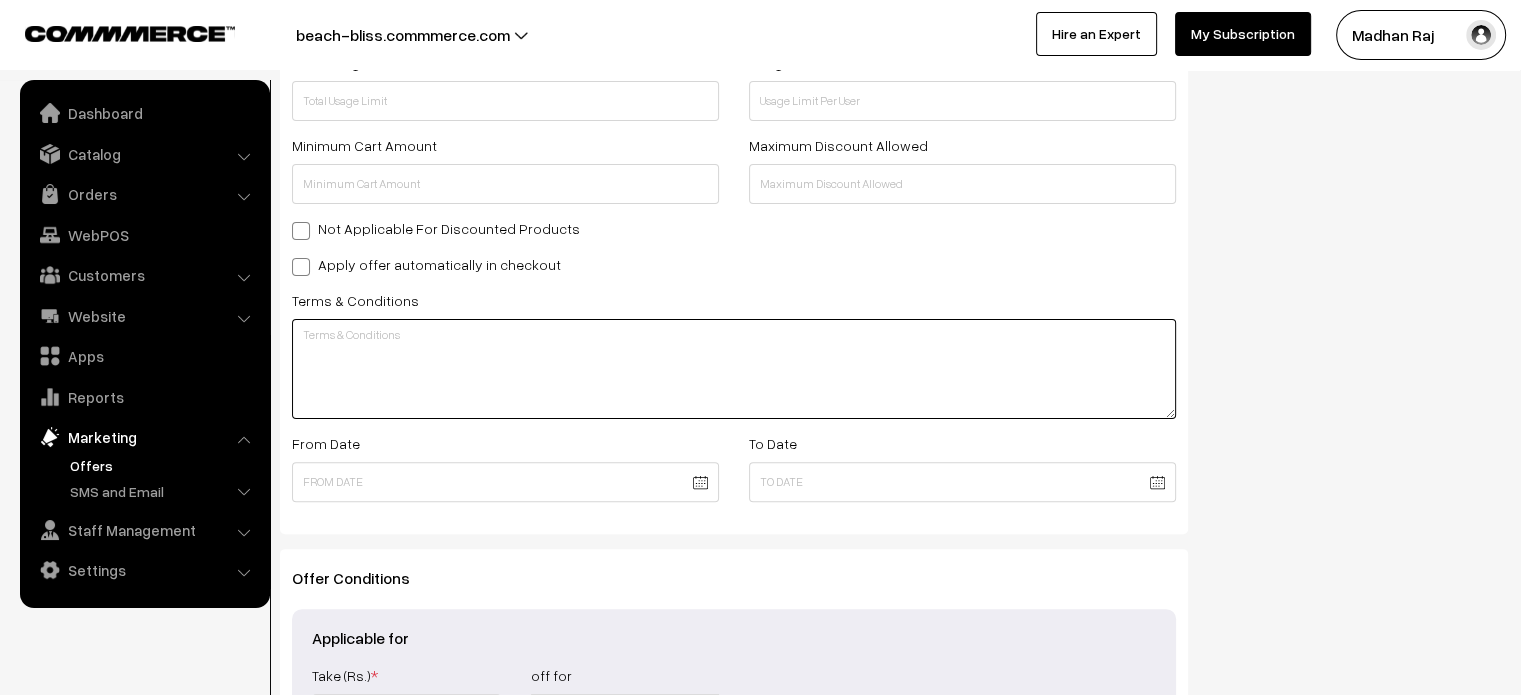 click at bounding box center [734, 369] 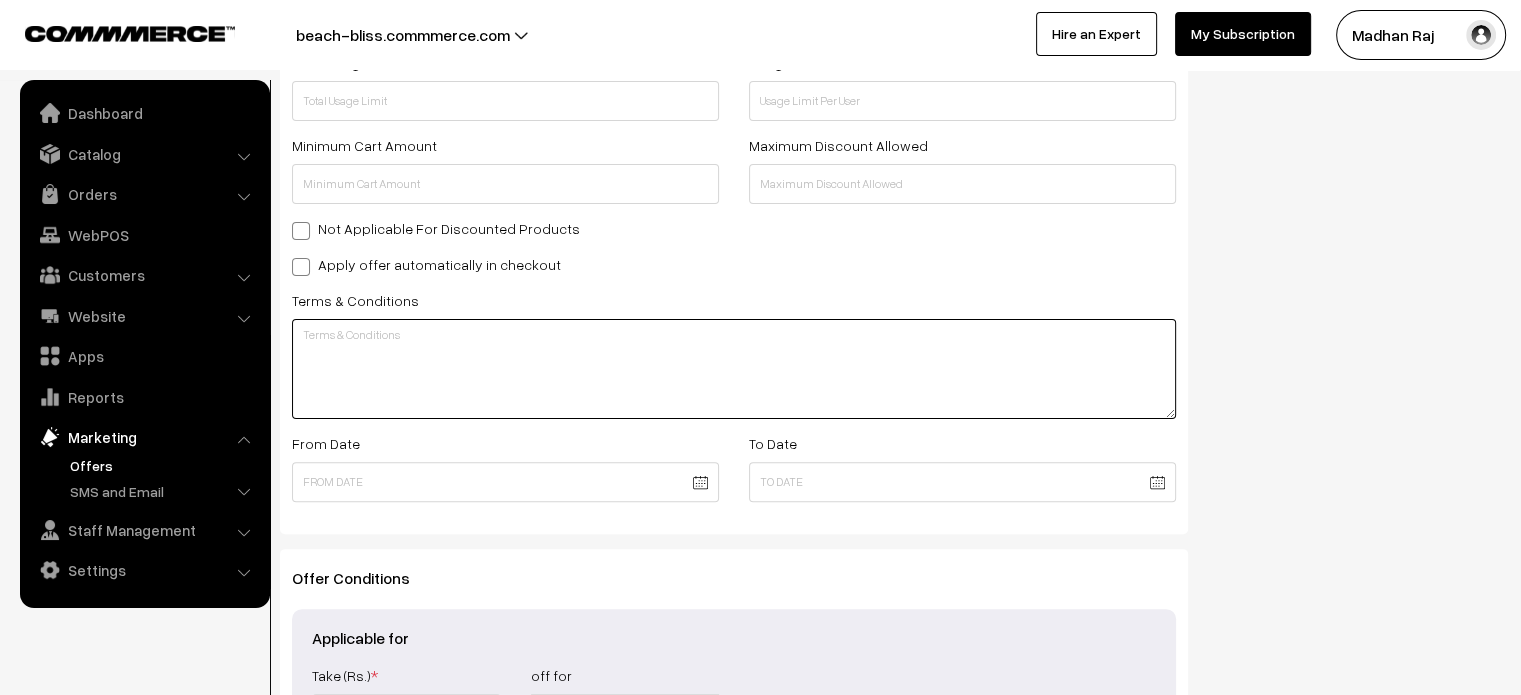 paste on "Offer Eligibility
Maximum discount is ₹499.
Order amount should be greater than ₹1999.
Applicable on online and cash on delivery orders.
Applicable at checkout." 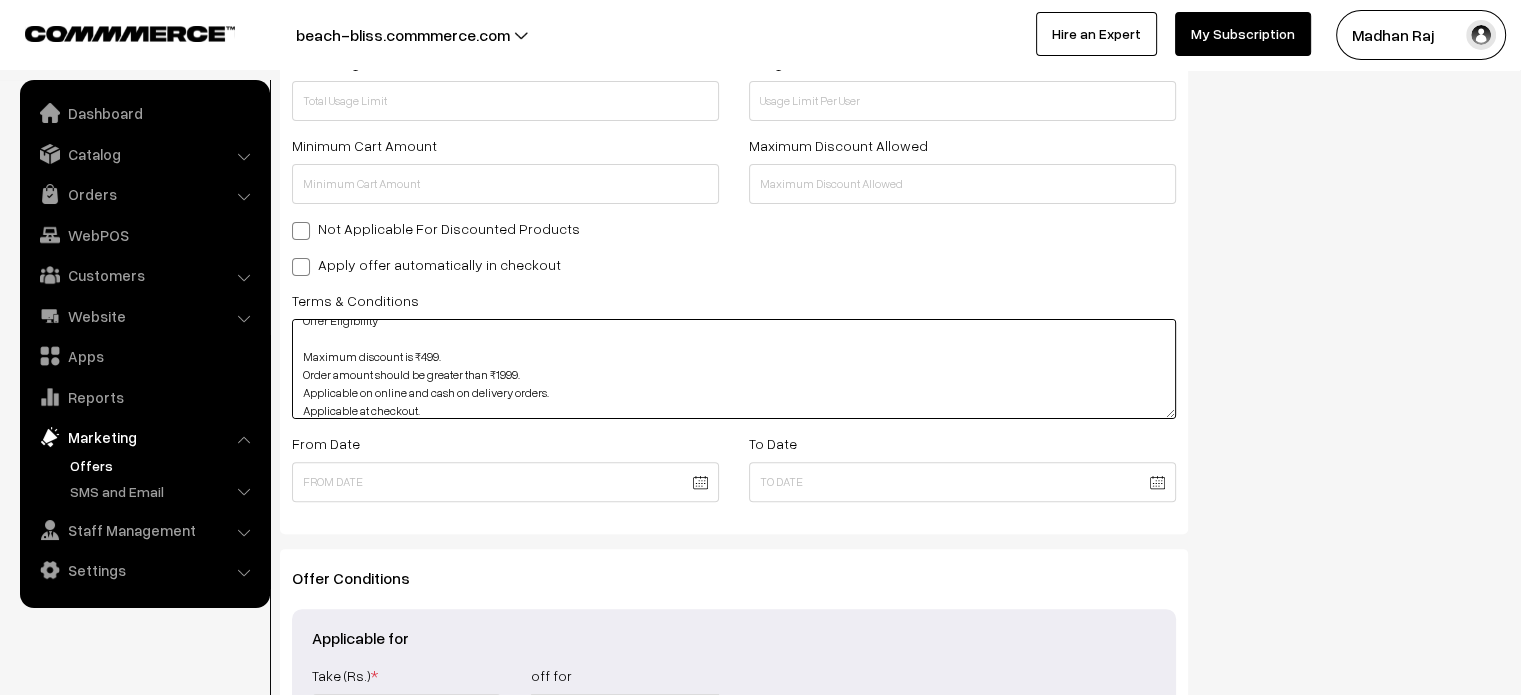 scroll, scrollTop: 0, scrollLeft: 0, axis: both 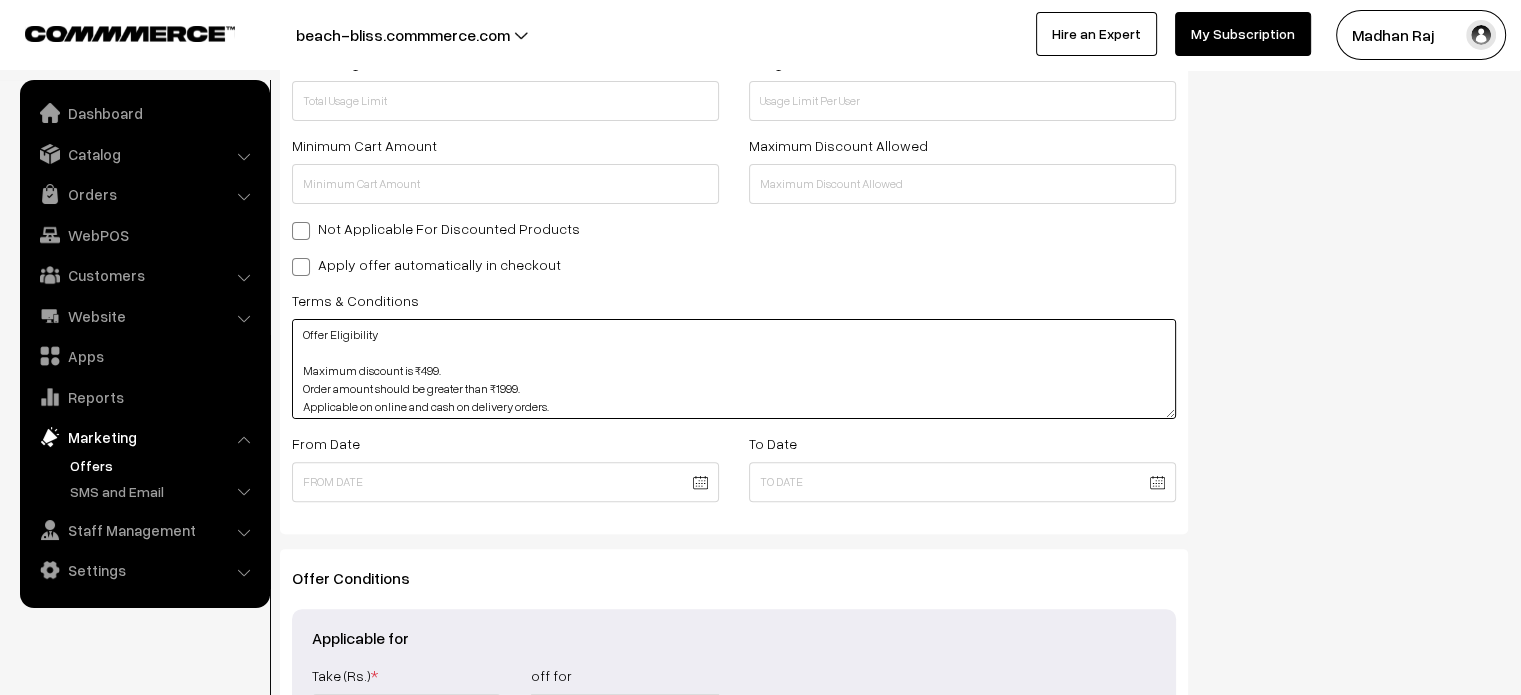 click on "Offer Eligibility
Maximum discount is ₹499.
Order amount should be greater than ₹1999.
Applicable on online and cash on delivery orders.
Applicable at checkout." at bounding box center [734, 369] 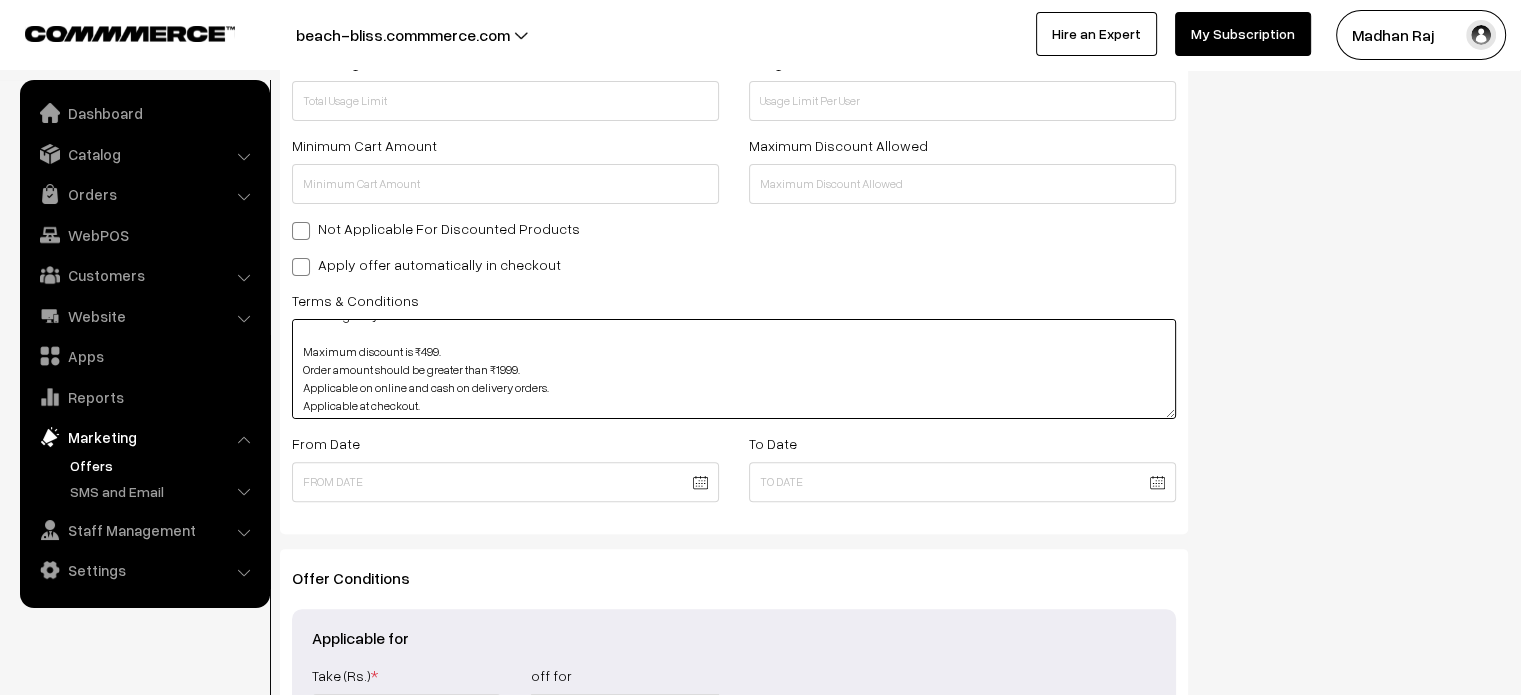 scroll, scrollTop: 21, scrollLeft: 0, axis: vertical 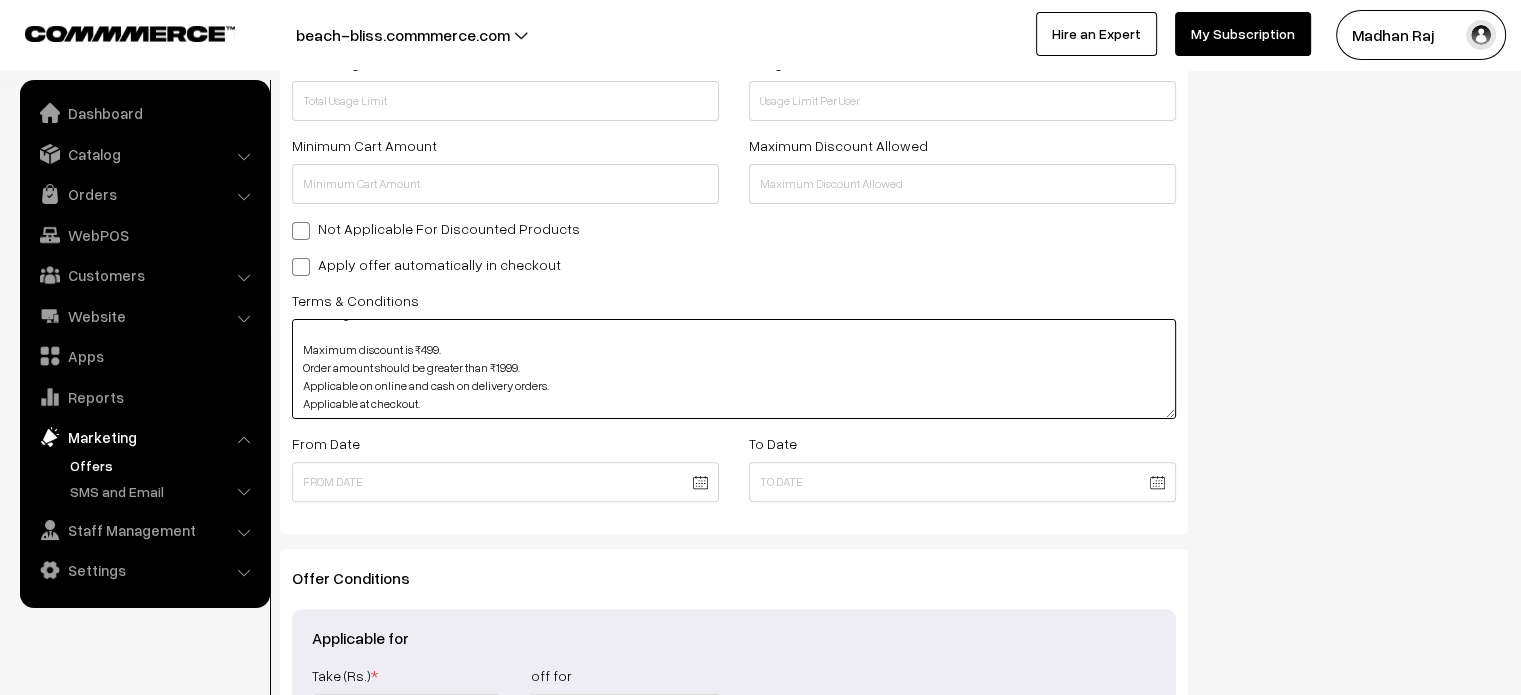 drag, startPoint x: 312, startPoint y: 376, endPoint x: 500, endPoint y: 407, distance: 190.53871 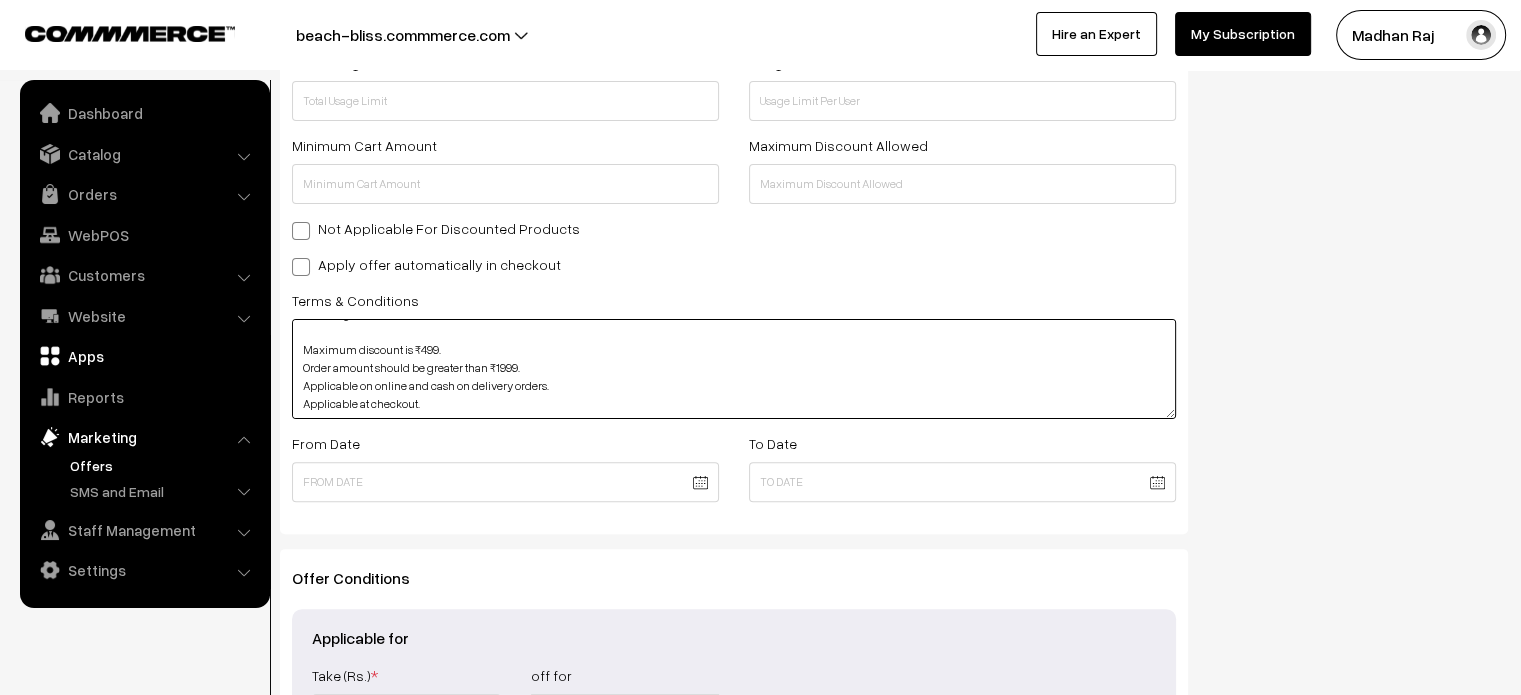 drag, startPoint x: 500, startPoint y: 407, endPoint x: 250, endPoint y: 351, distance: 256.19525 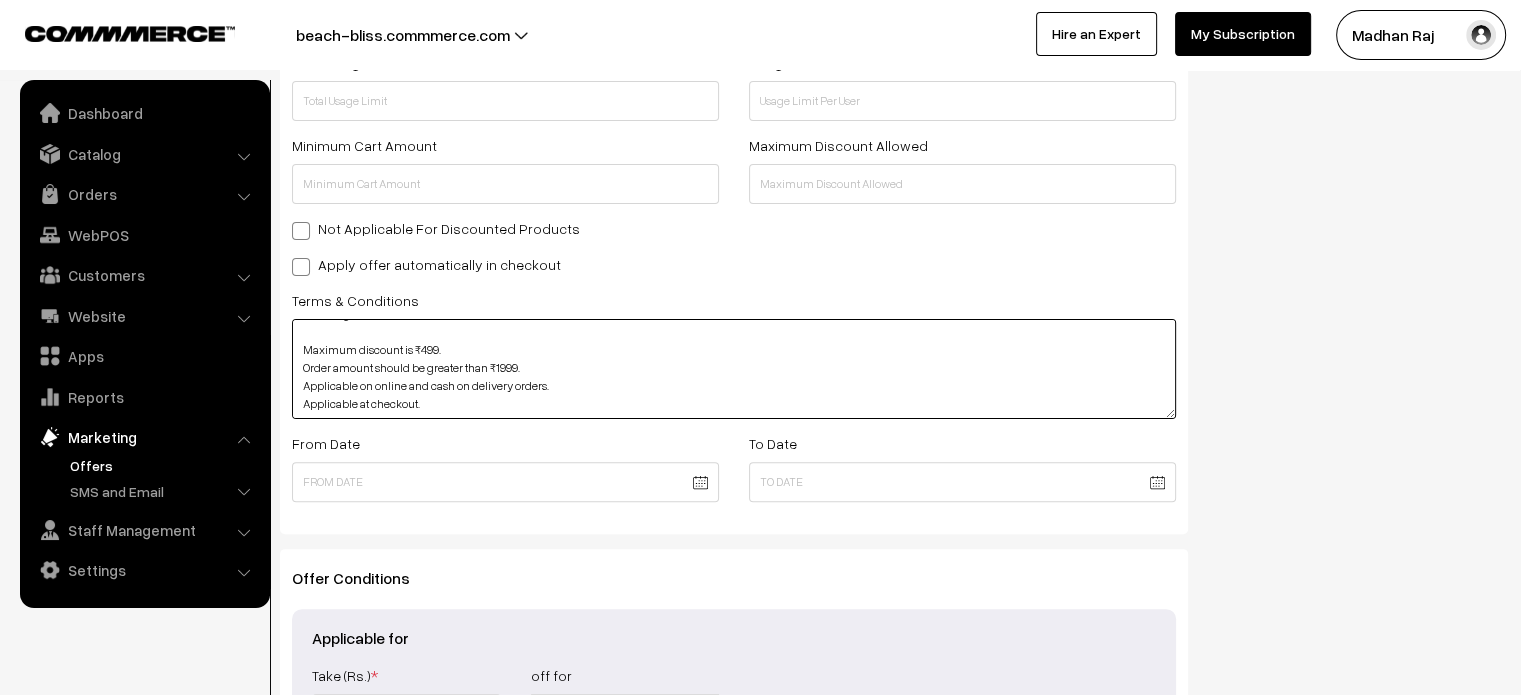 click on "Offer Eligibility
Maximum discount is ₹499.
Order amount should be greater than ₹1999.
Applicable on online and cash on delivery orders.
Applicable at checkout." at bounding box center (734, 369) 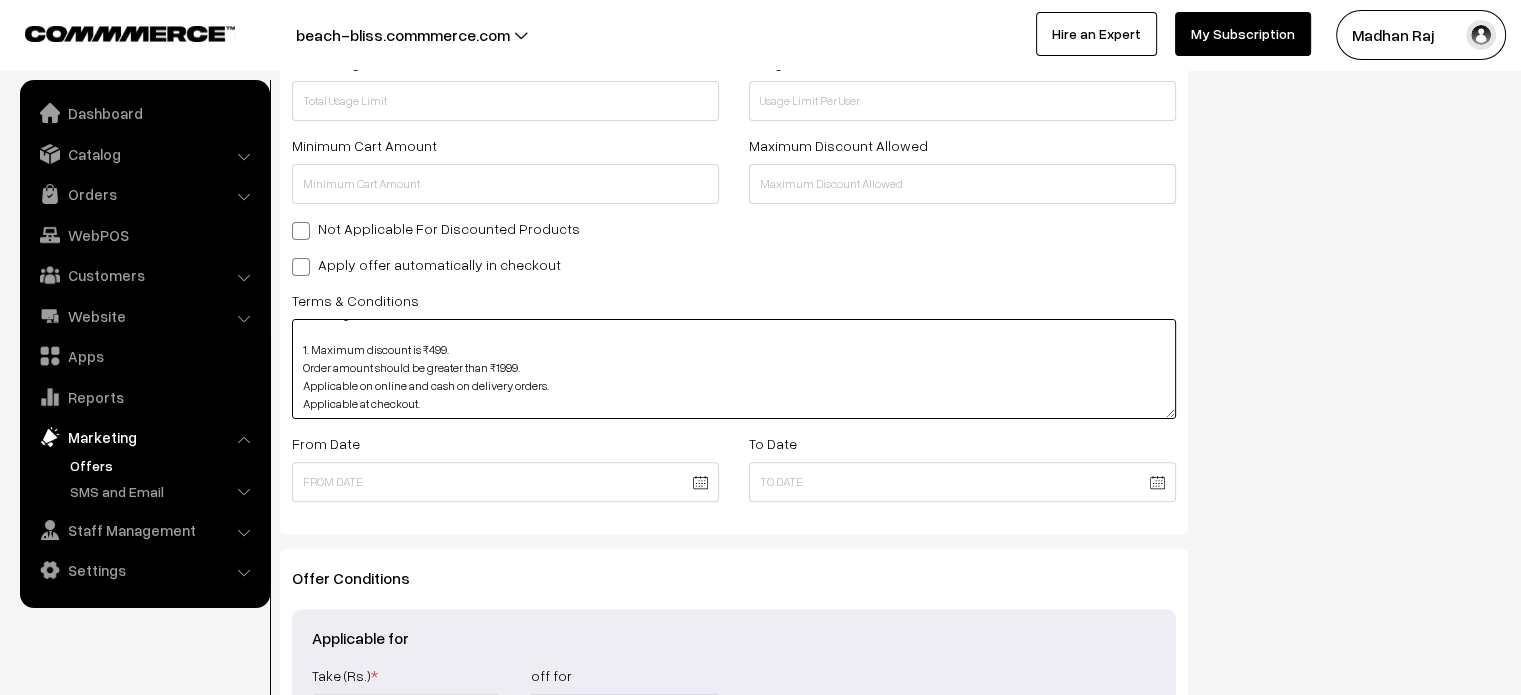 click on "Offer Eligibility
1. Maximum discount is ₹499.
Order amount should be greater than ₹1999.
Applicable on online and cash on delivery orders.
Applicable at checkout." at bounding box center (734, 369) 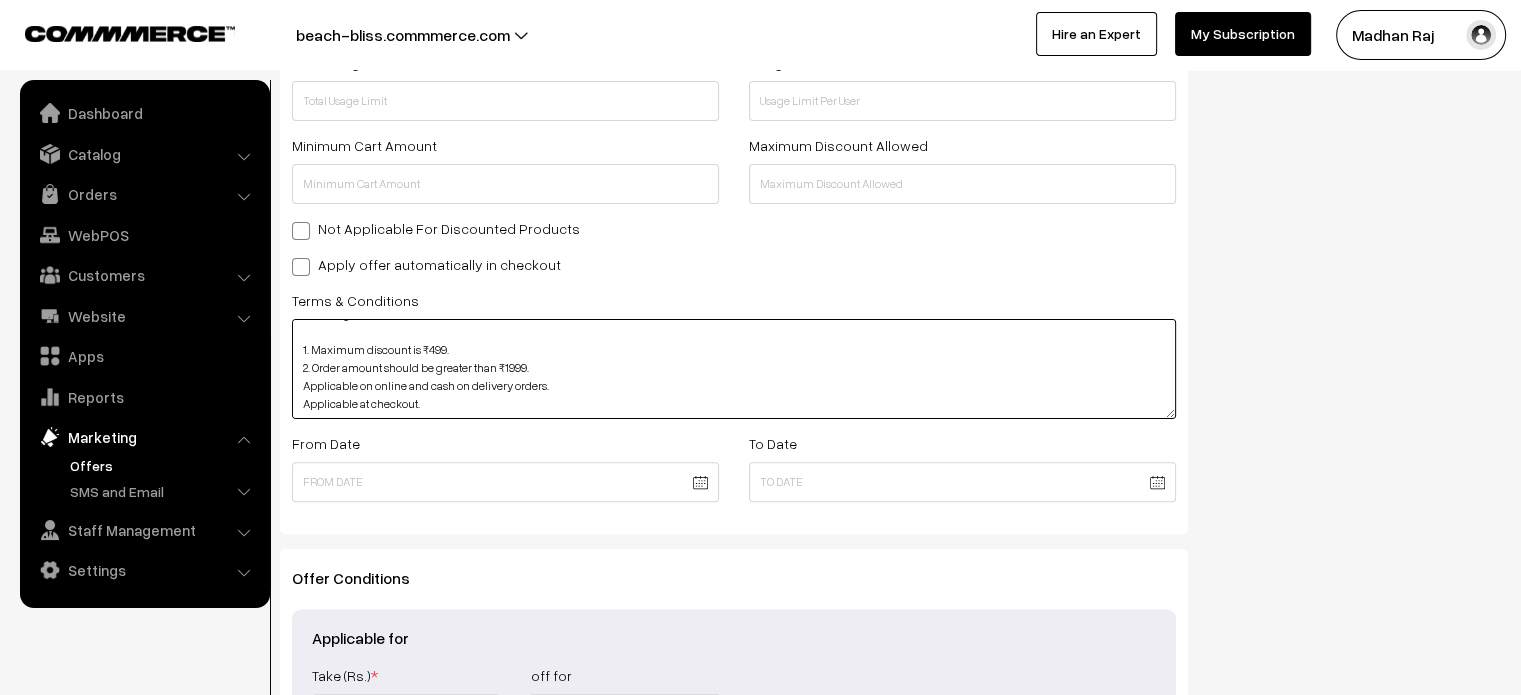 click on "Offer Eligibility
1. Maximum discount is ₹499.
2. Order amount should be greater than ₹1999.
Applicable on online and cash on delivery orders.
Applicable at checkout." at bounding box center [734, 369] 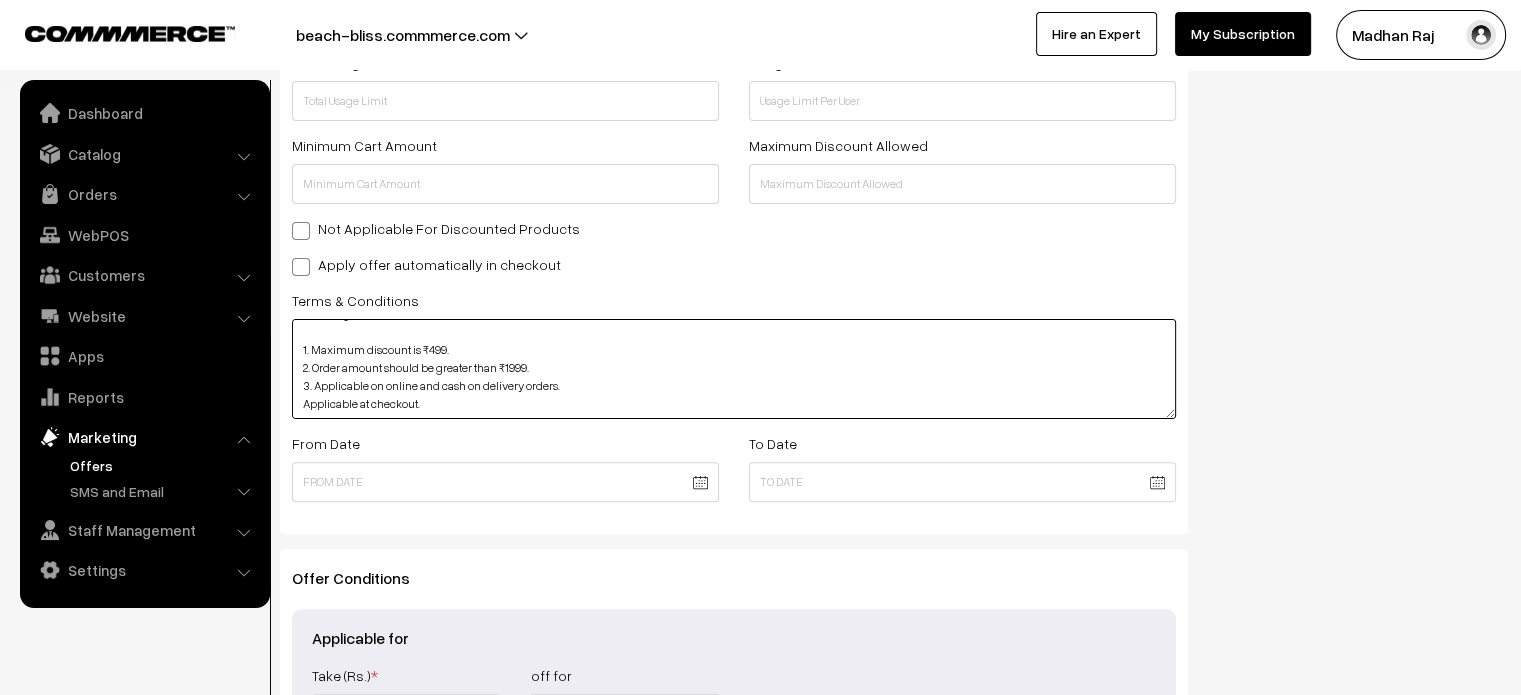 click on "Offer Eligibility
1. Maximum discount is ₹499.
2. Order amount should be greater than ₹1999.
3. Applicable on online and cash on delivery orders.
Applicable at checkout." at bounding box center [734, 369] 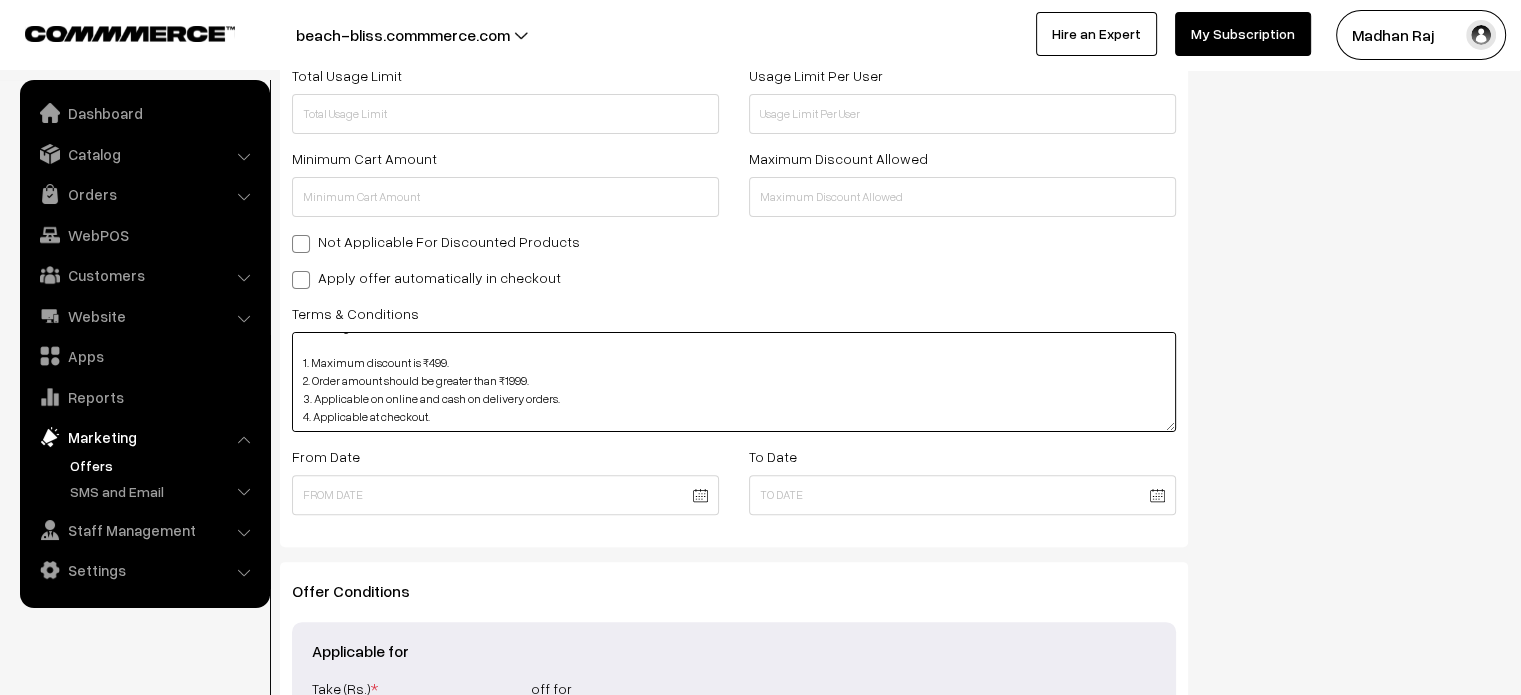 scroll, scrollTop: 489, scrollLeft: 0, axis: vertical 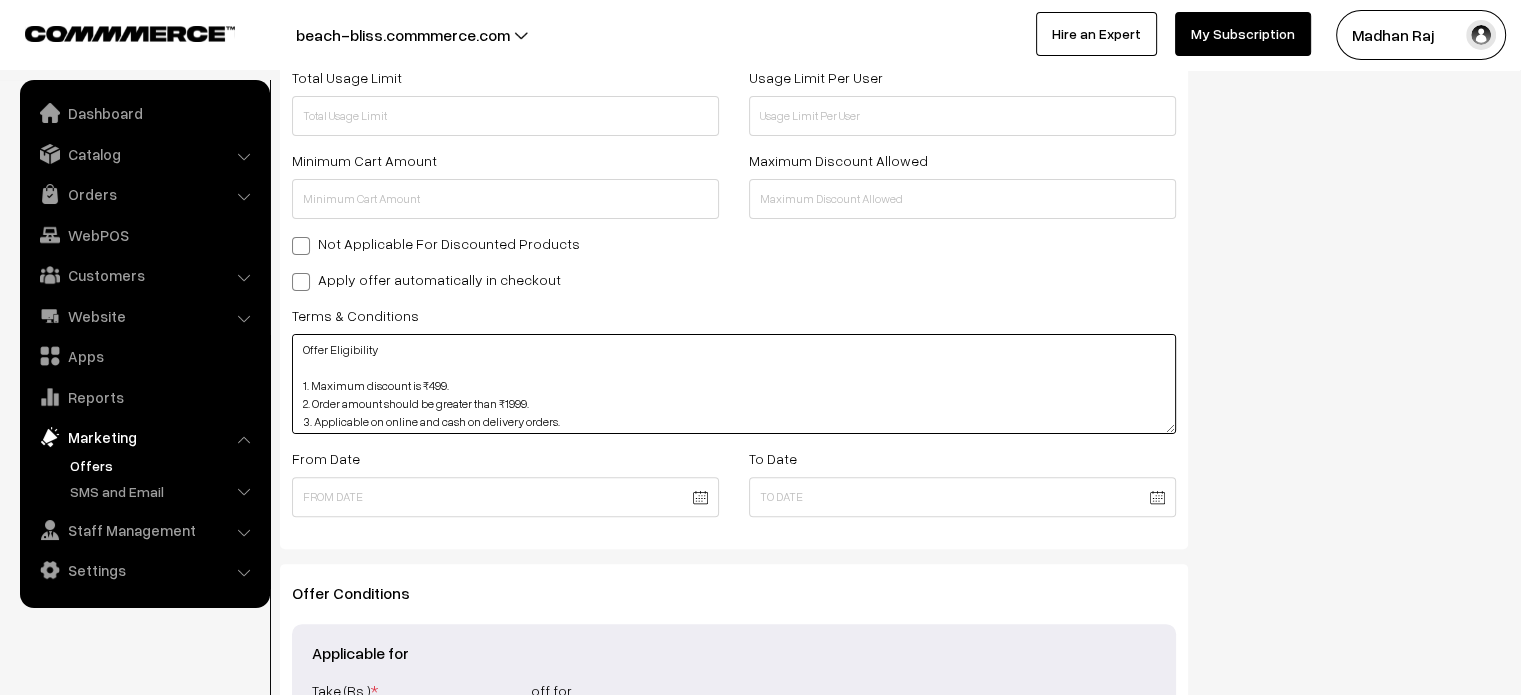 type on "Offer Eligibility
1. Maximum discount is ₹499.
2. Order amount should be greater than ₹1999.
3. Applicable on online and cash on delivery orders.
4. Applicable at checkout." 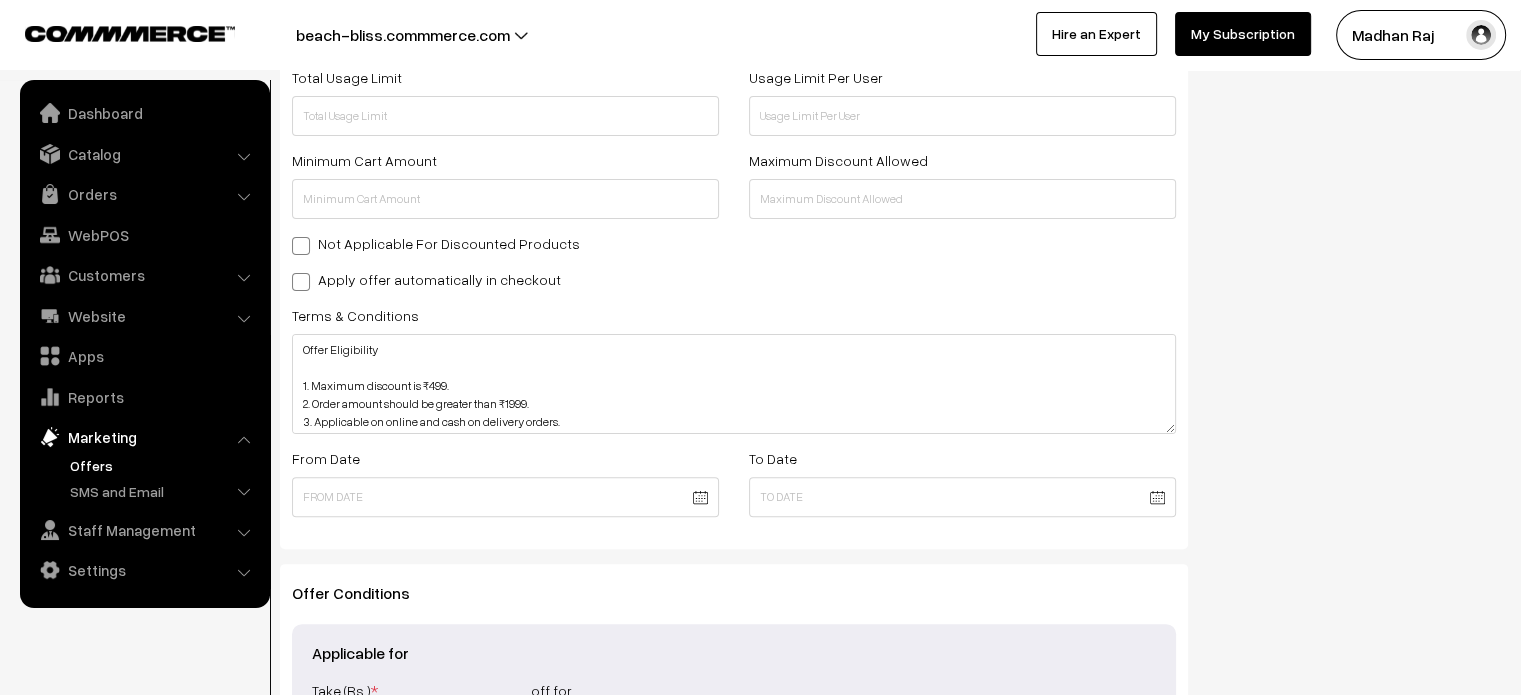 click at bounding box center [301, 246] 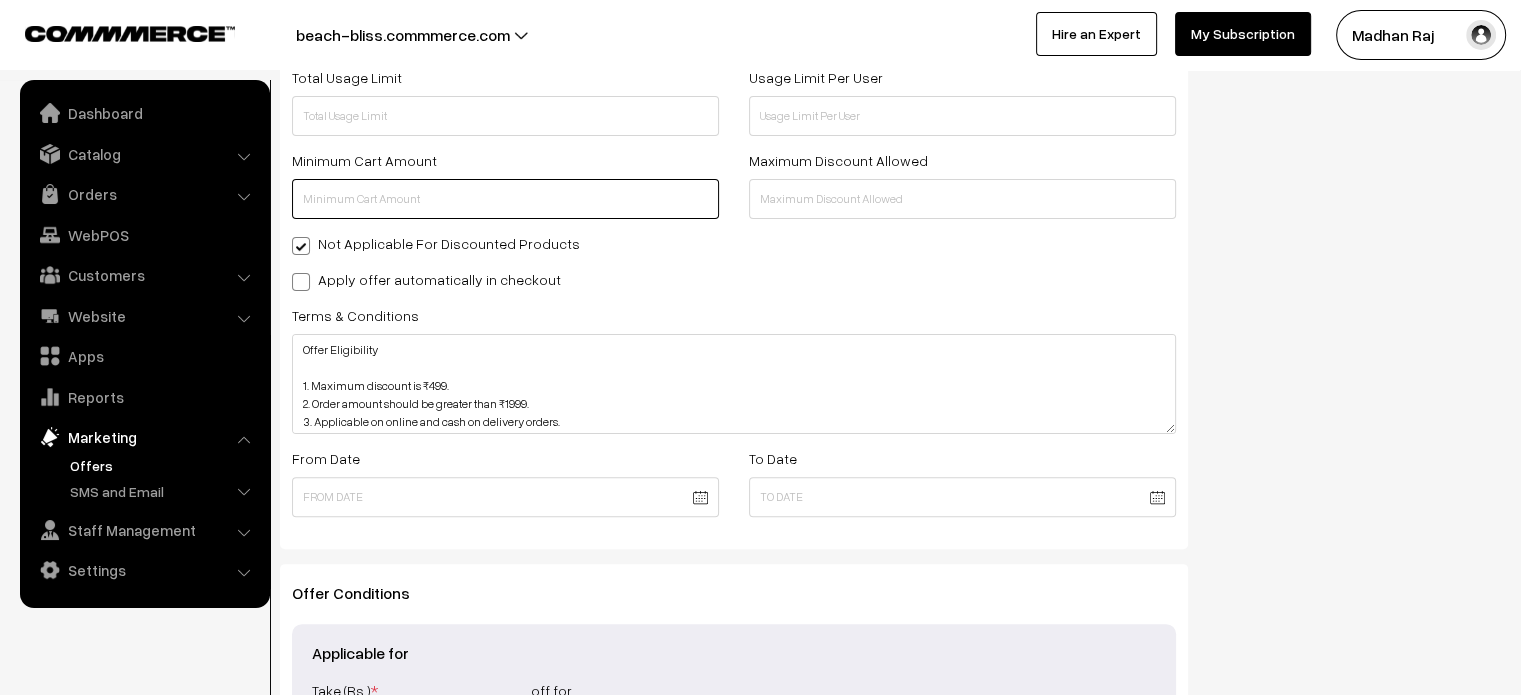 click at bounding box center [505, 199] 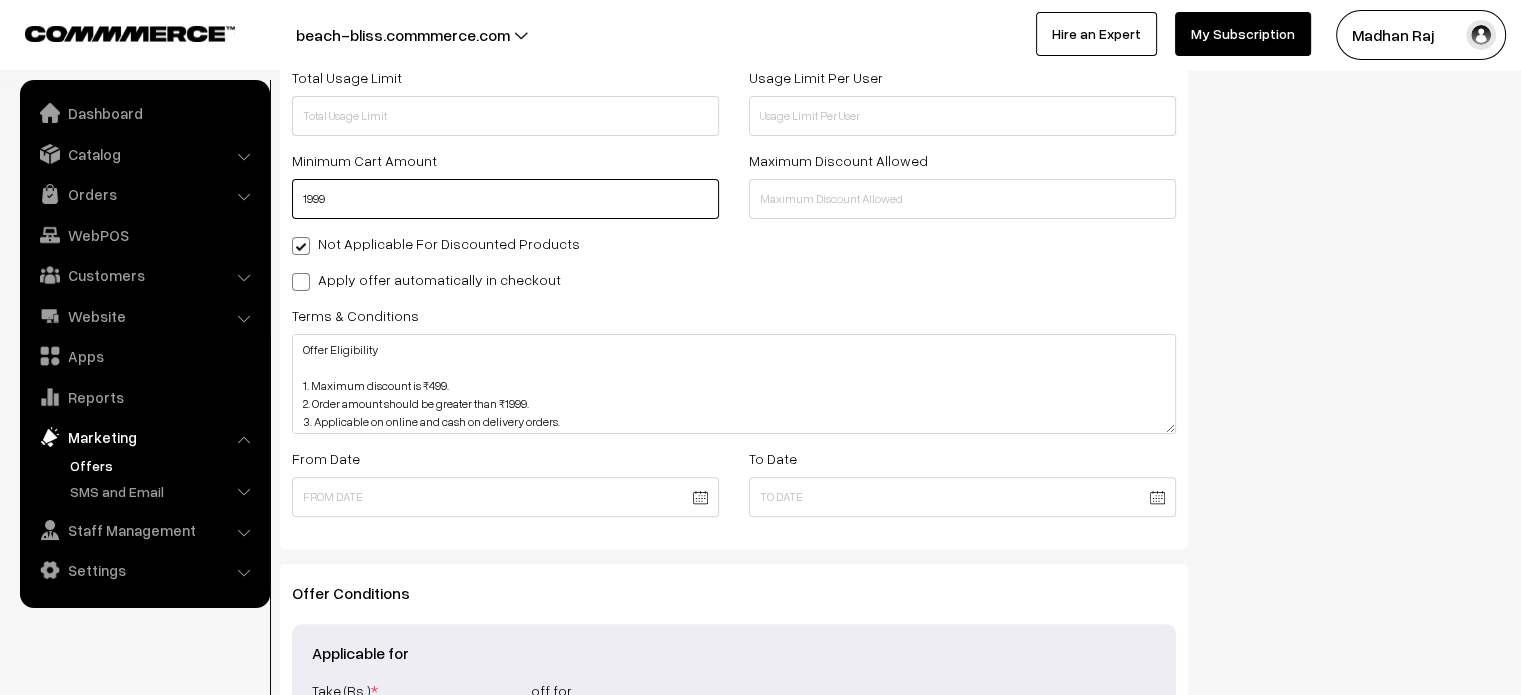 type on "1999" 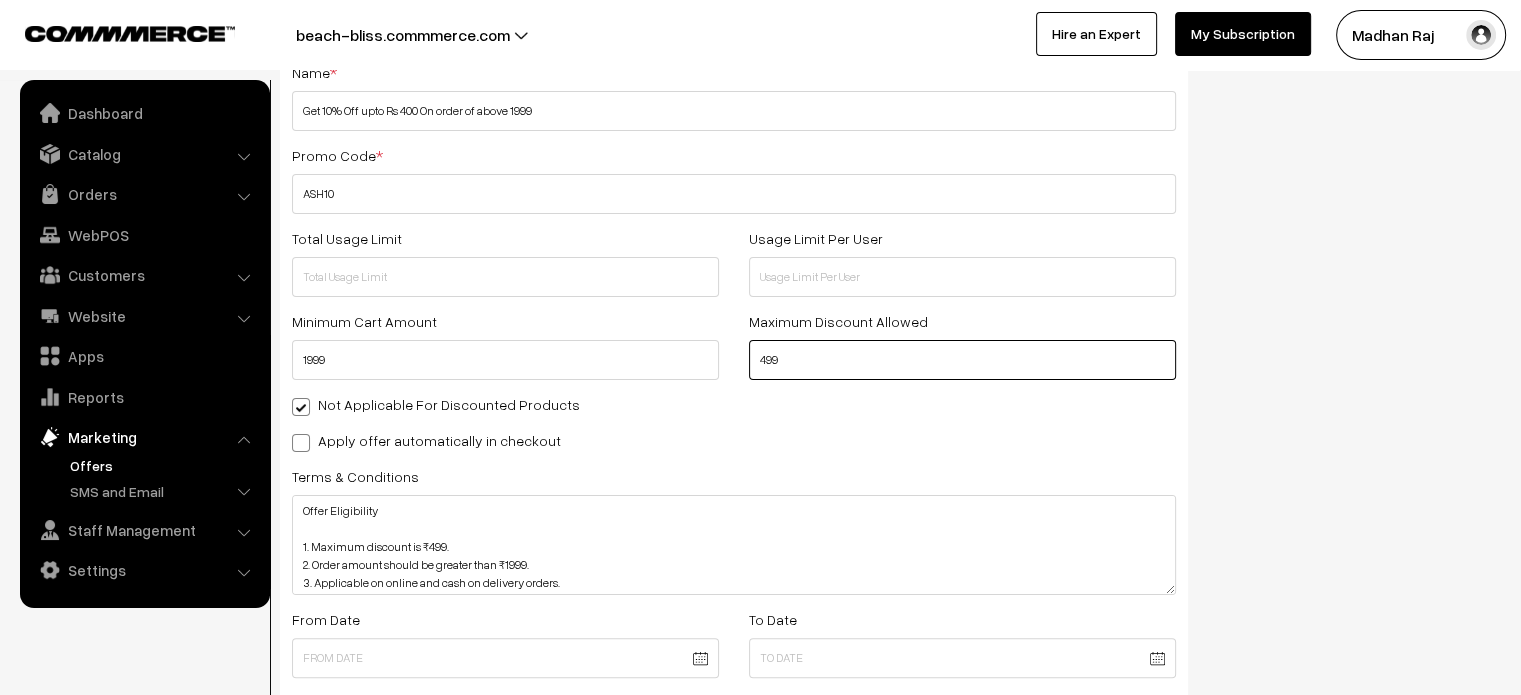 scroll, scrollTop: 325, scrollLeft: 0, axis: vertical 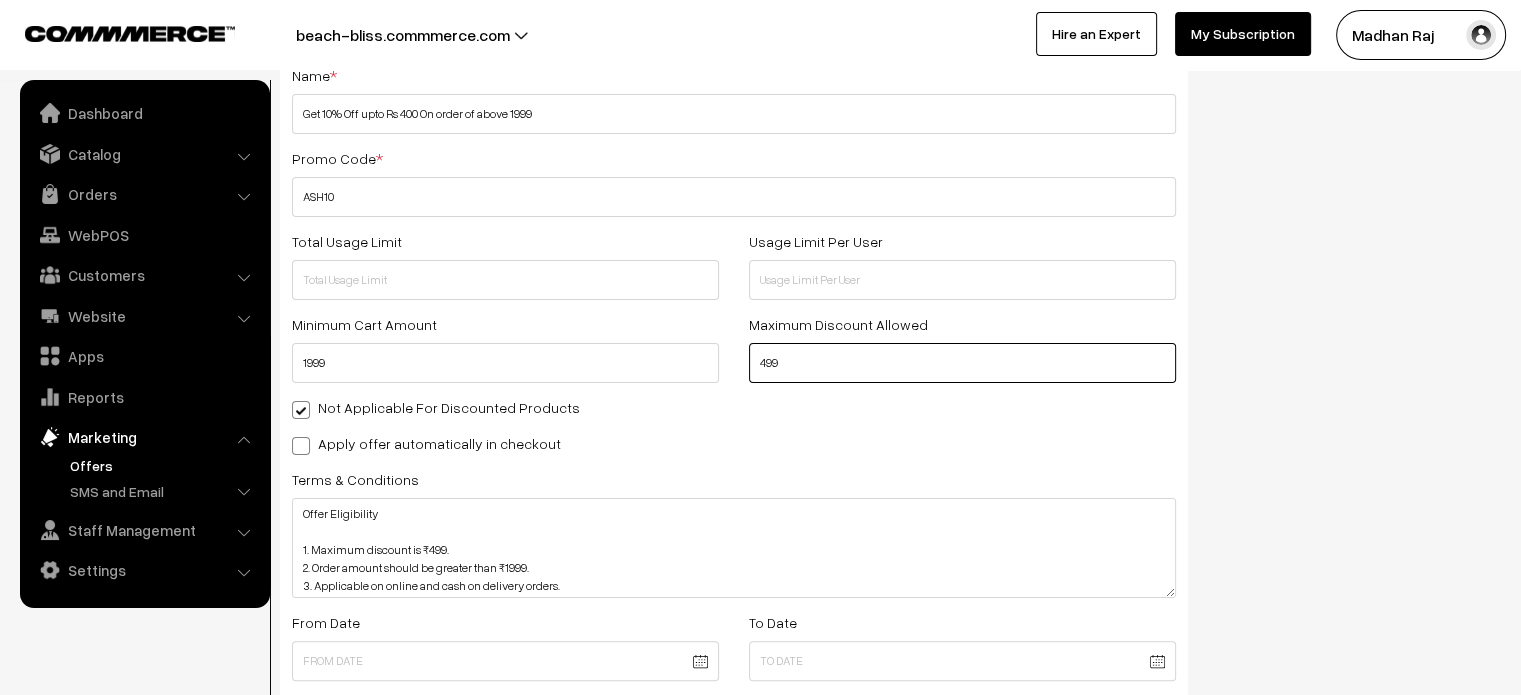 type on "499" 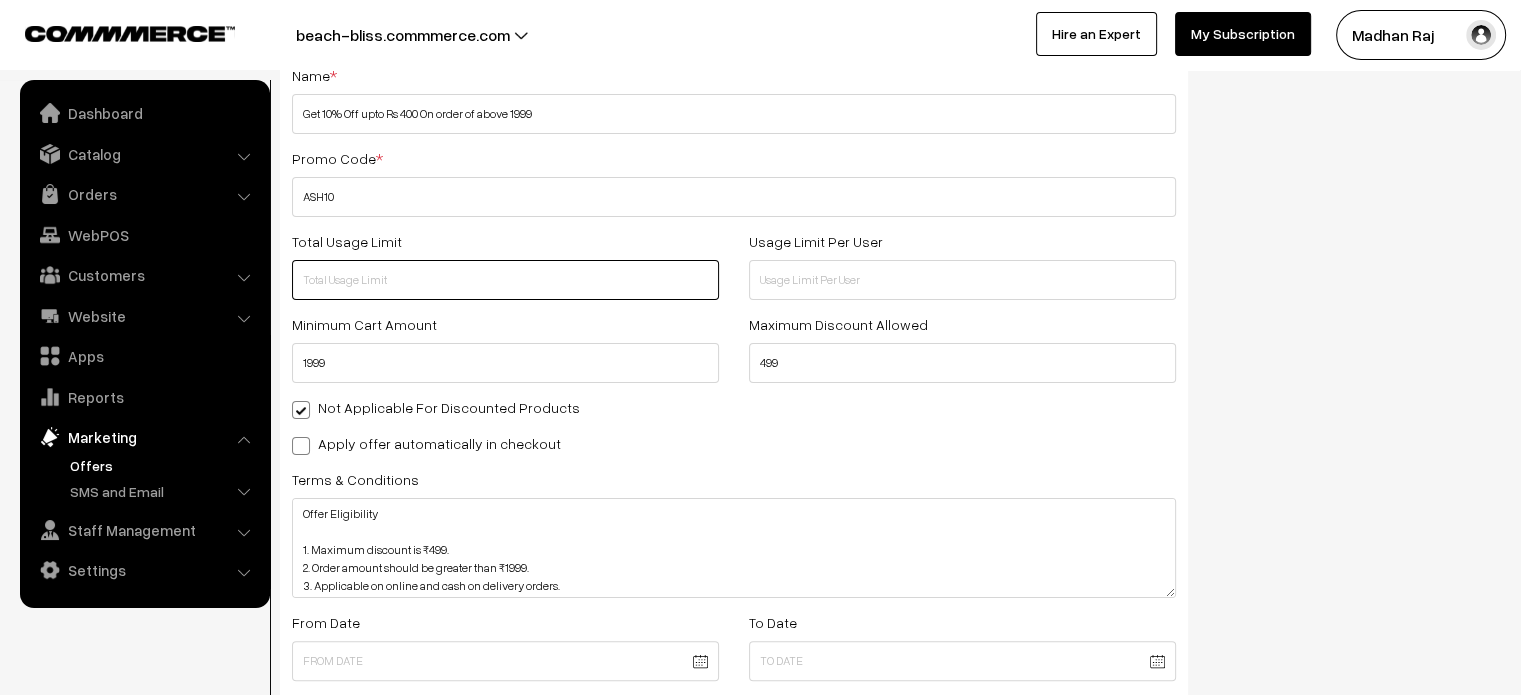 click at bounding box center (505, 280) 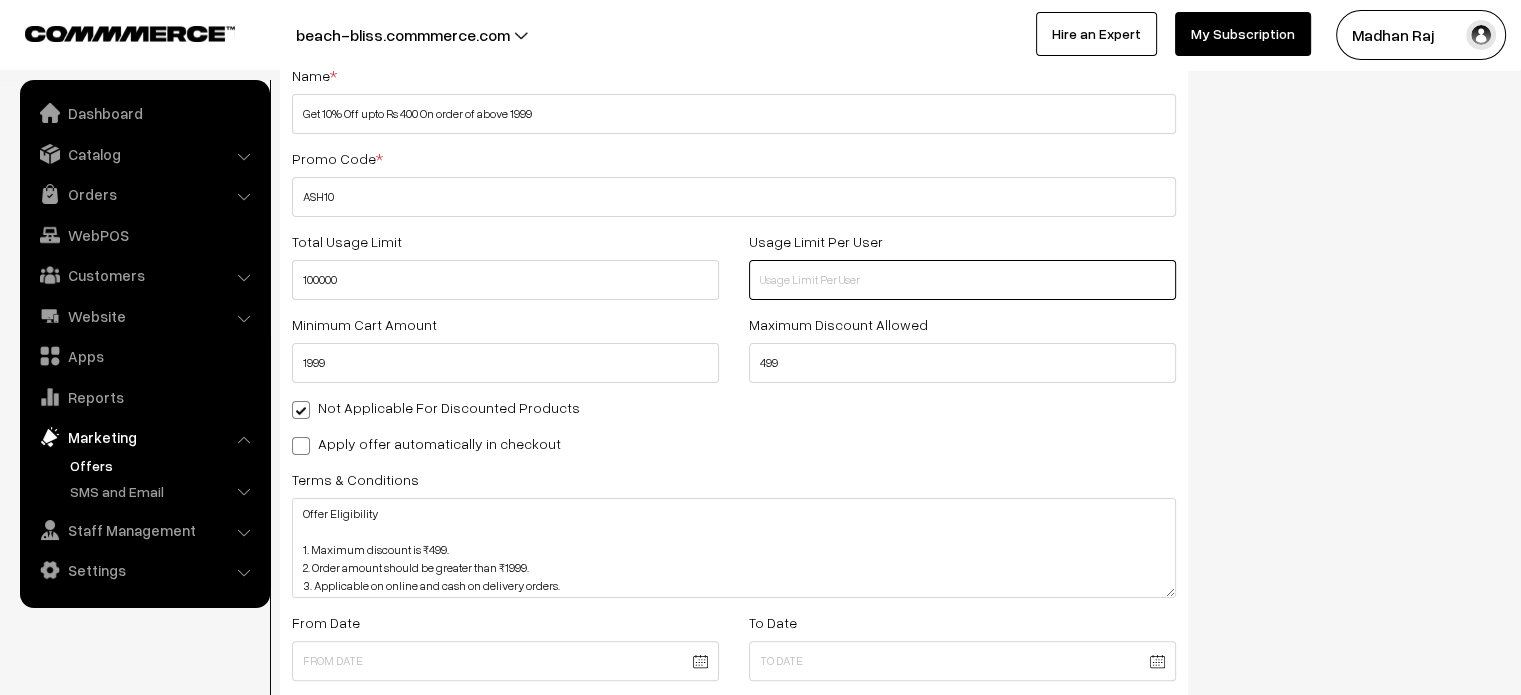 click at bounding box center (962, 280) 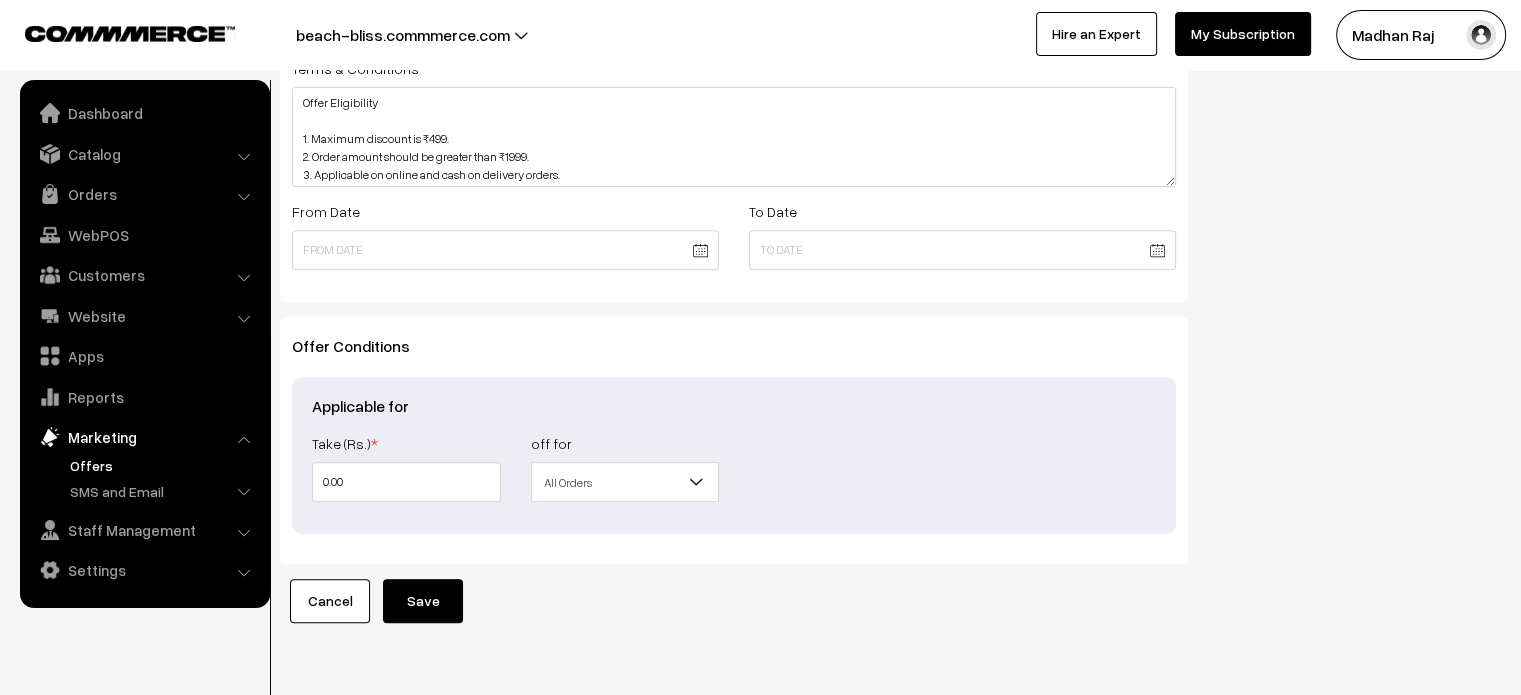 scroll, scrollTop: 737, scrollLeft: 0, axis: vertical 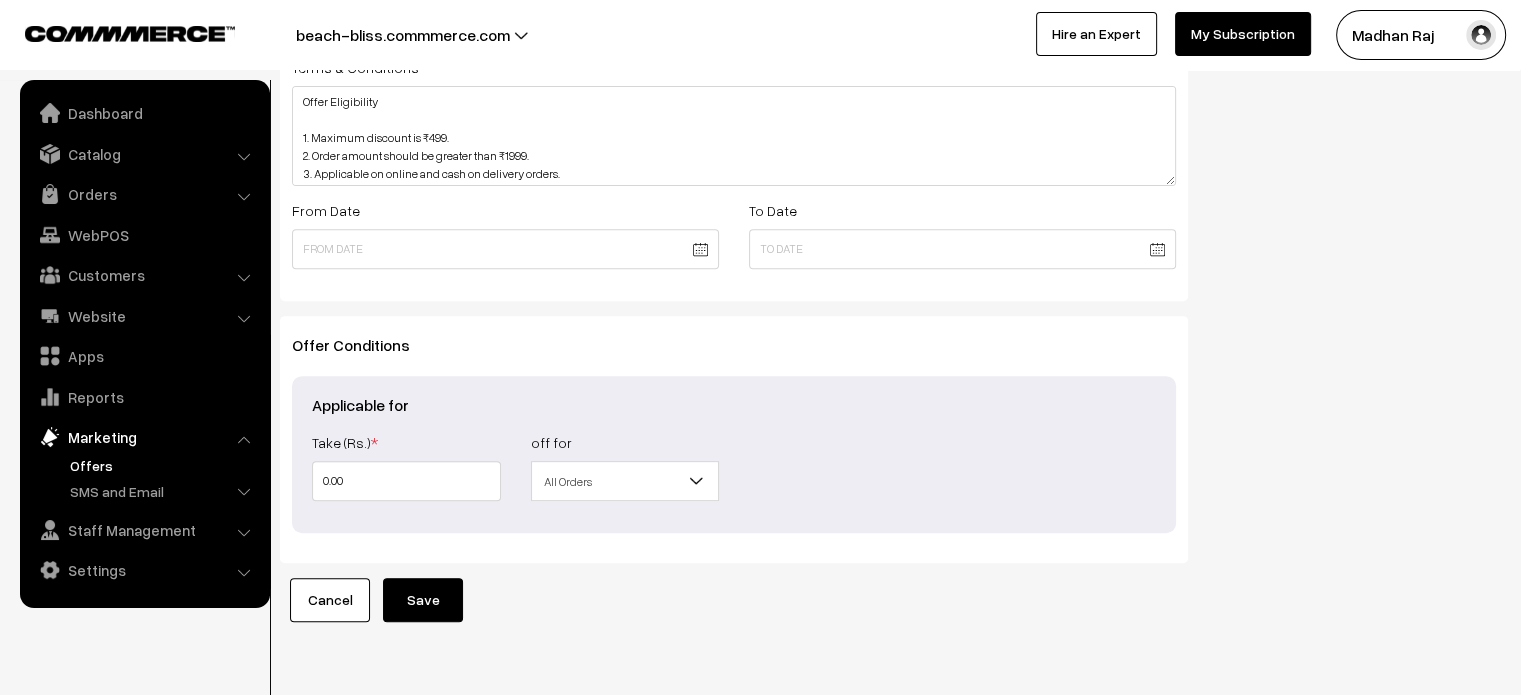 type on "1" 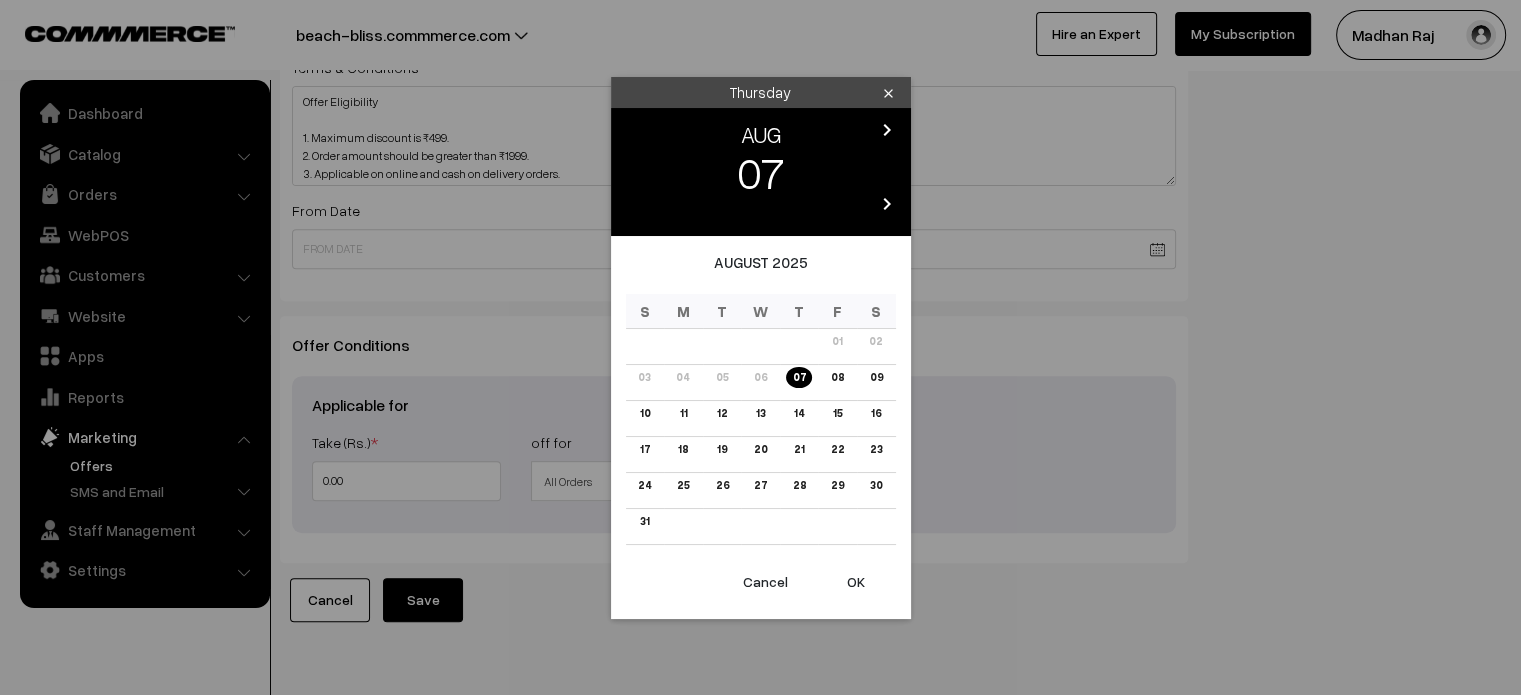 click on "Thank you for showing interest. Our team will call you shortly.
Close
beach-bliss.commmerce.com
Go to Website
Switch Store
Create New Store" at bounding box center (760, 0) 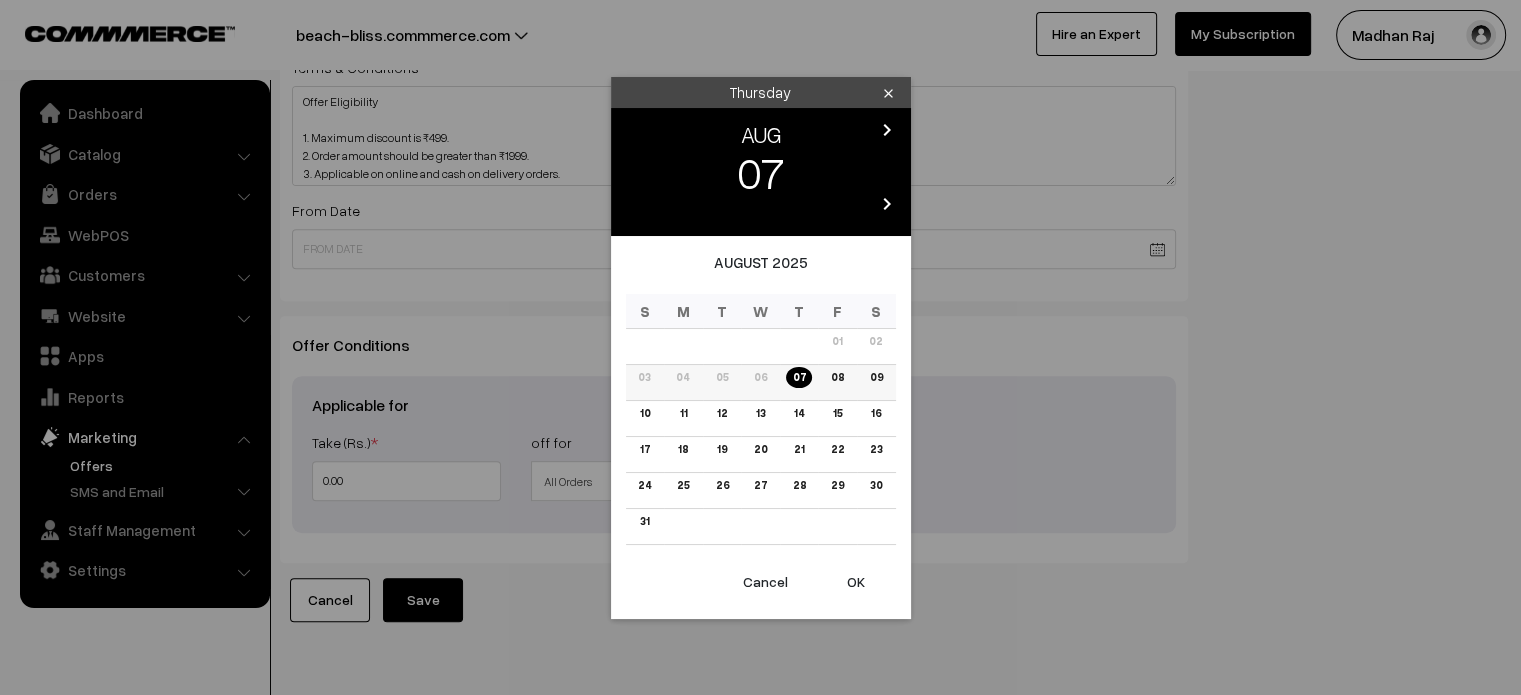 click on "07" at bounding box center [798, 377] 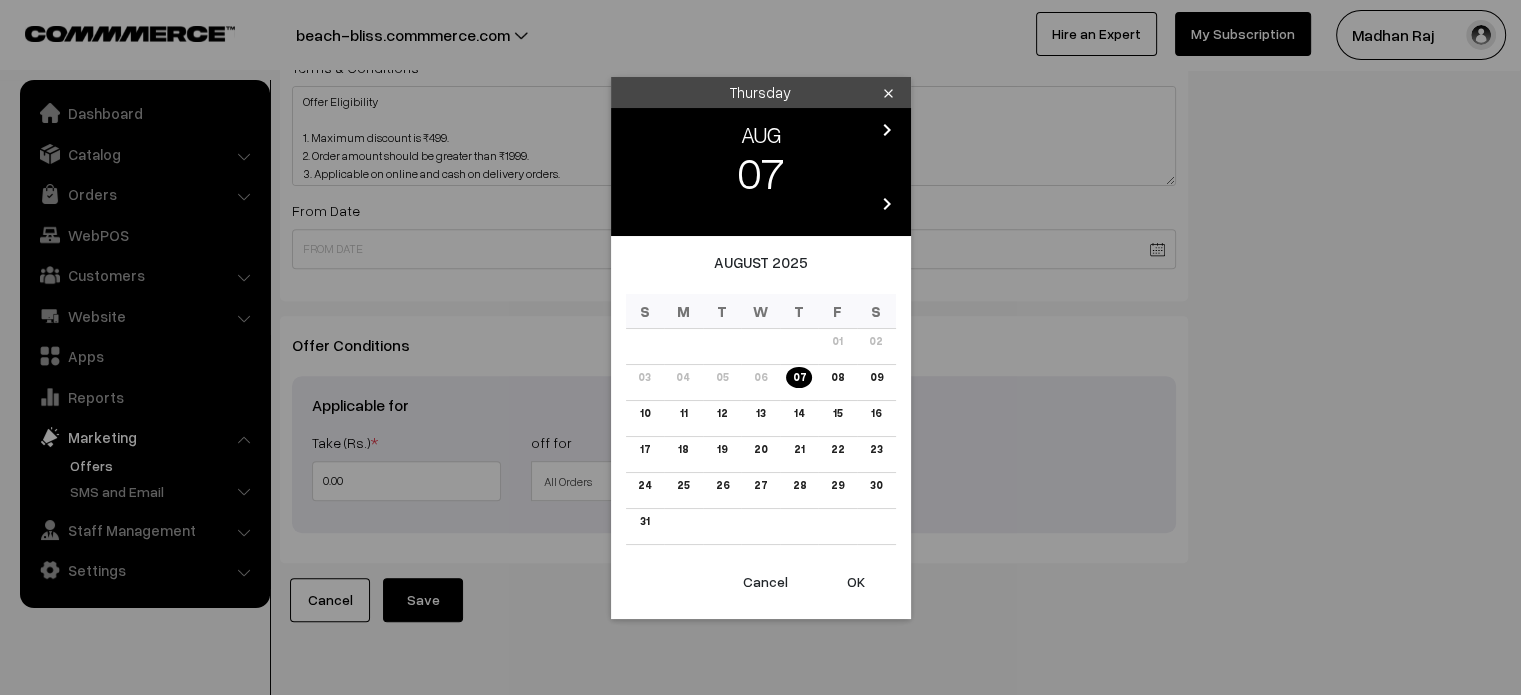 click on "OK" at bounding box center (856, 582) 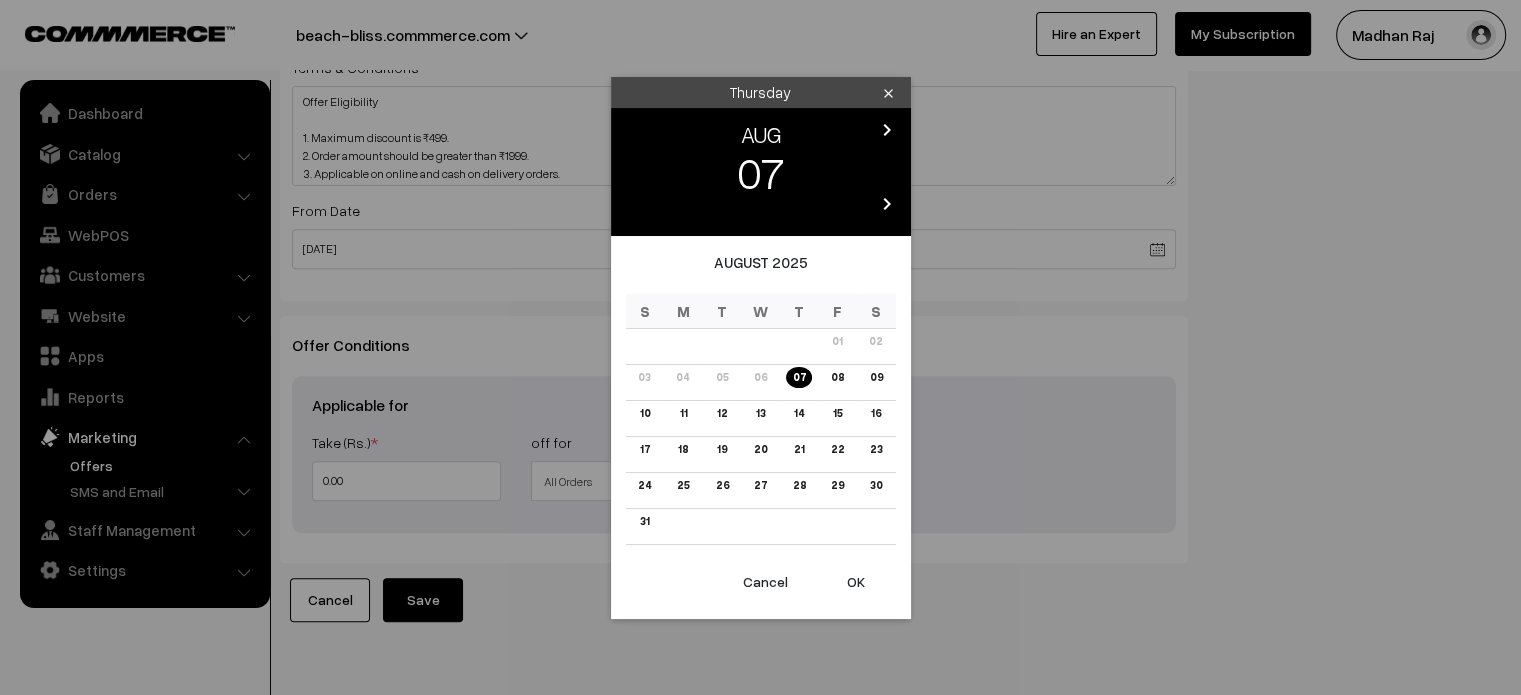 click on "Thank you for showing interest. Our team will call you shortly.
Close
beach-bliss.commmerce.com
Go to Website
Switch Store
Create New Store" at bounding box center (760, 0) 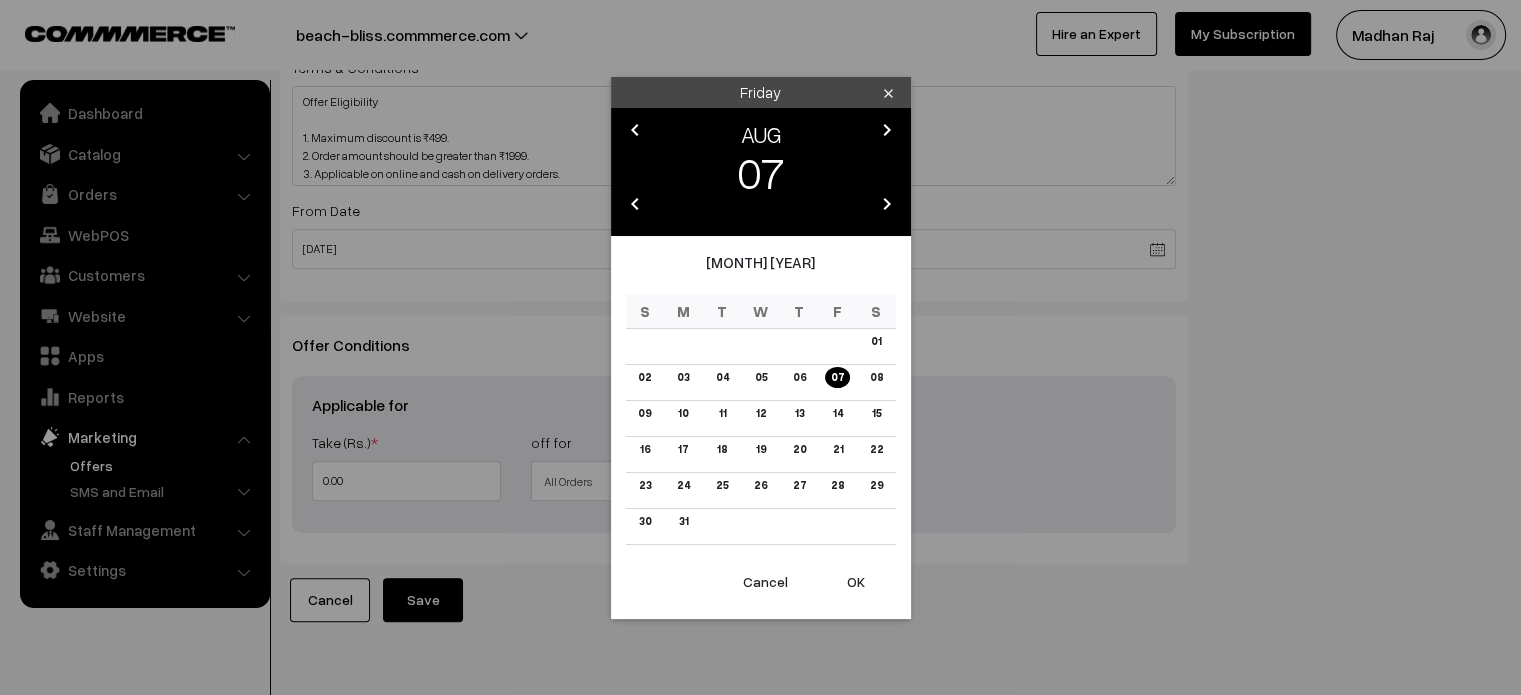click on "OK" at bounding box center [856, 582] 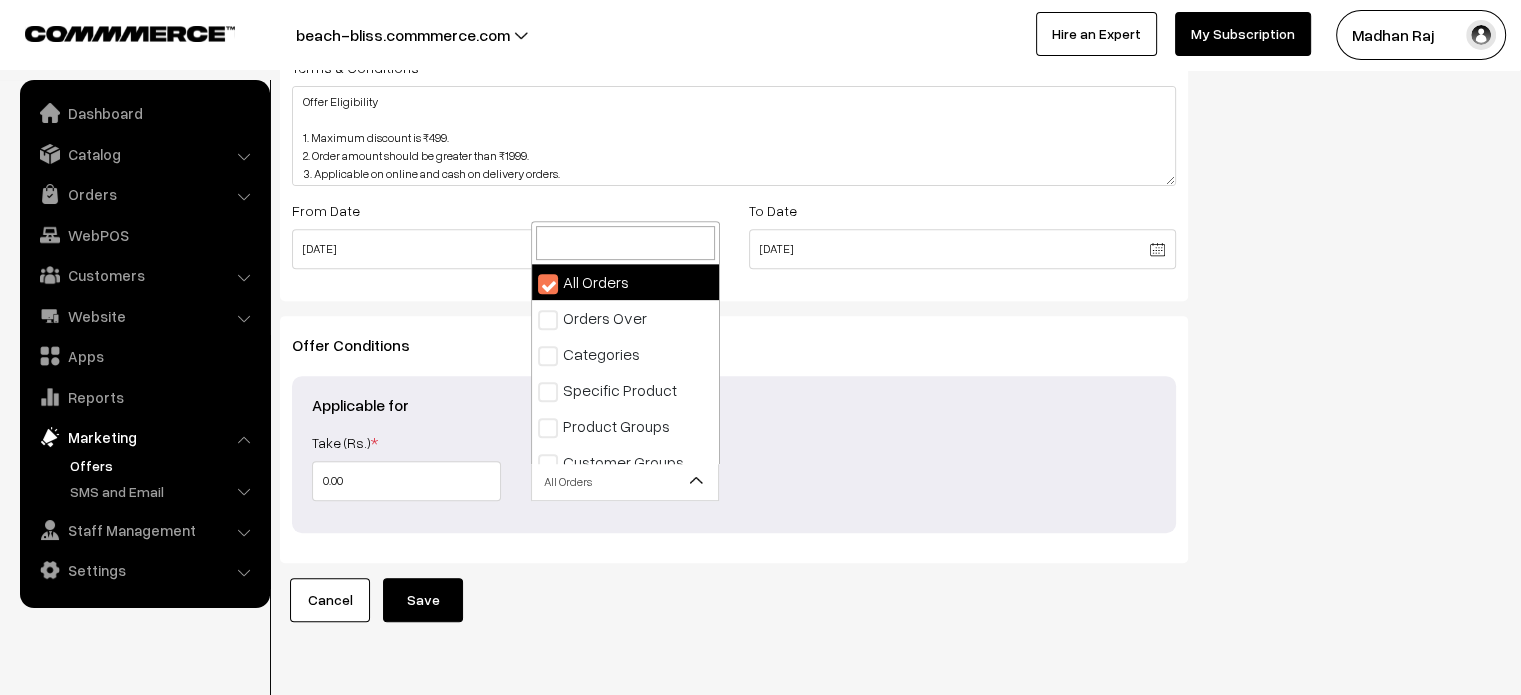 click on "All Orders" at bounding box center [625, 481] 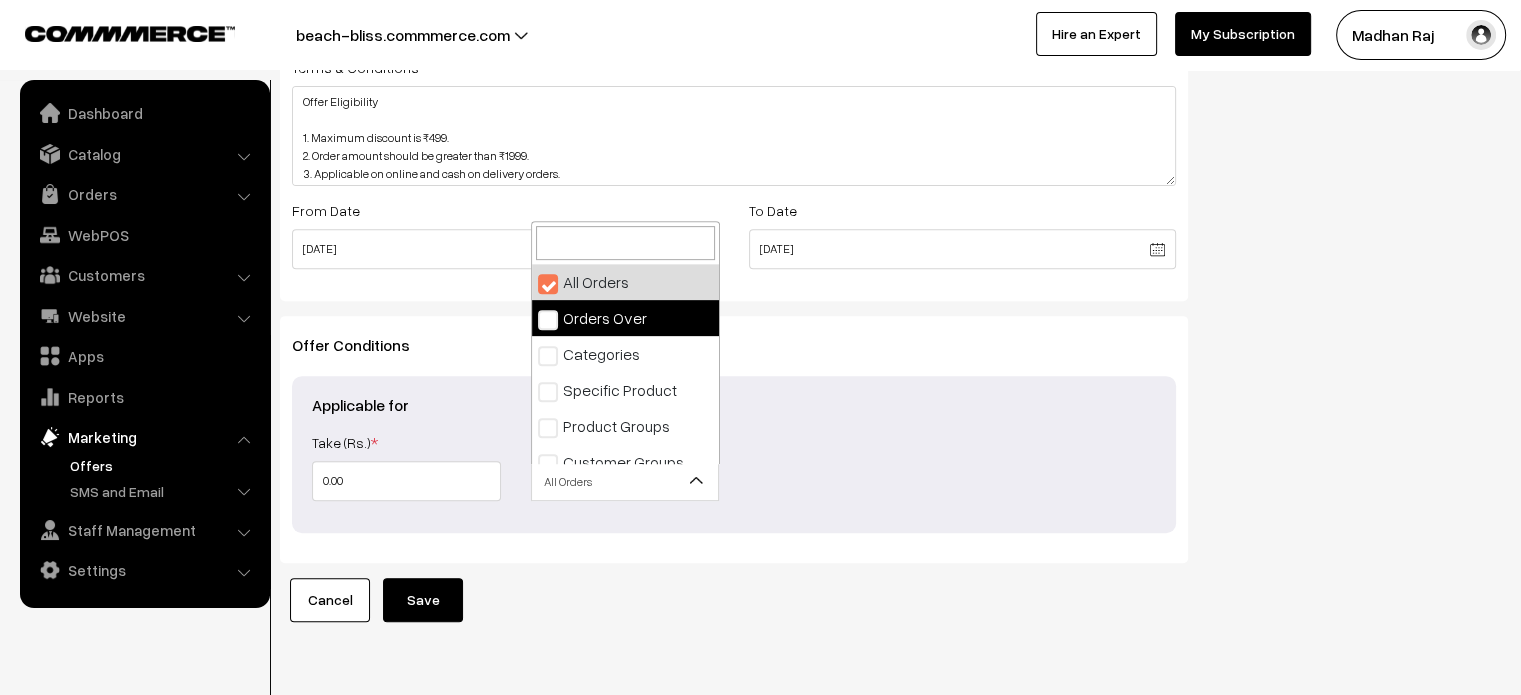 select on "2" 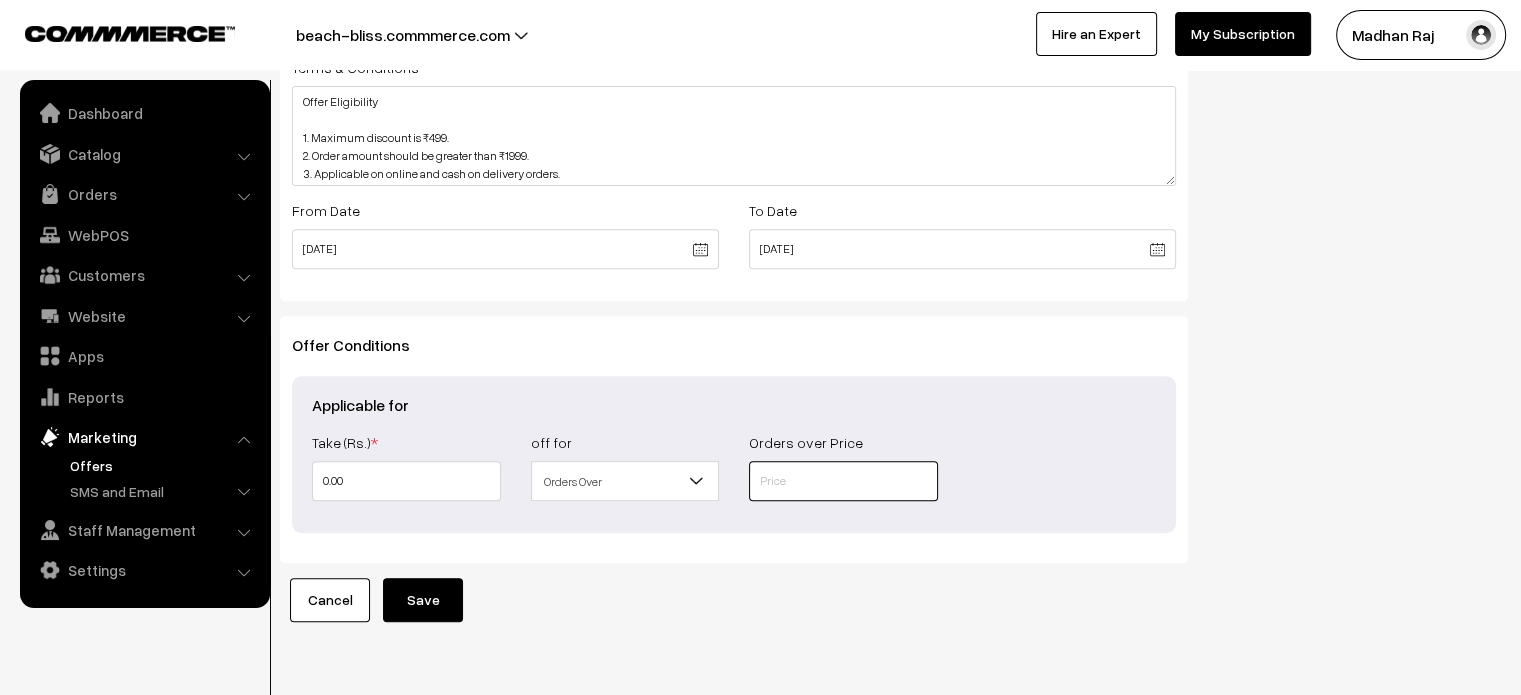 click at bounding box center (843, 481) 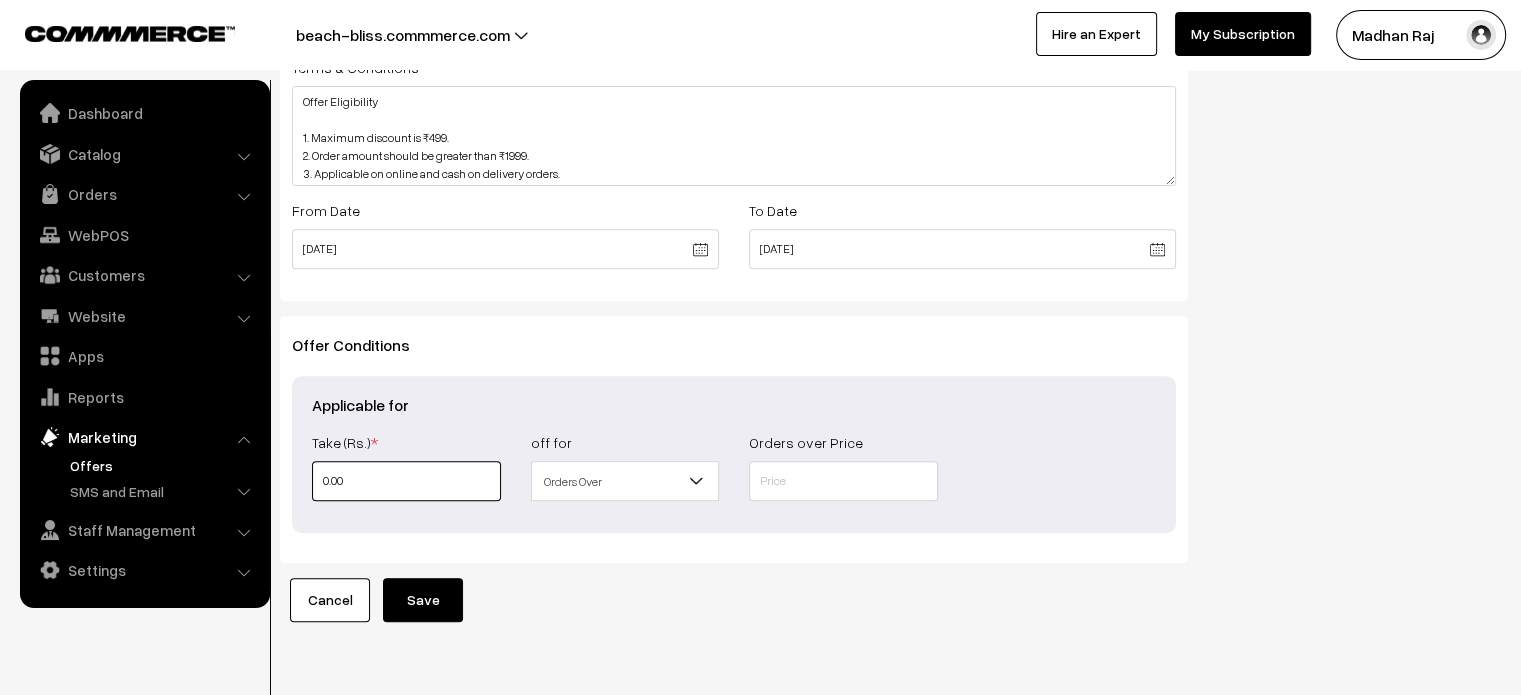 click on "0.00" at bounding box center [406, 481] 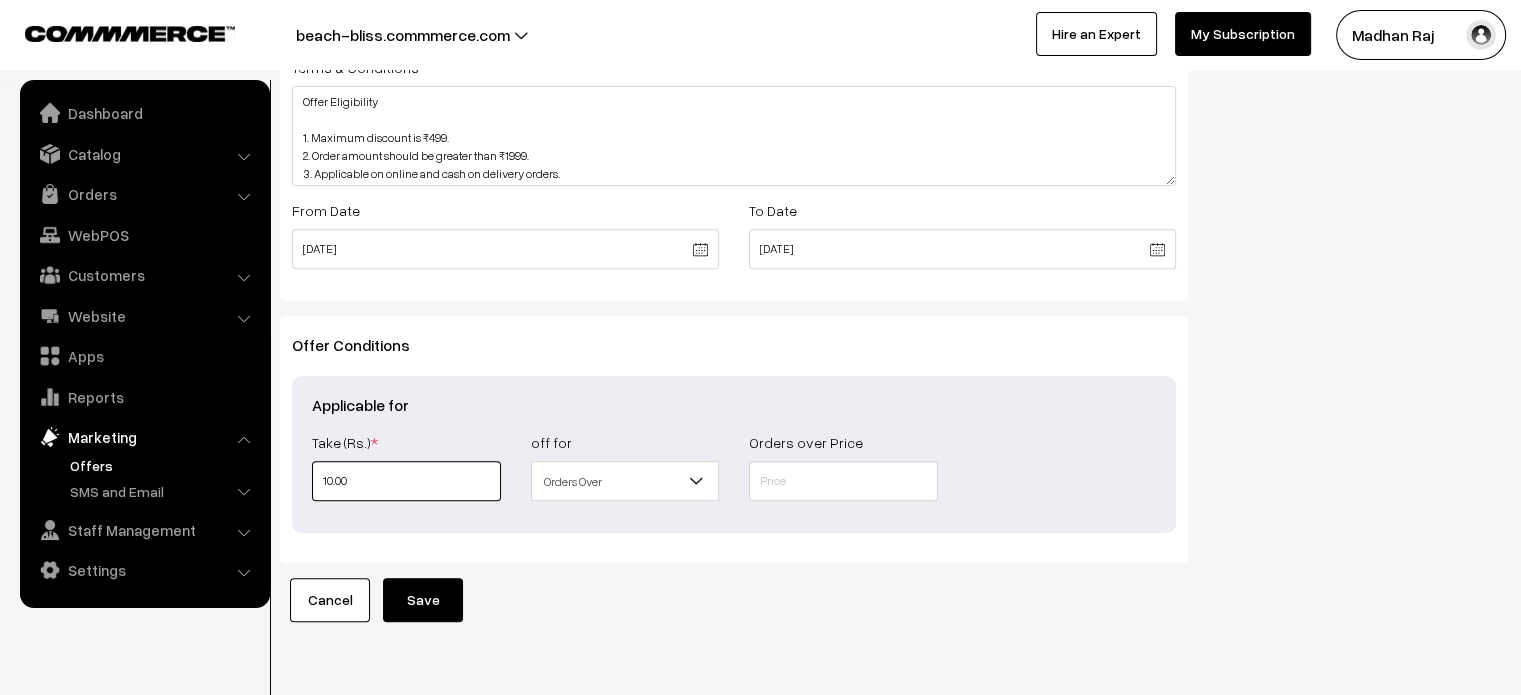 type on "10.00" 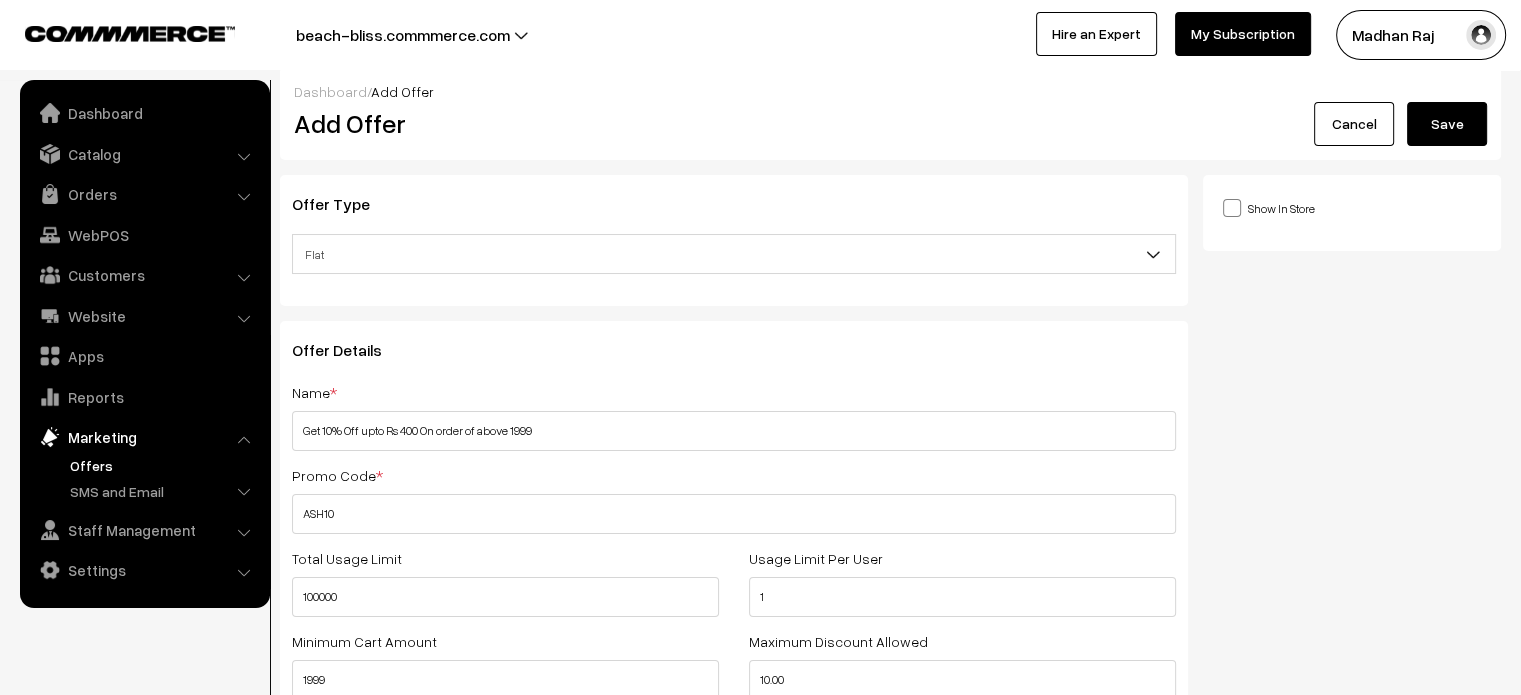 scroll, scrollTop: 0, scrollLeft: 0, axis: both 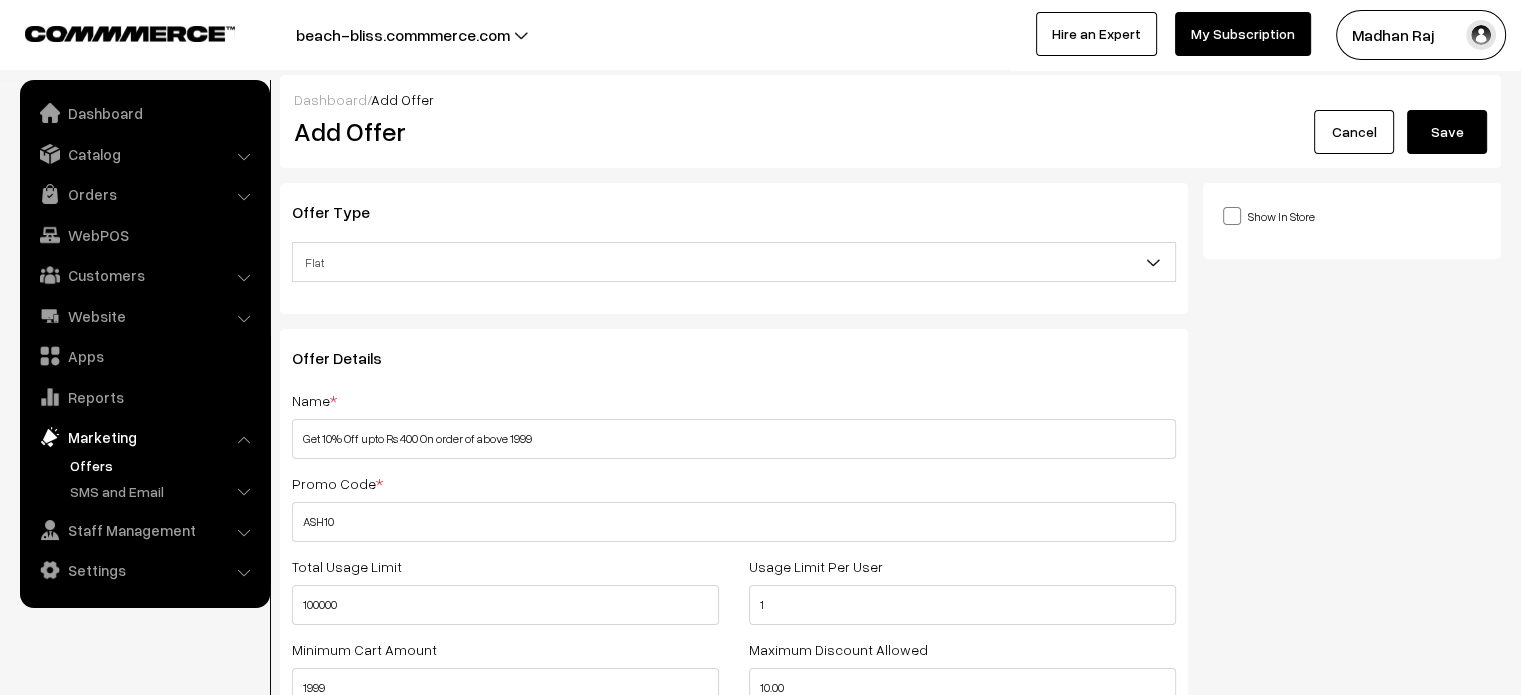 type on "10" 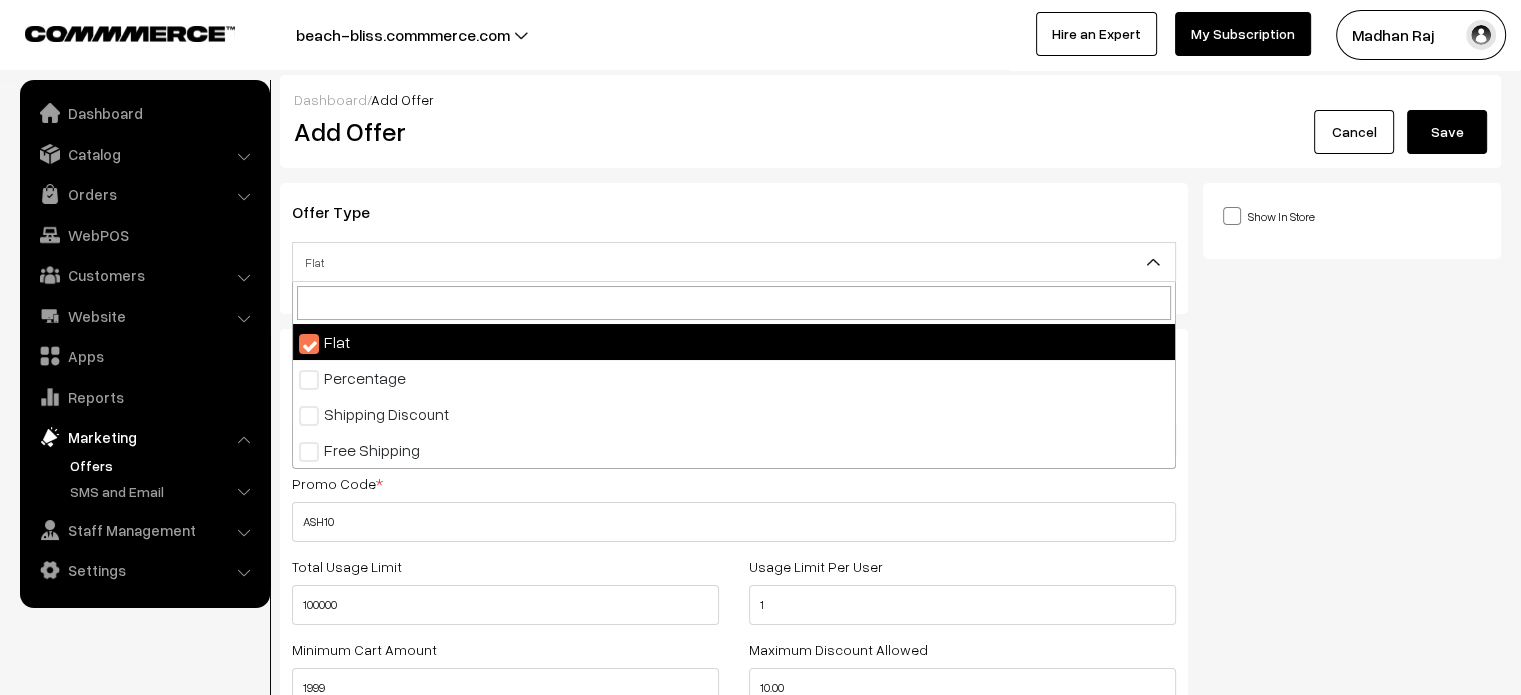 click on "Flat" at bounding box center (734, 262) 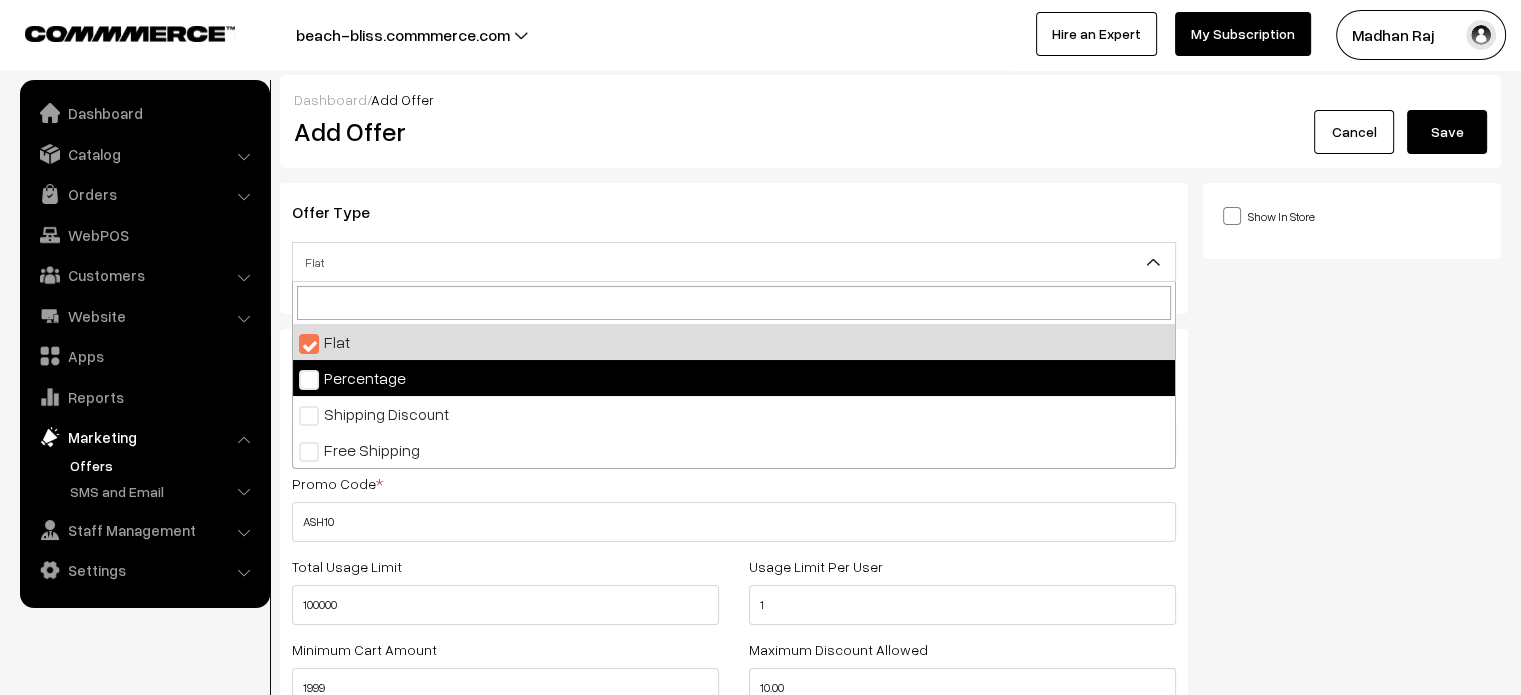 select on "2" 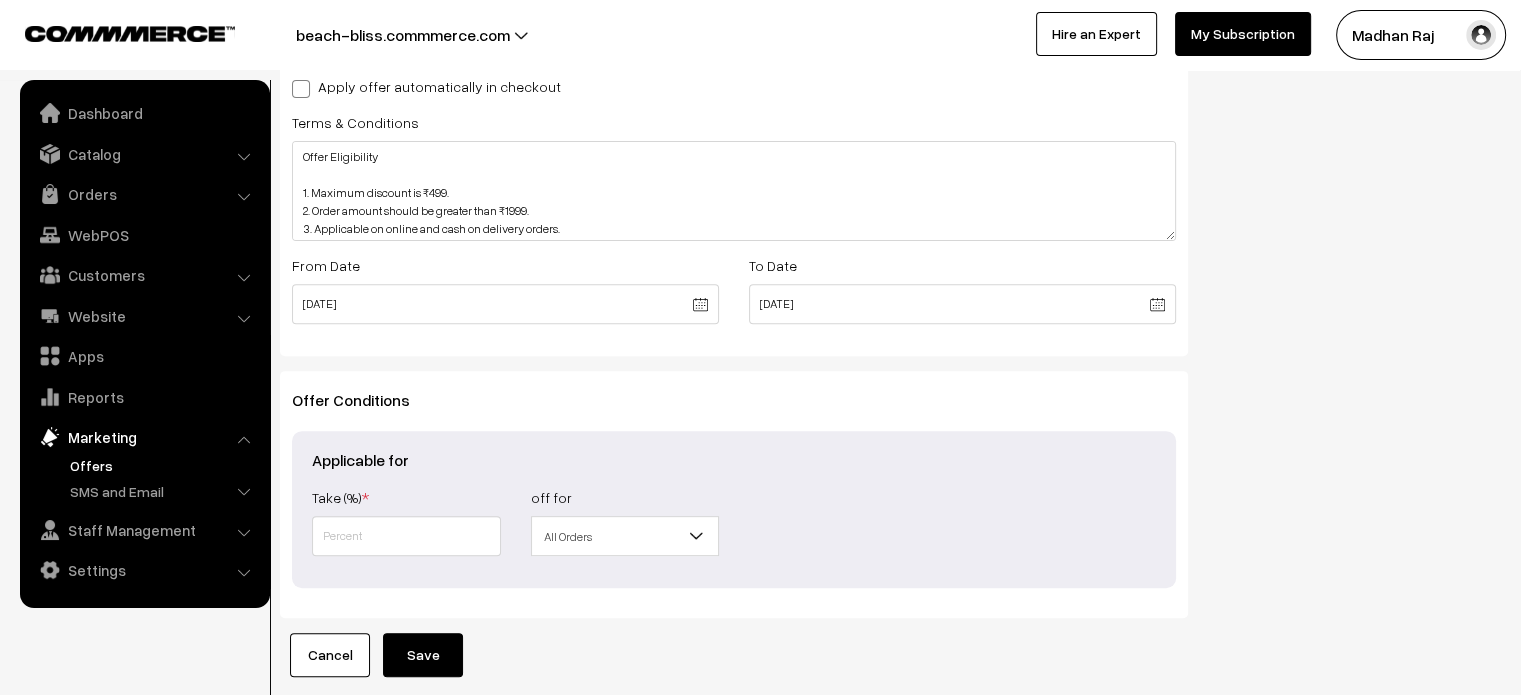 scroll, scrollTop: 780, scrollLeft: 0, axis: vertical 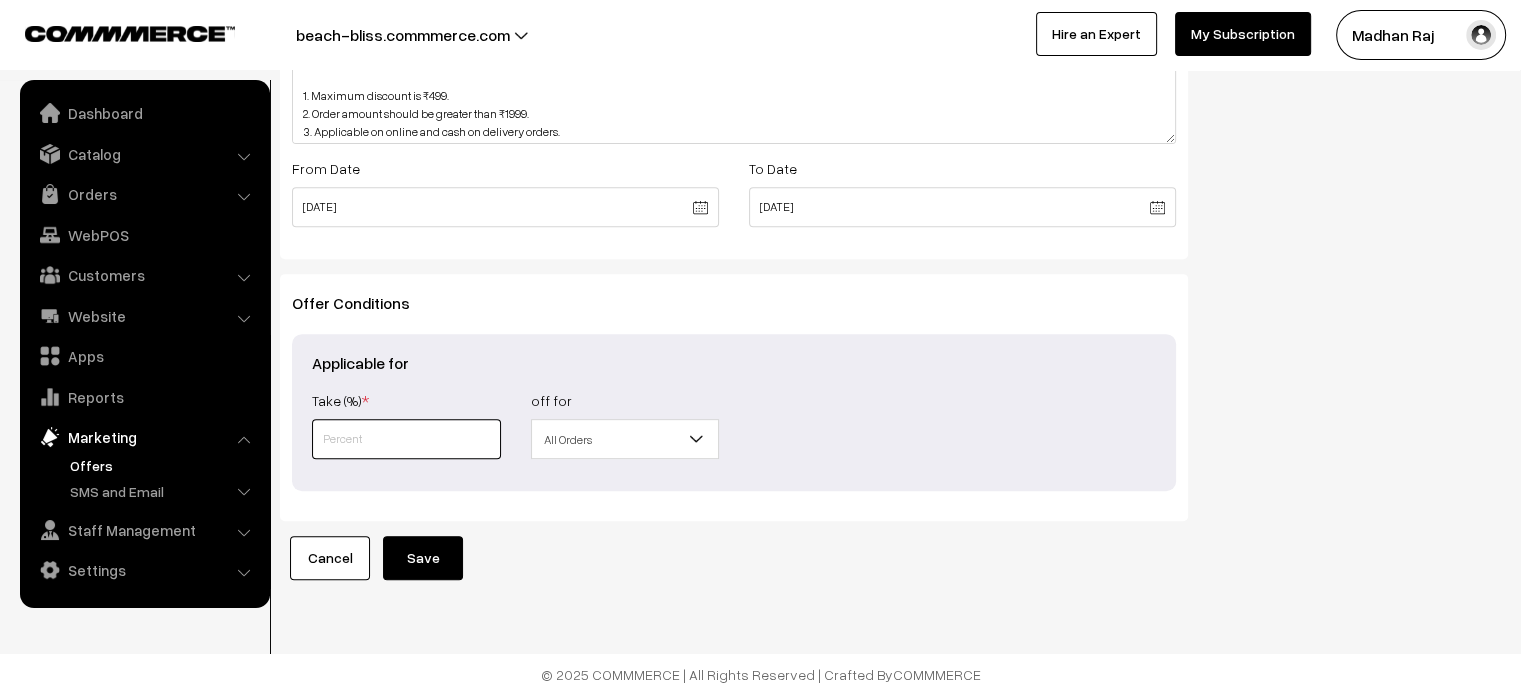 click at bounding box center [406, 439] 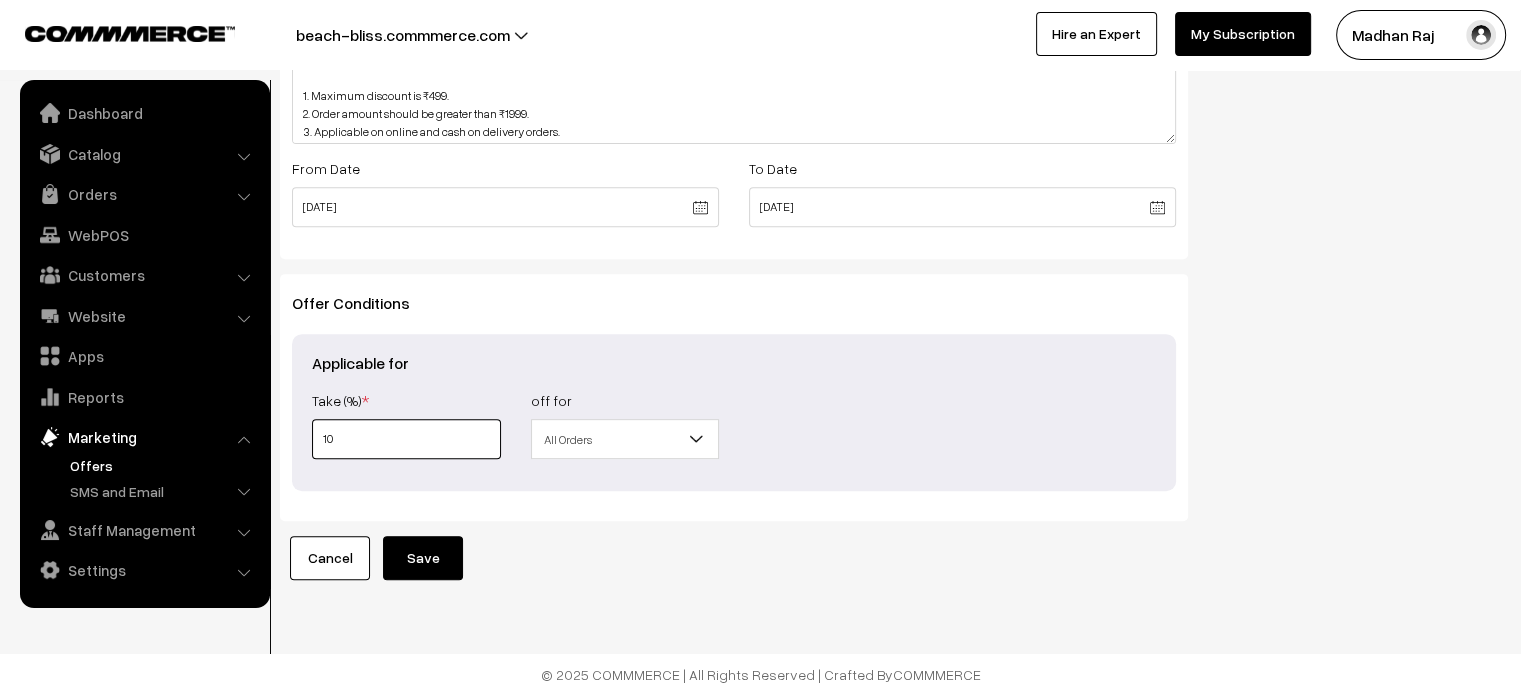 type on "10" 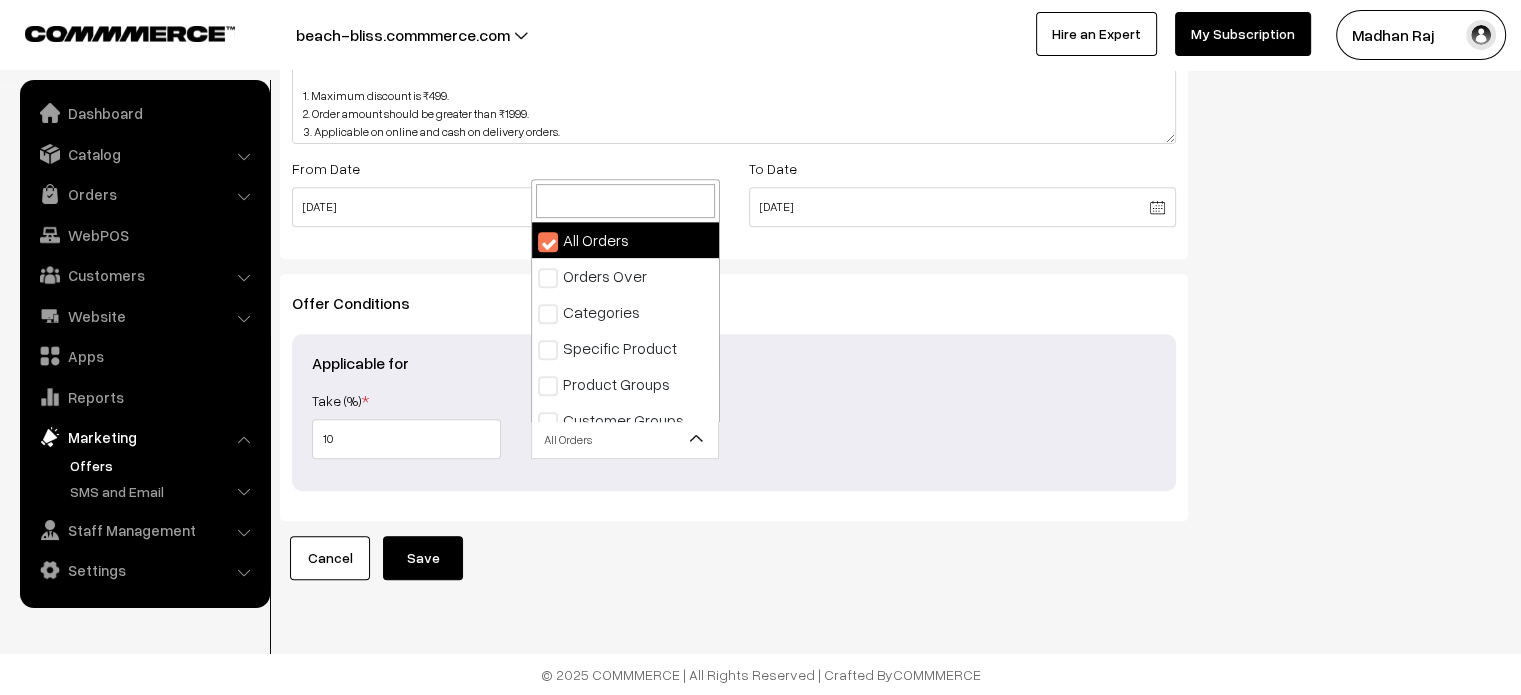click on "All Orders" at bounding box center (625, 439) 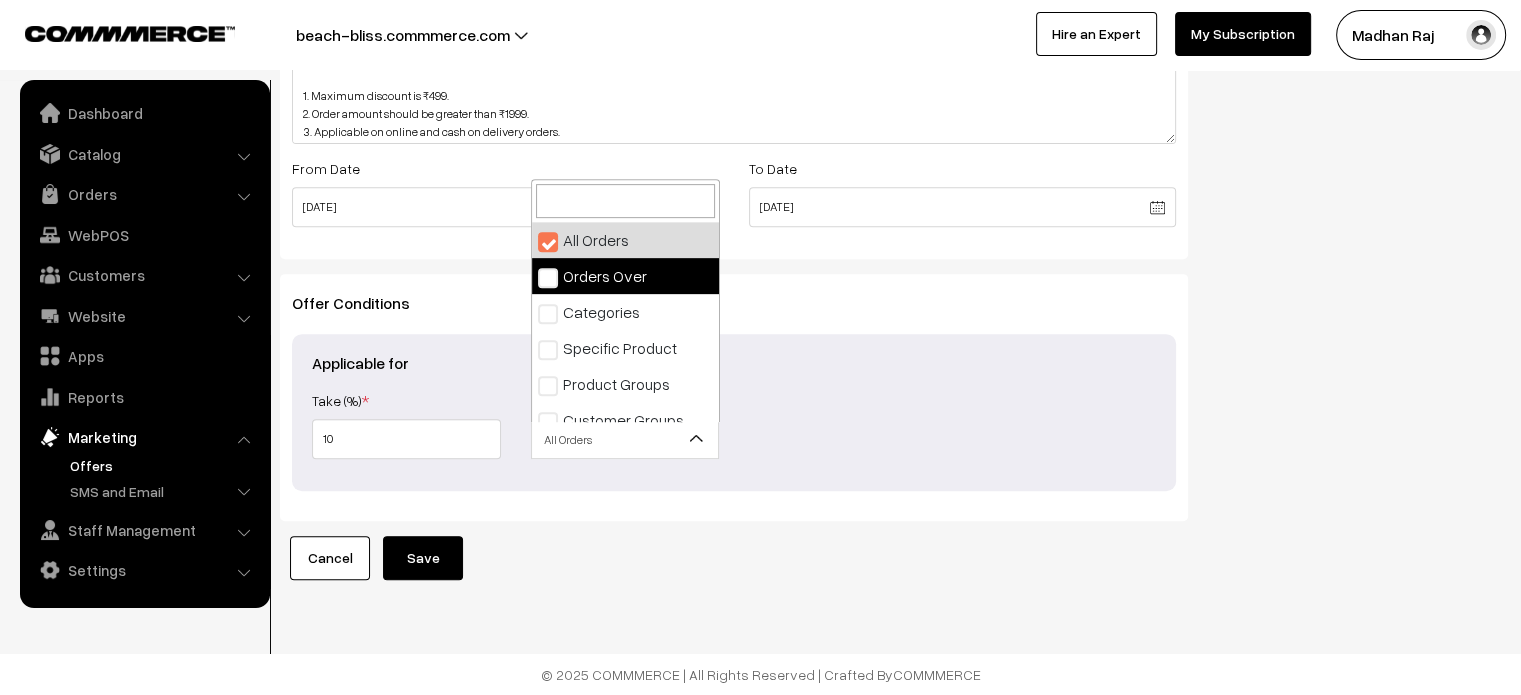 select on "2" 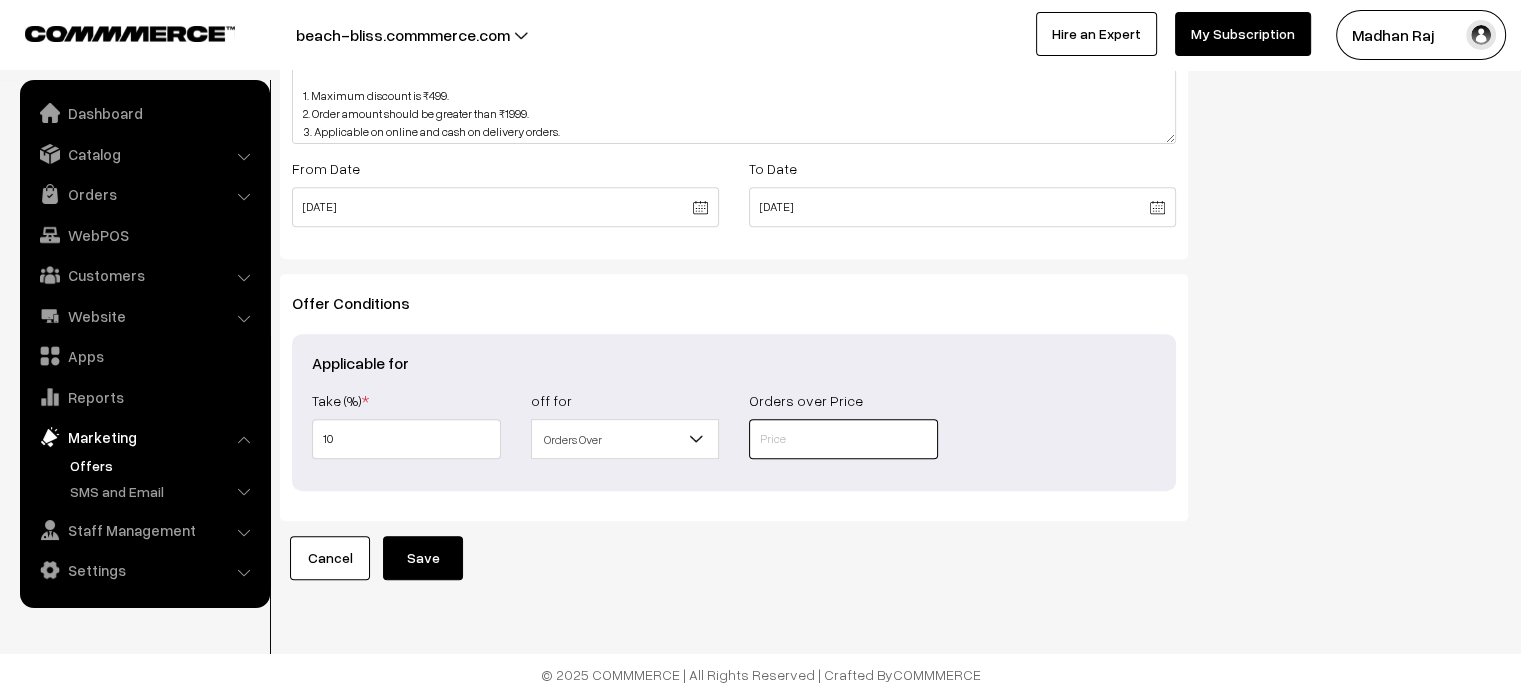 click at bounding box center [843, 439] 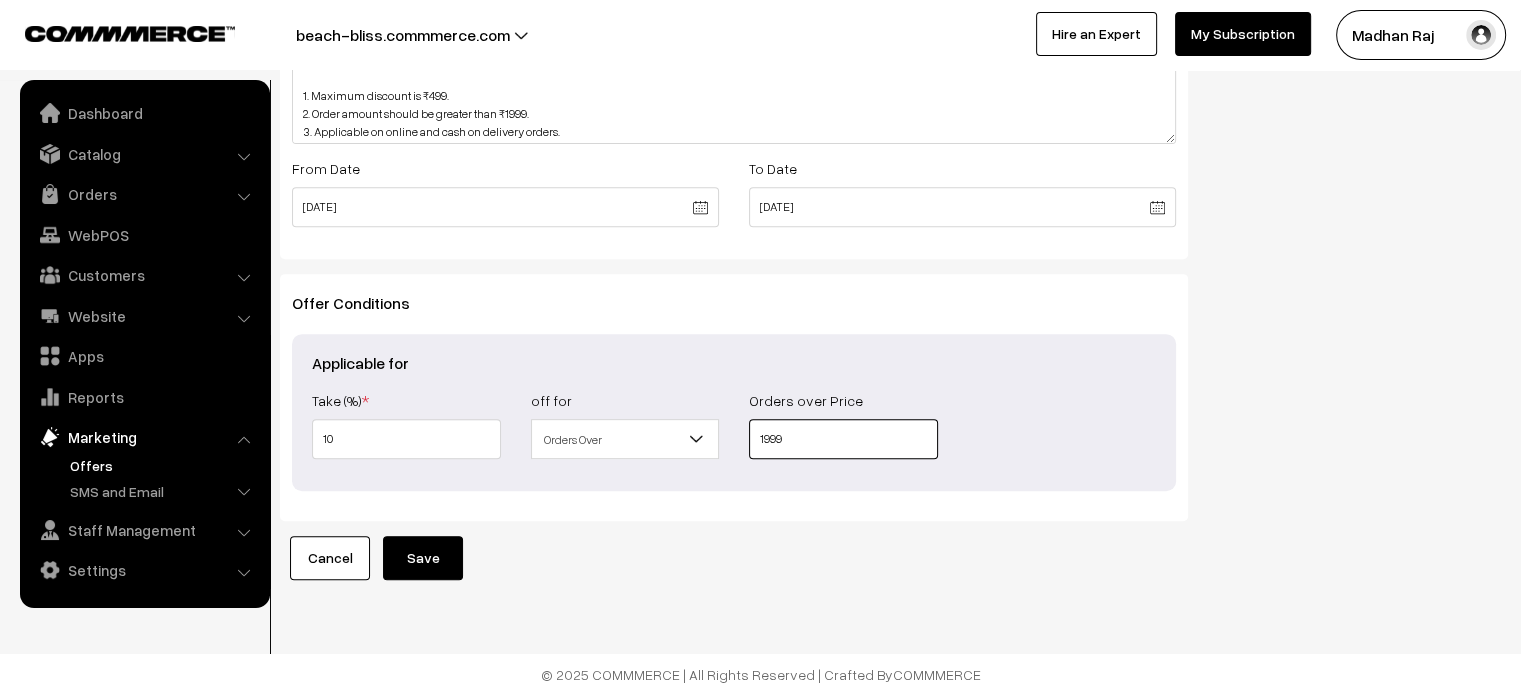 type on "1999" 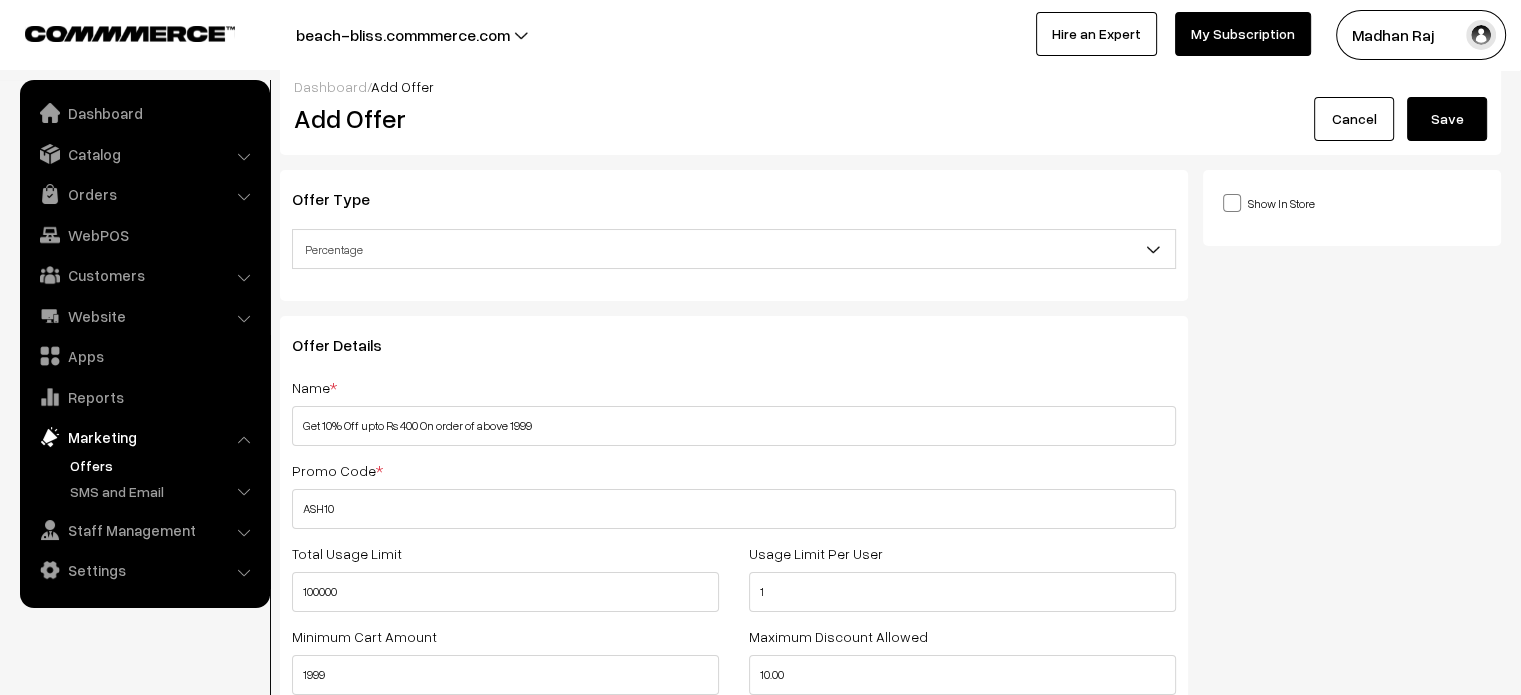 scroll, scrollTop: 0, scrollLeft: 0, axis: both 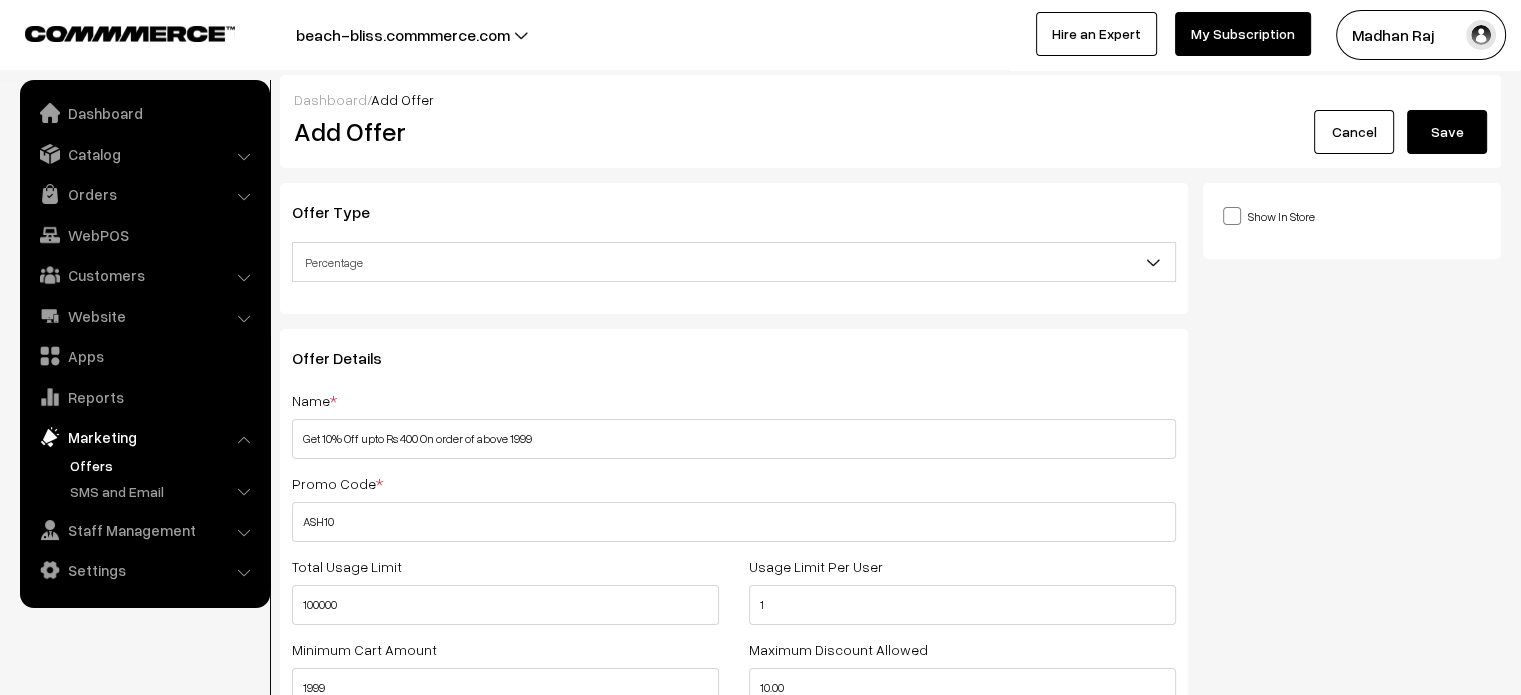 click on "Save" at bounding box center [1447, 132] 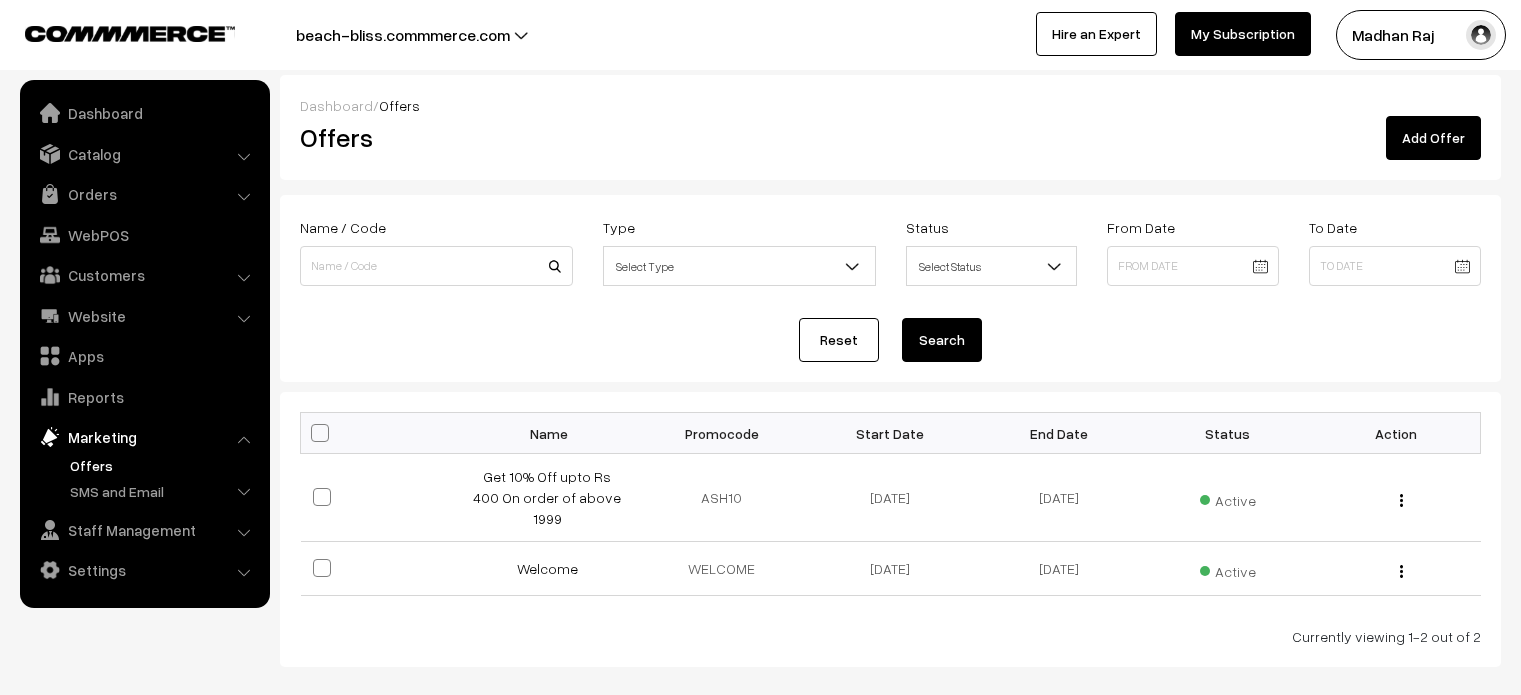 scroll, scrollTop: 0, scrollLeft: 0, axis: both 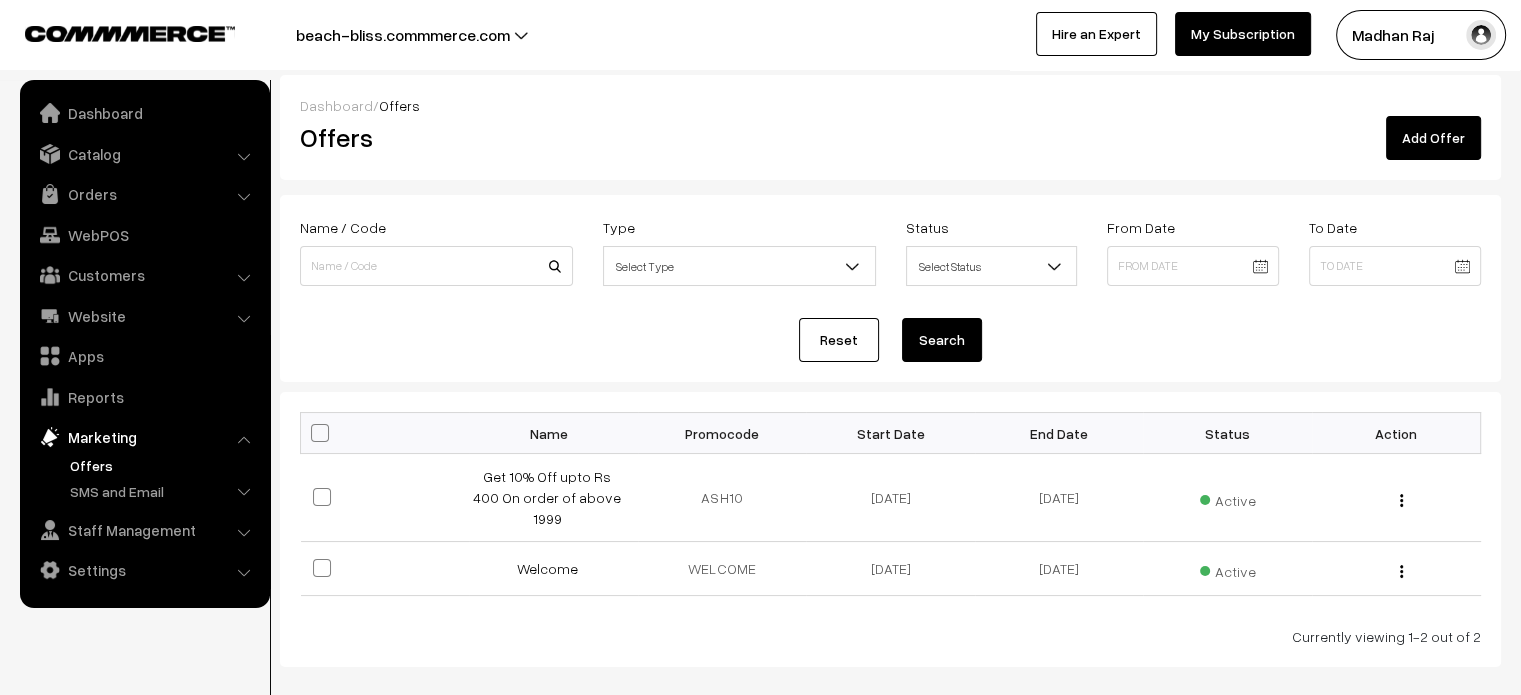 click on "beach-bliss.commmerce.com" at bounding box center (403, 35) 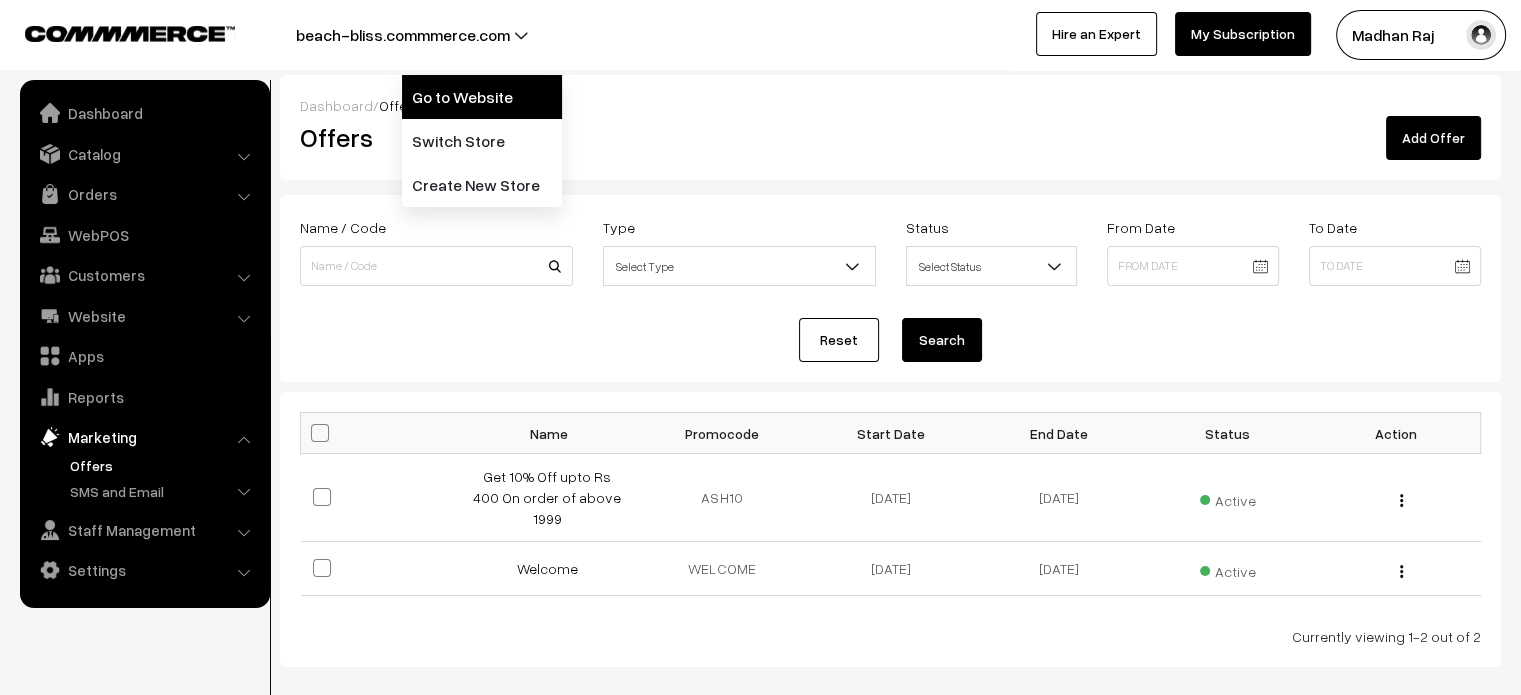 click on "Go to Website" at bounding box center [482, 97] 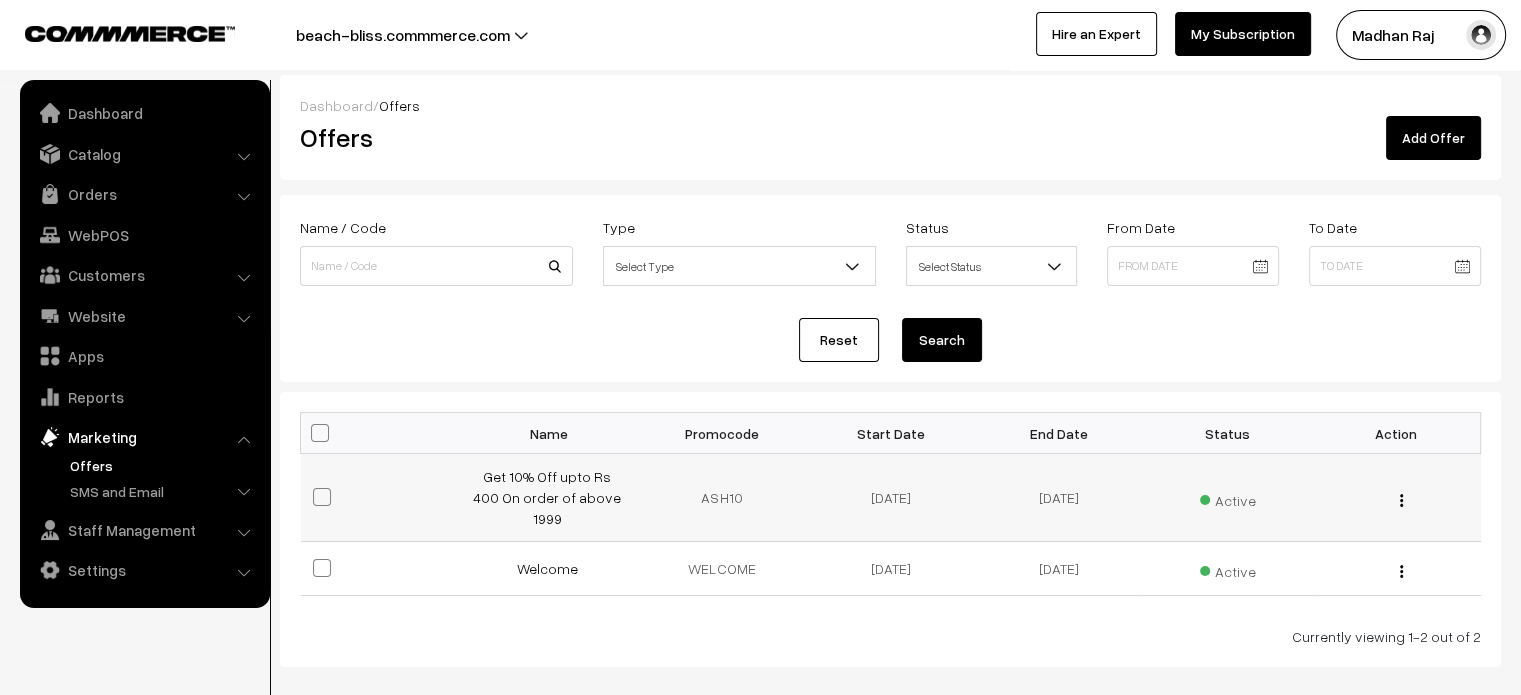 click at bounding box center (1401, 500) 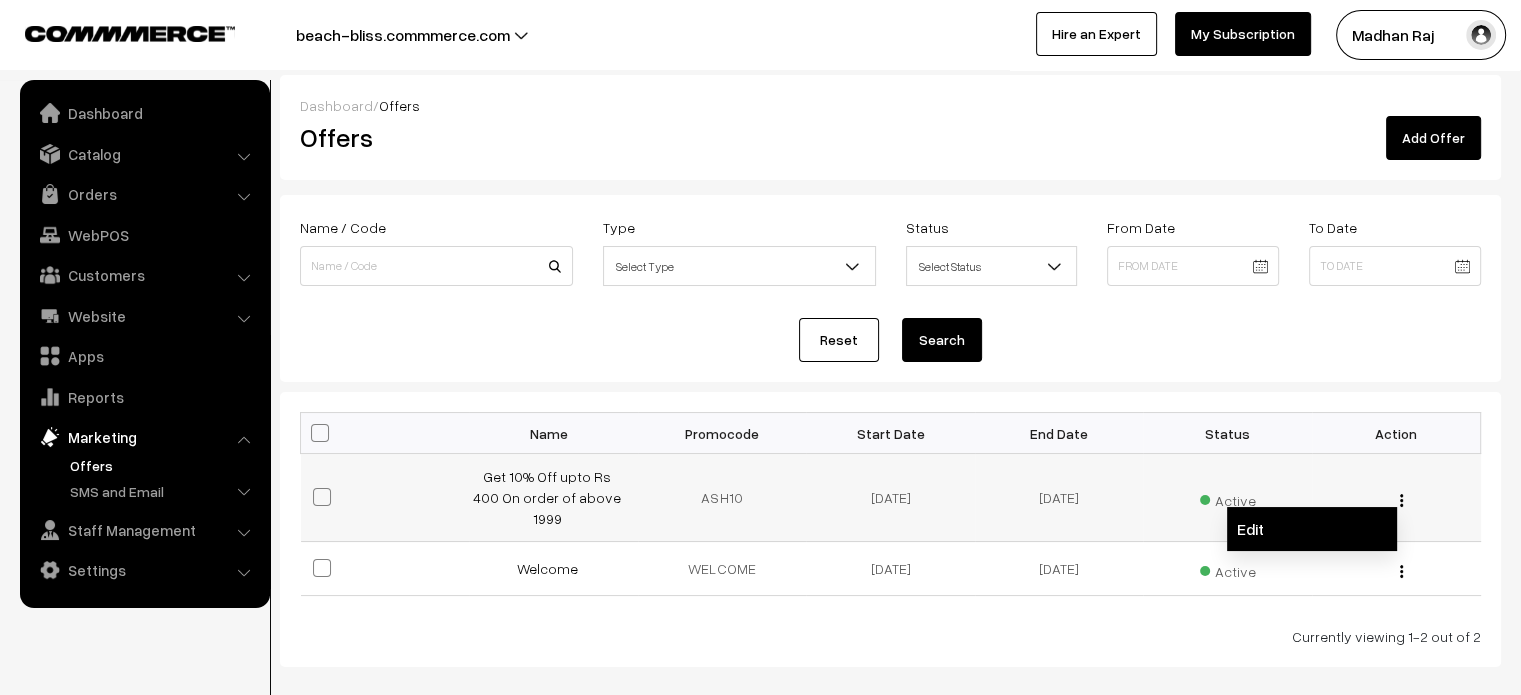 click on "Edit" at bounding box center [1312, 529] 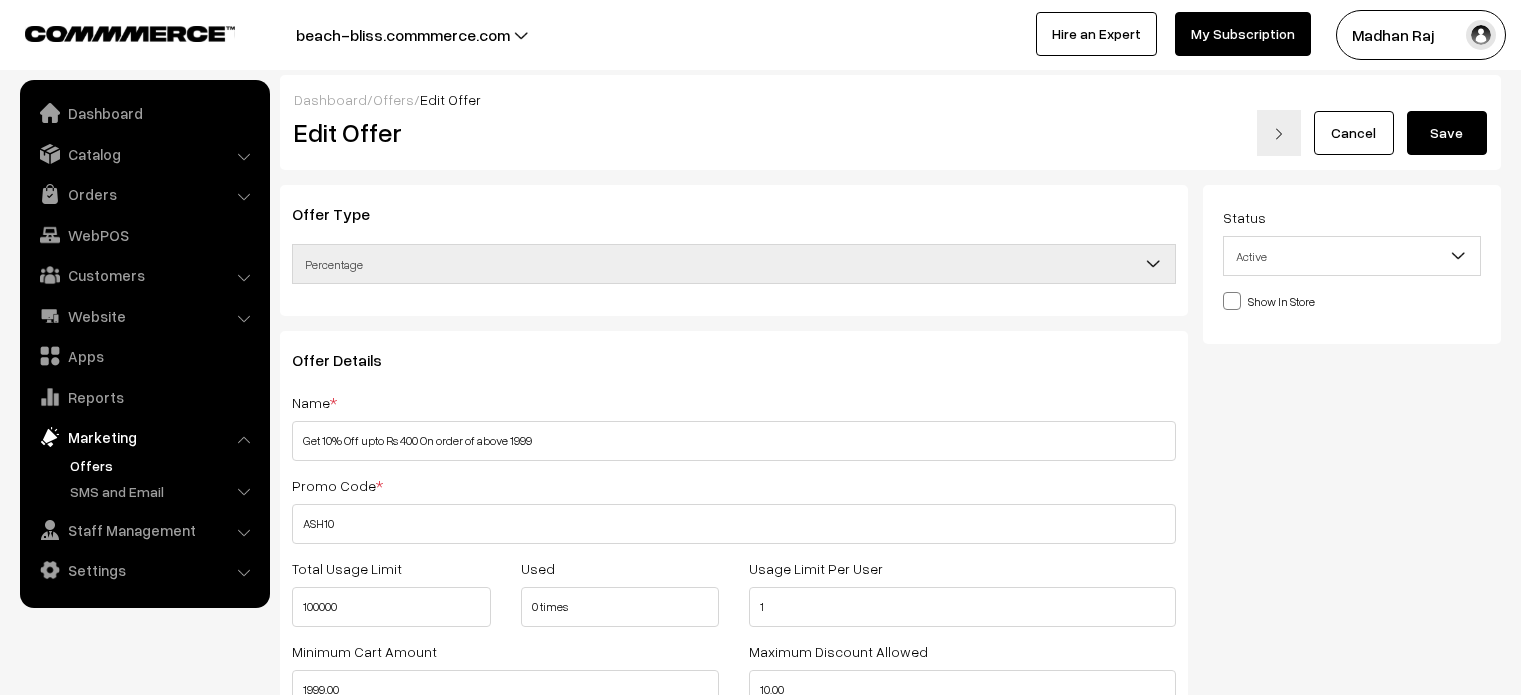 scroll, scrollTop: 0, scrollLeft: 0, axis: both 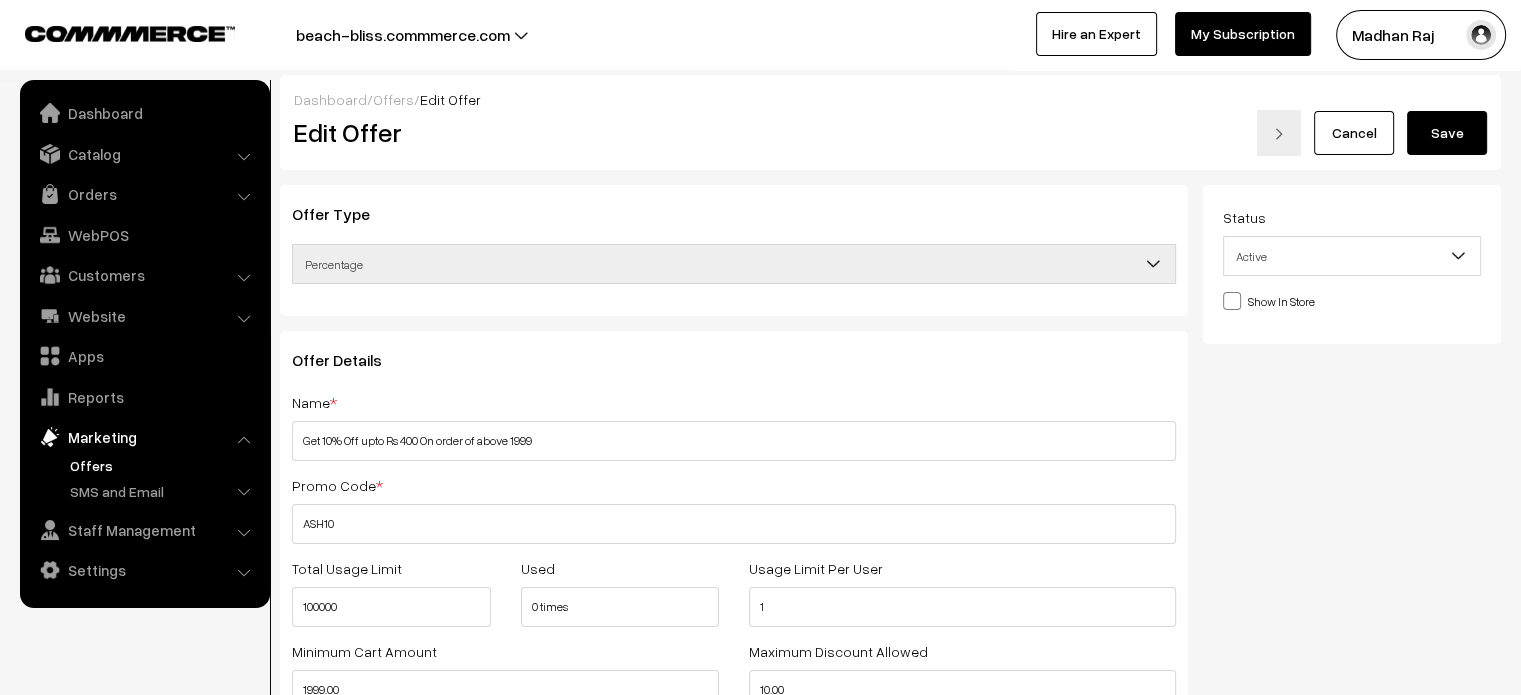 click at bounding box center [1232, 301] 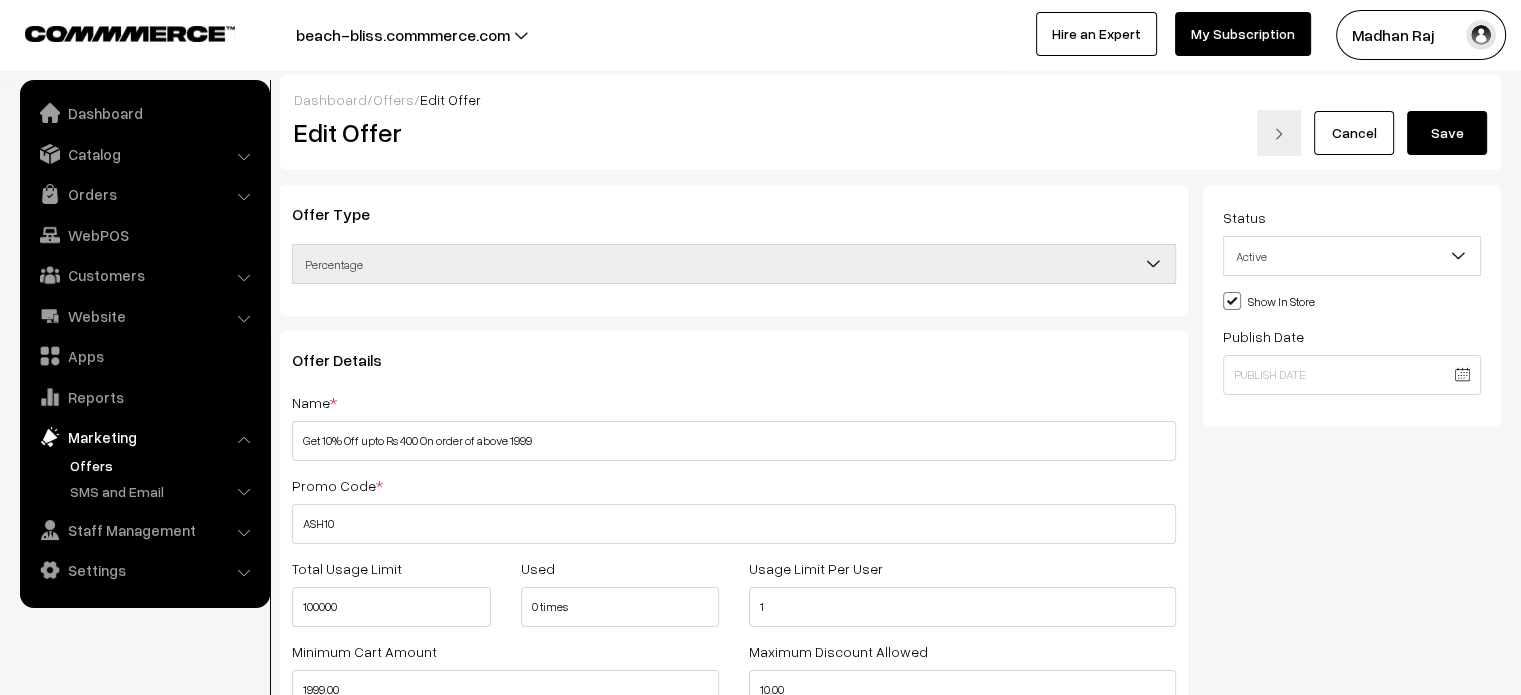 click on "Save" at bounding box center [1447, 133] 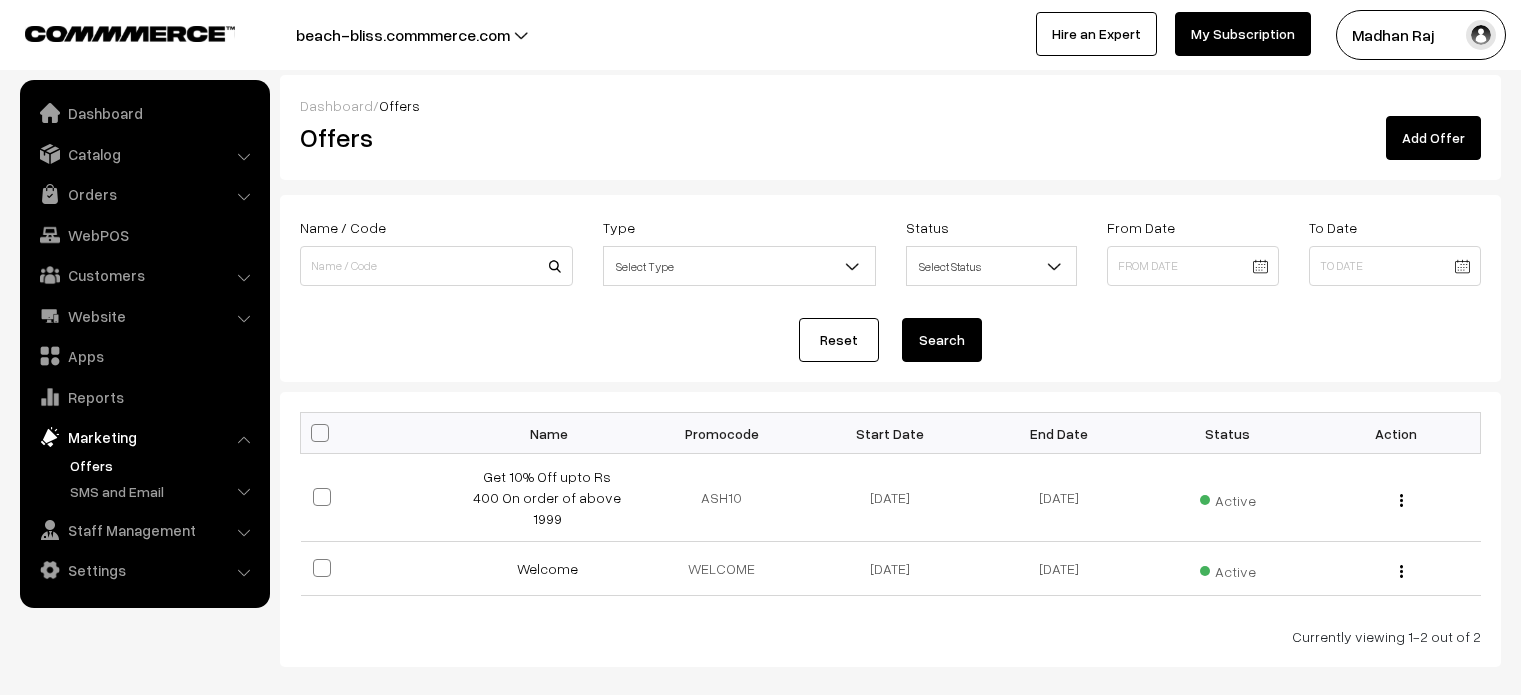scroll, scrollTop: 0, scrollLeft: 0, axis: both 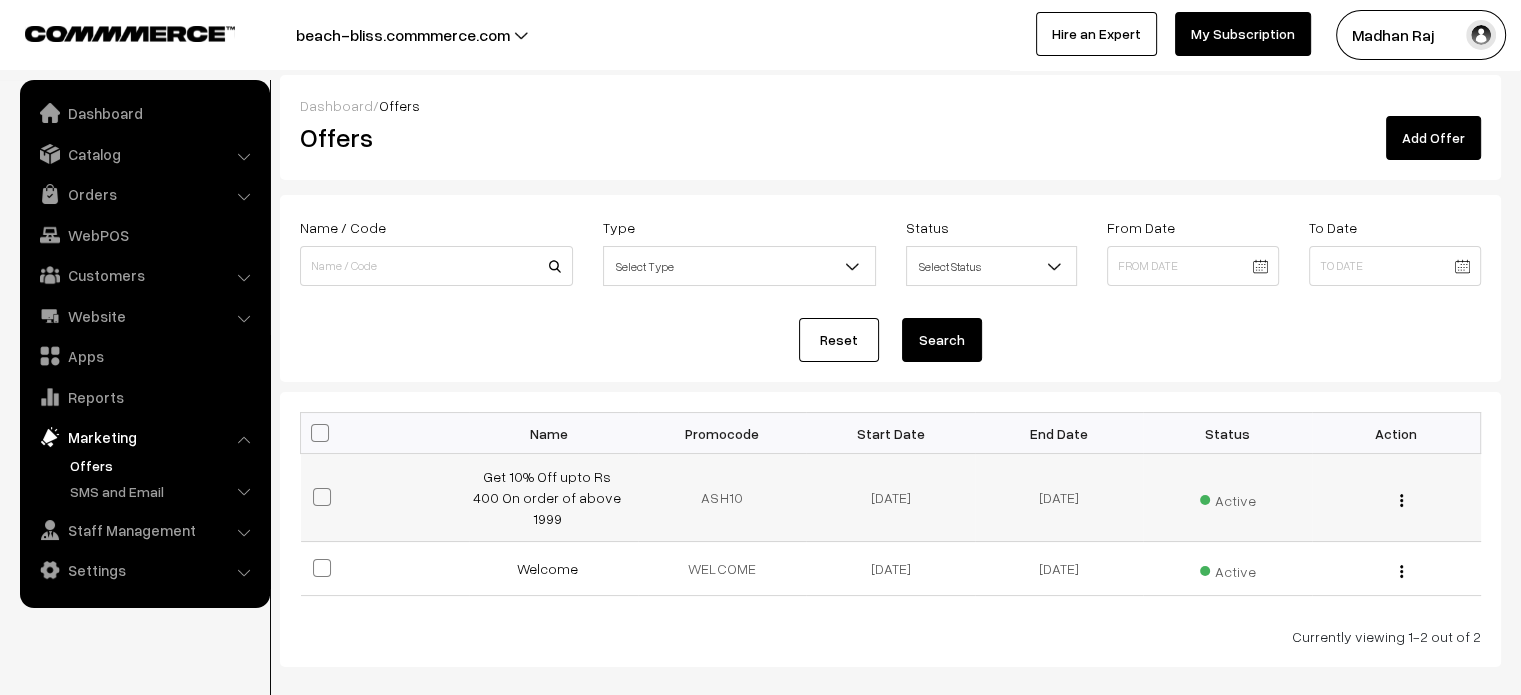 click at bounding box center [1401, 500] 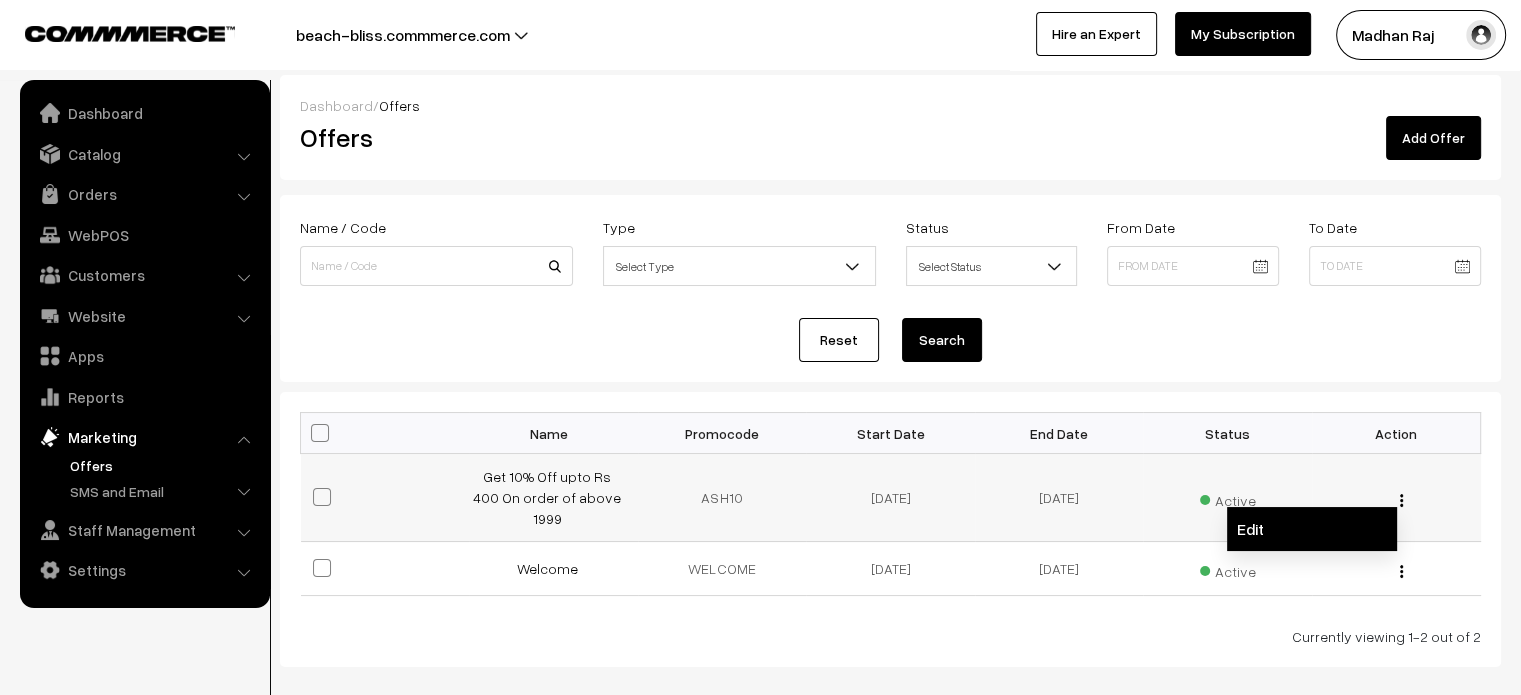 click on "Edit" at bounding box center [1312, 529] 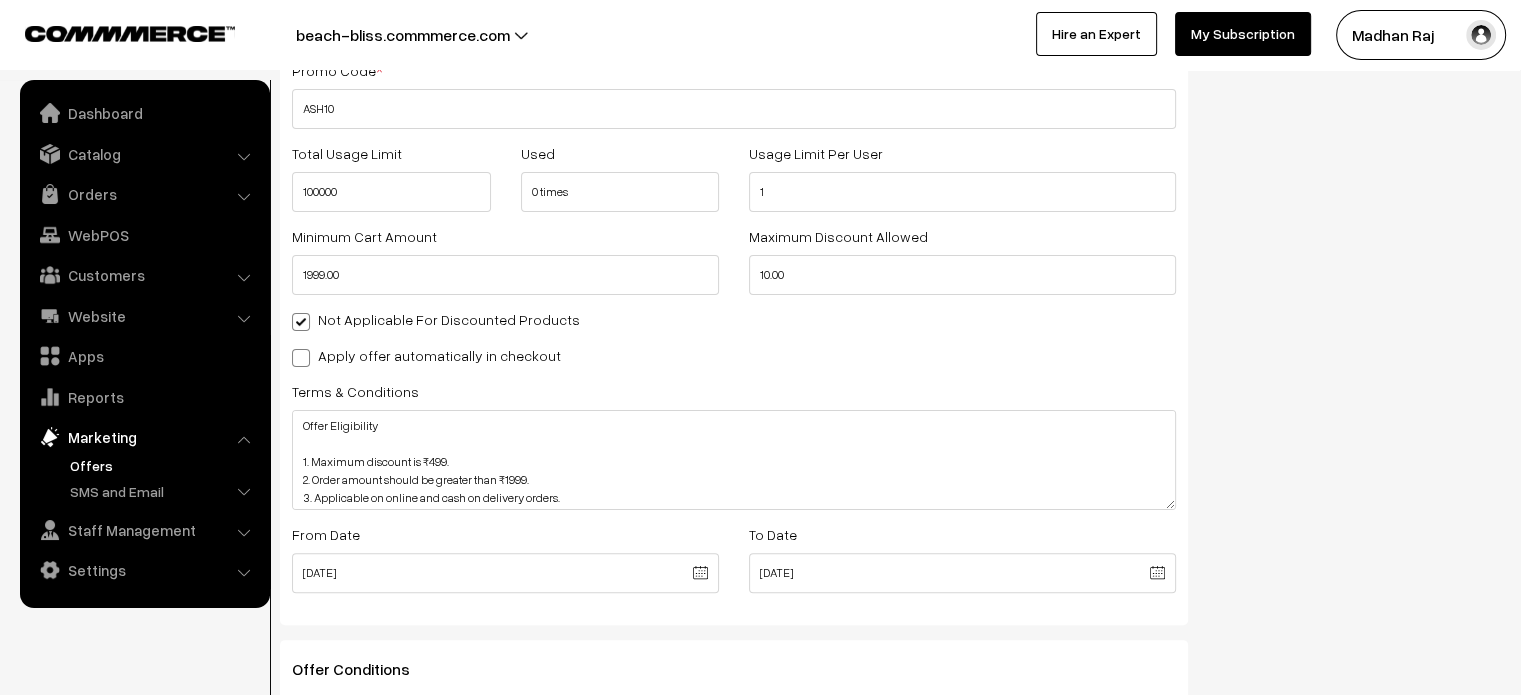 scroll, scrollTop: 428, scrollLeft: 0, axis: vertical 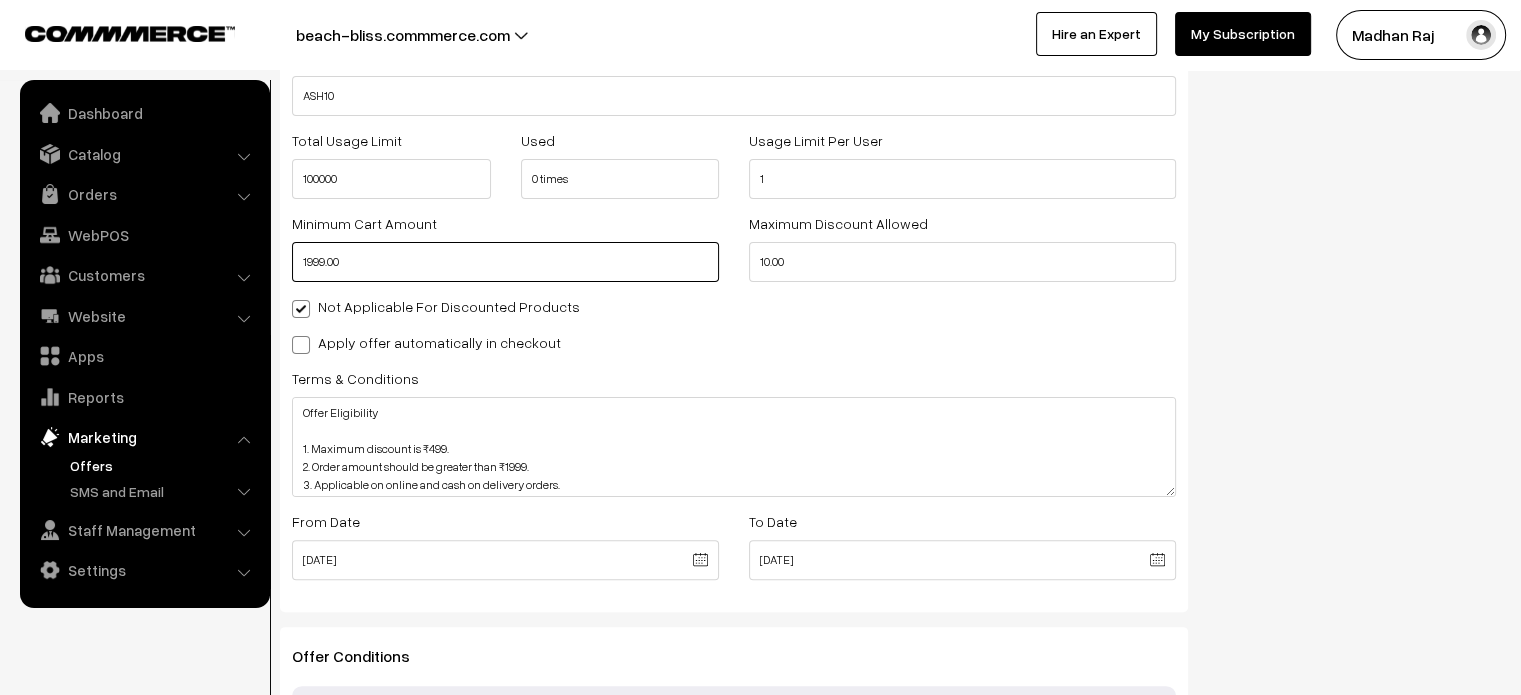 click on "1999.00" at bounding box center (505, 262) 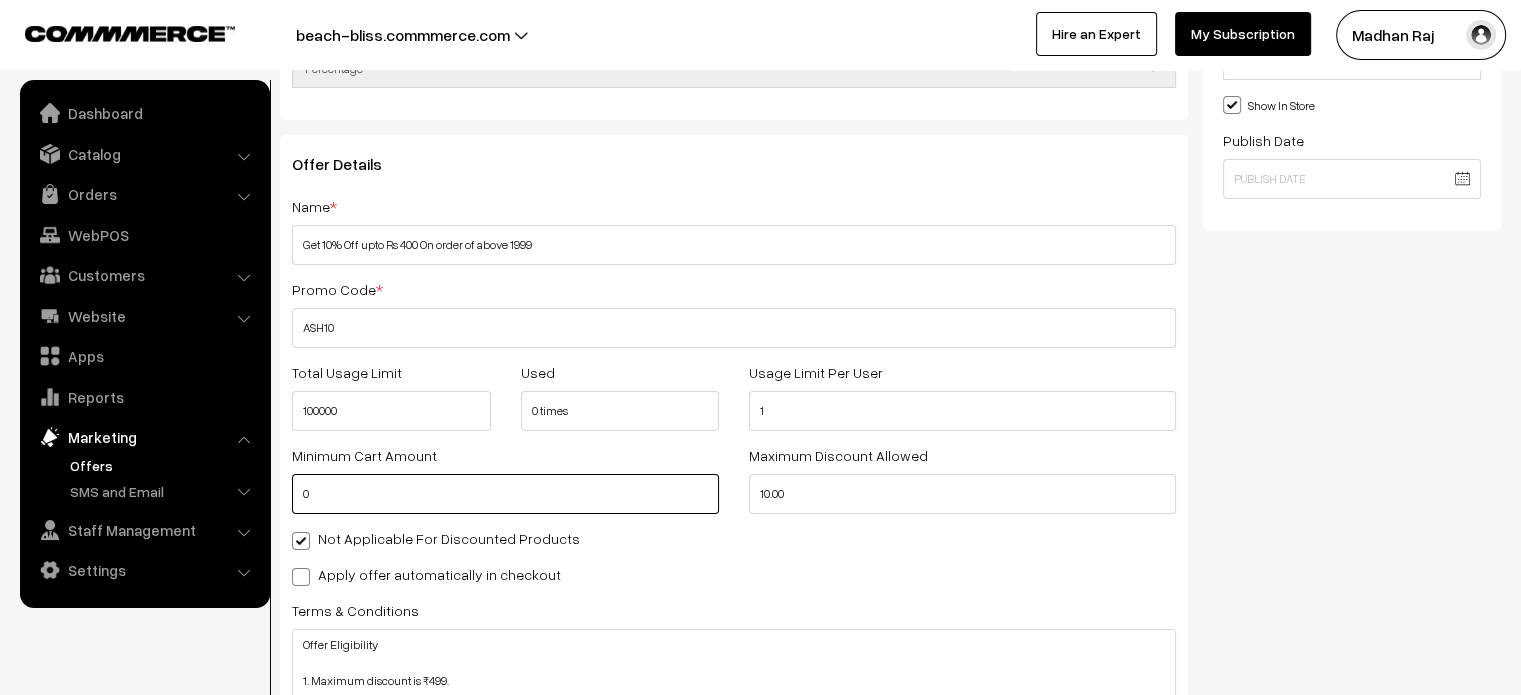 scroll, scrollTop: 196, scrollLeft: 0, axis: vertical 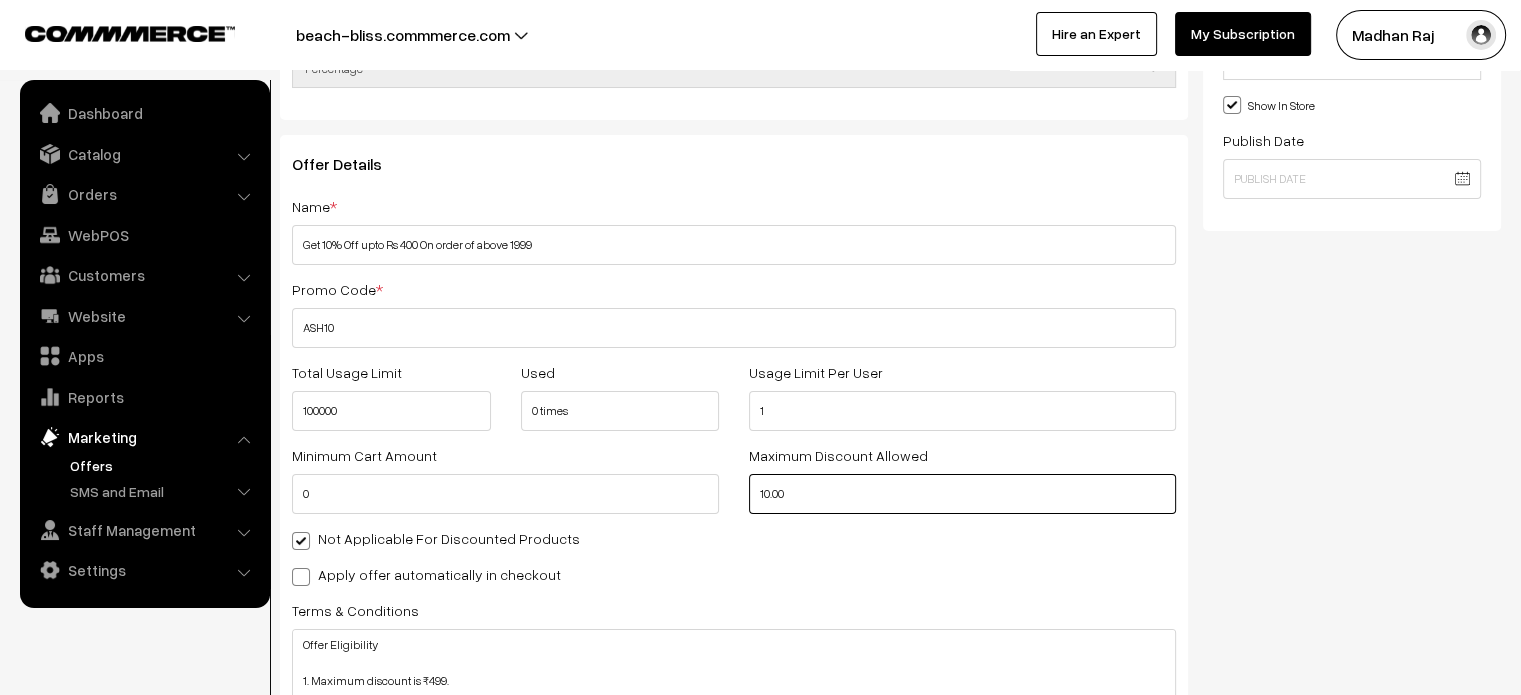 click on "10.00" at bounding box center [962, 494] 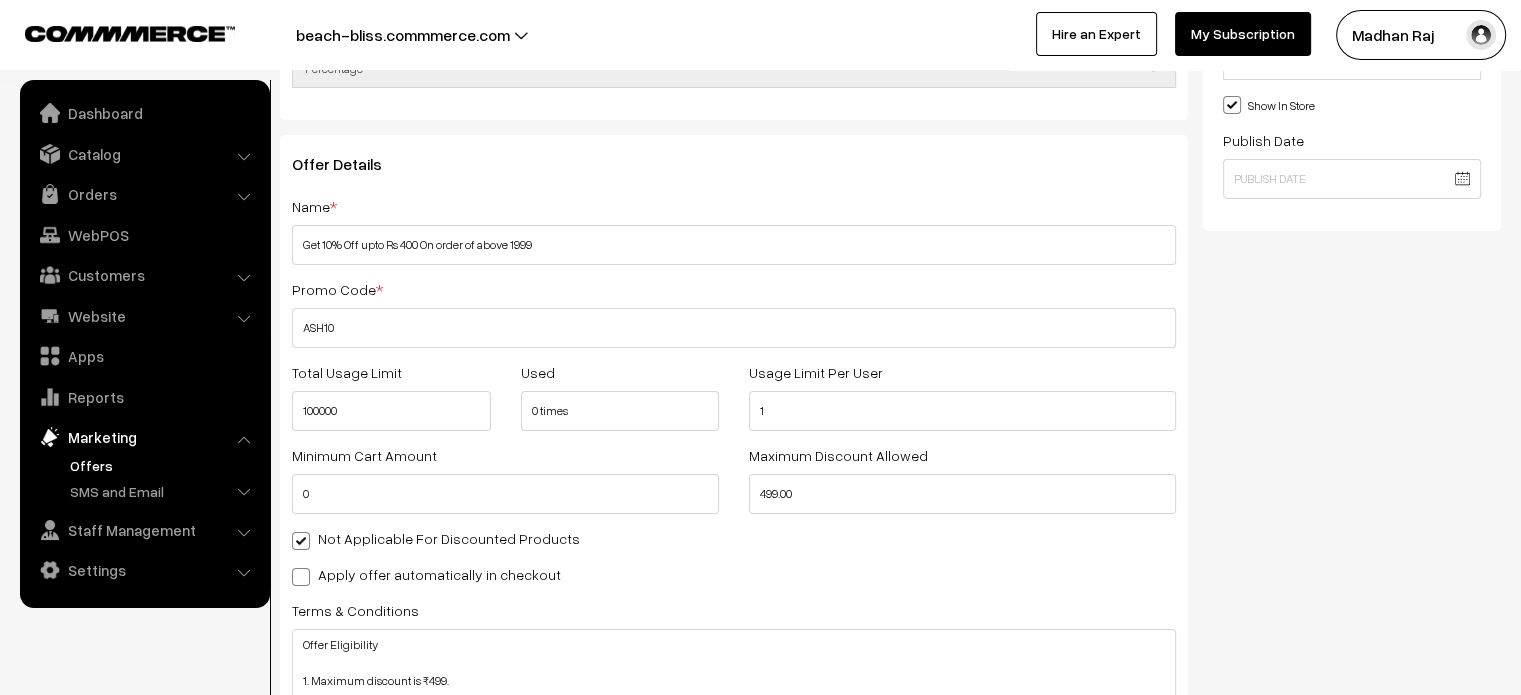 type on "499" 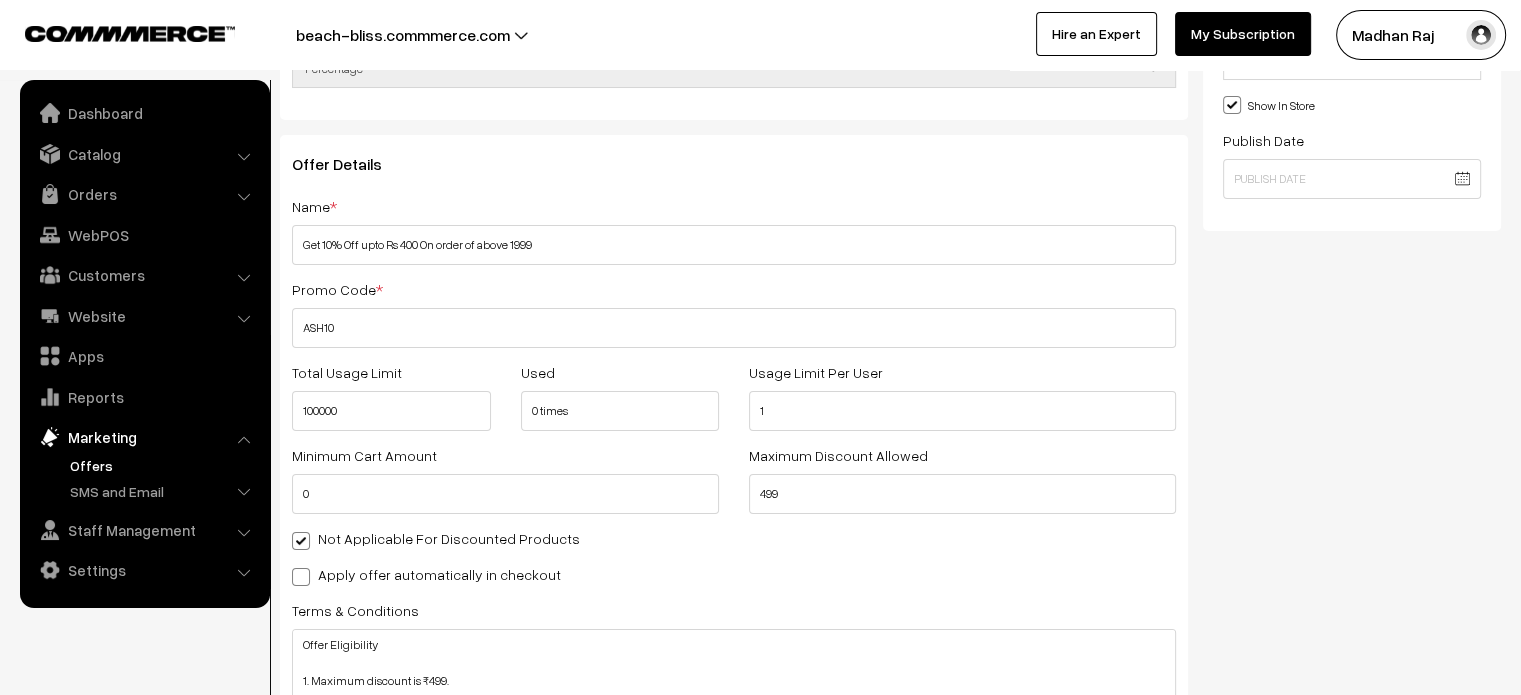 click on "Status
Active
Inactive
Active
Show In Store
Publish Date" at bounding box center [1359, 577] 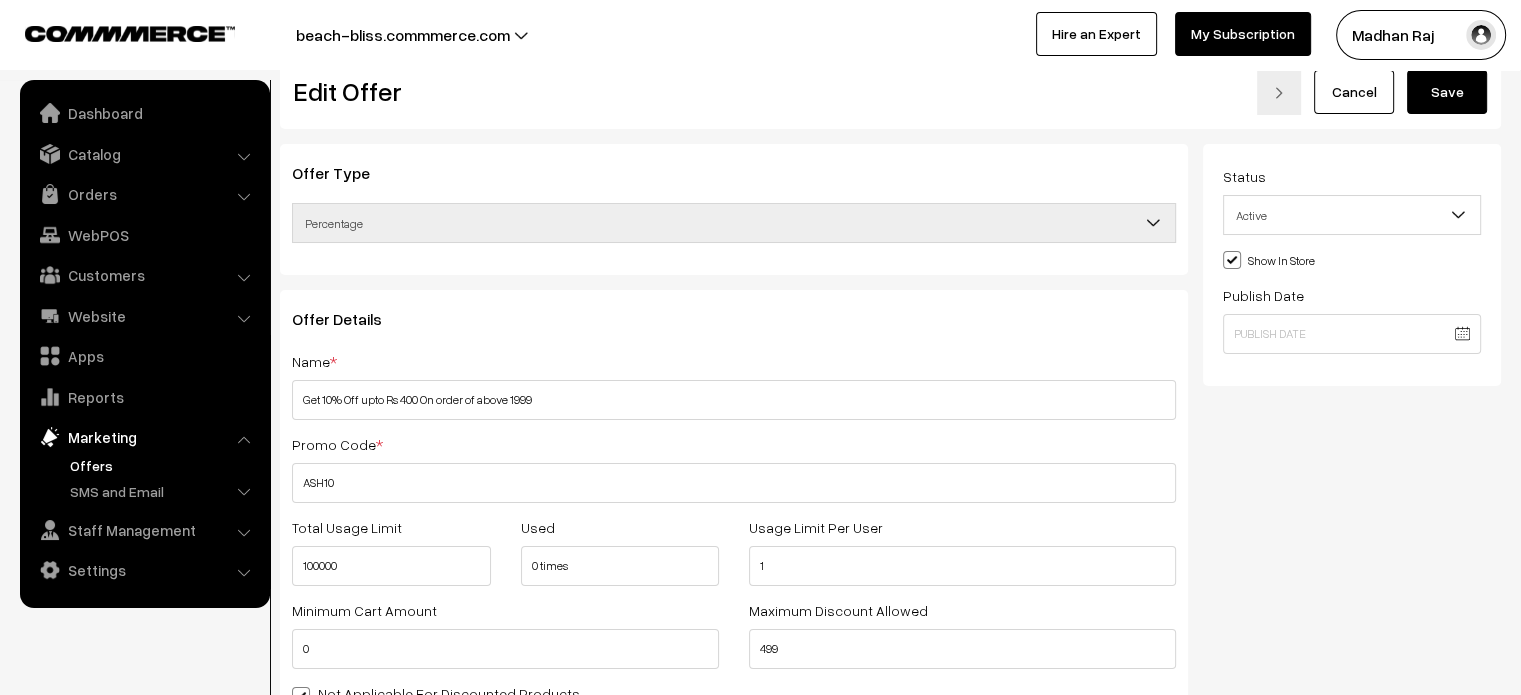 scroll, scrollTop: 0, scrollLeft: 0, axis: both 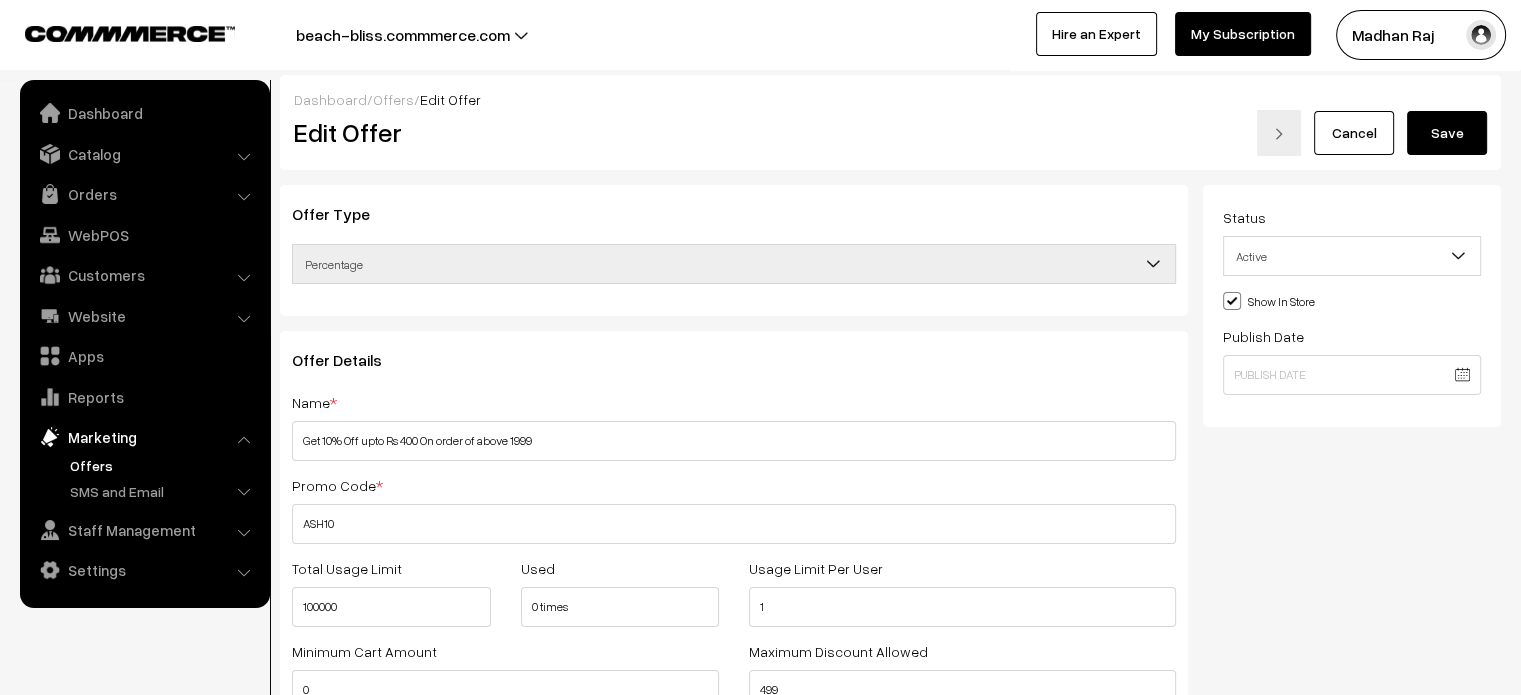 click on "Save" at bounding box center [1447, 133] 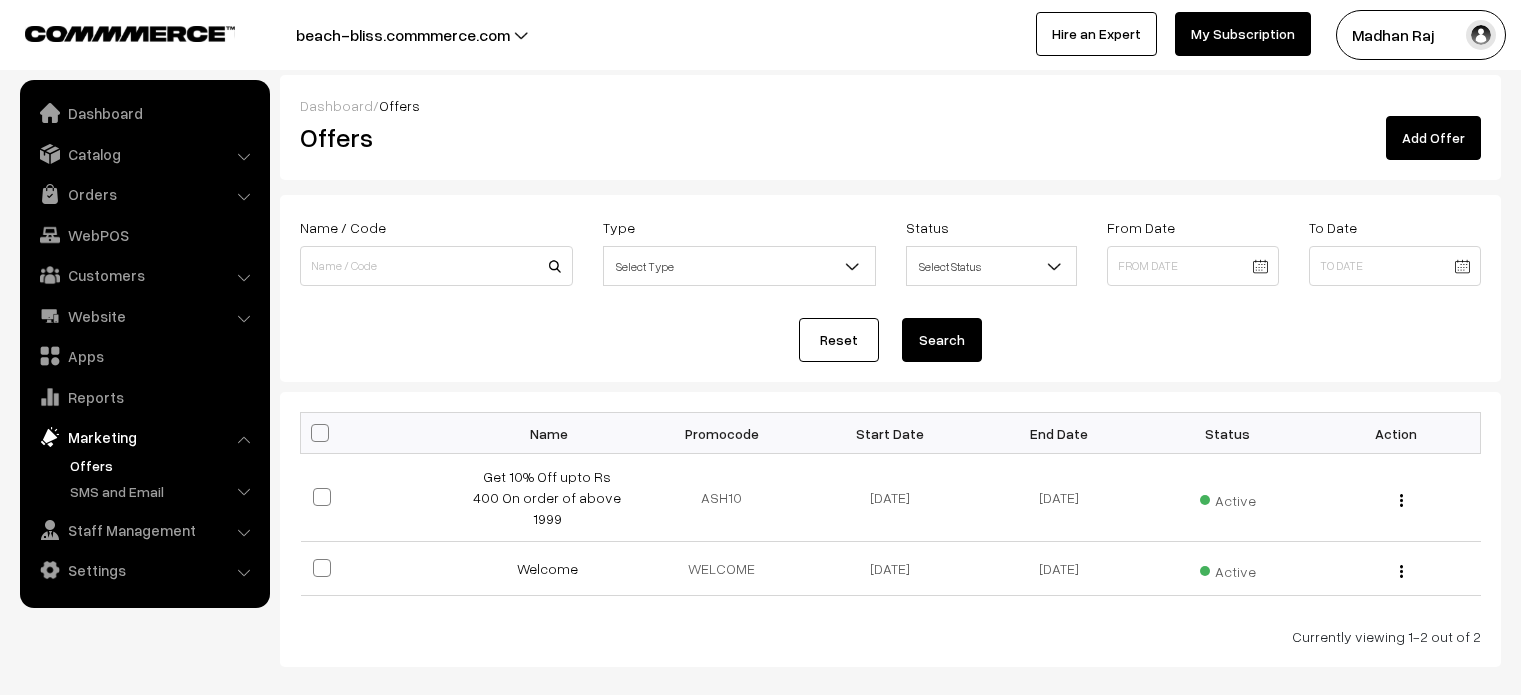 scroll, scrollTop: 0, scrollLeft: 0, axis: both 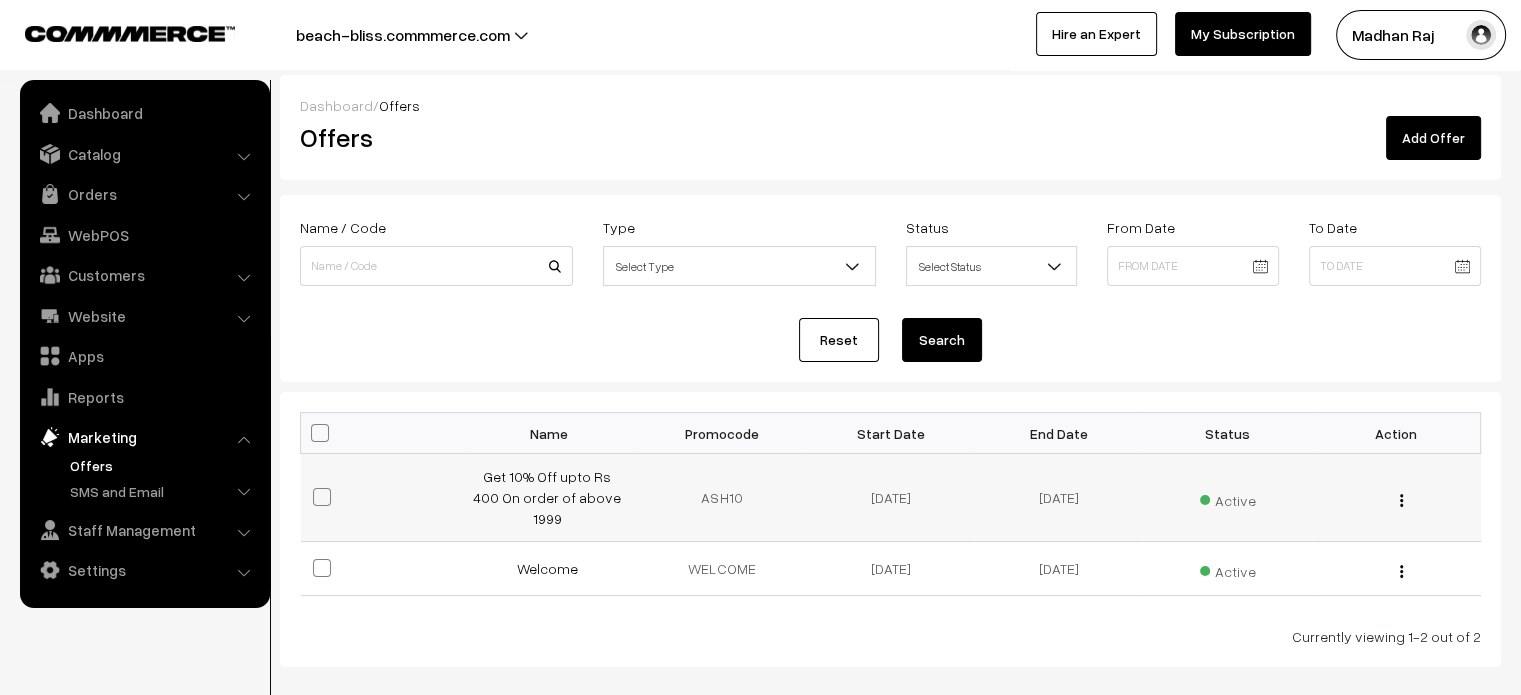 click at bounding box center (1401, 500) 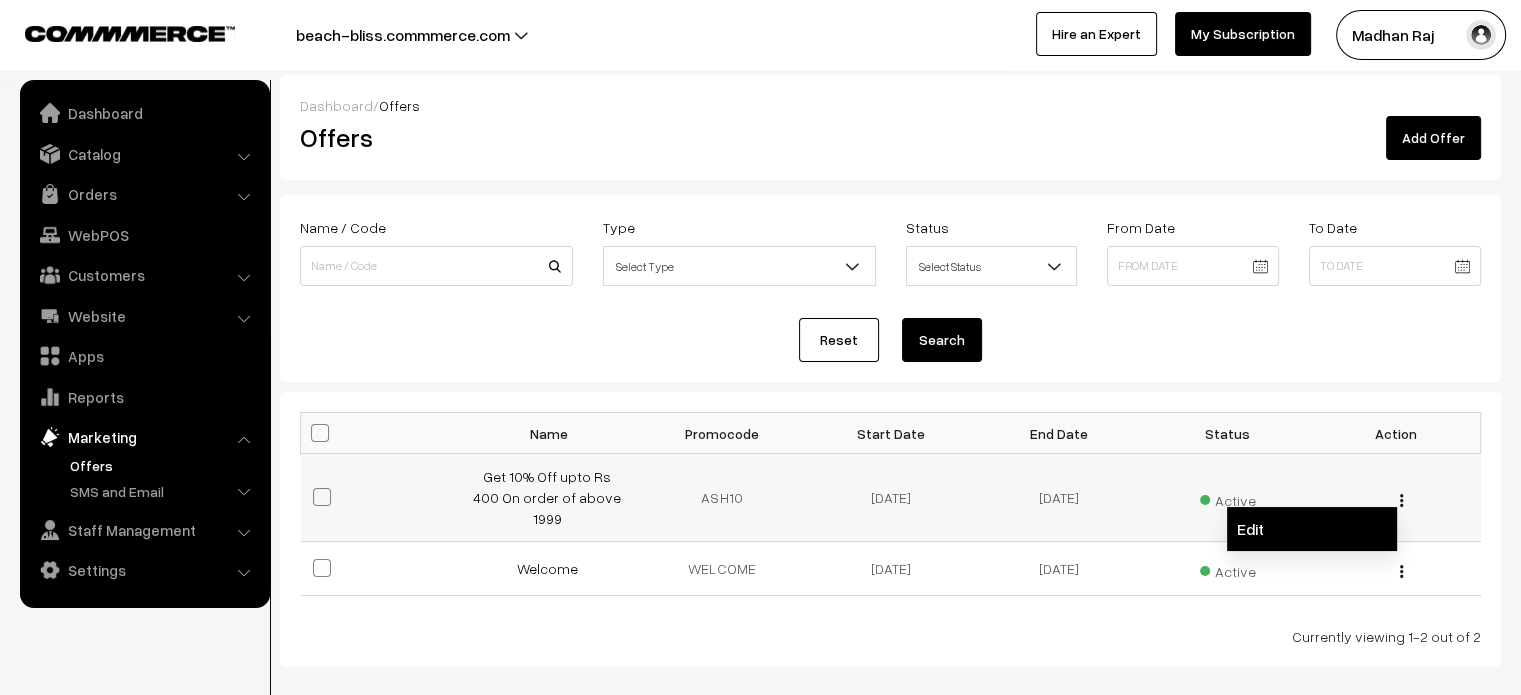 click on "Edit" at bounding box center [1312, 529] 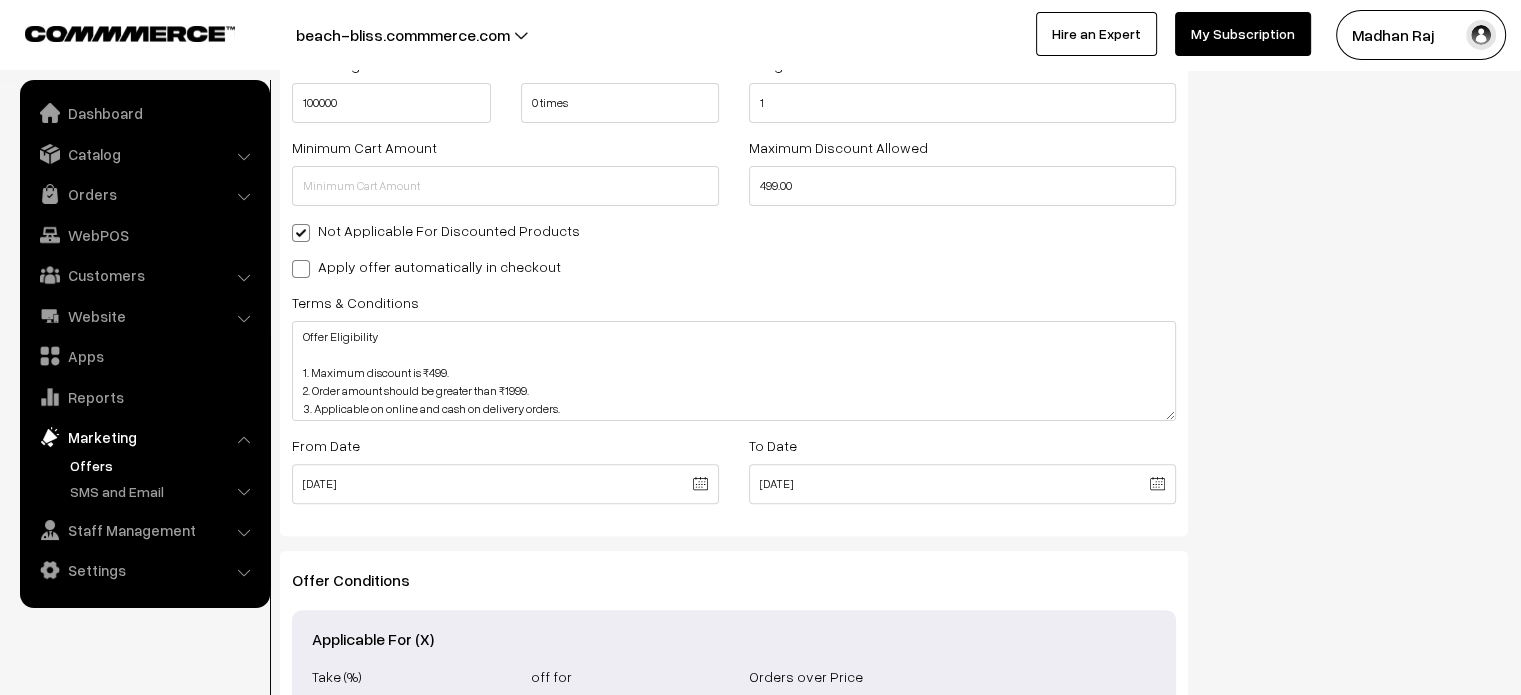 scroll, scrollTop: 506, scrollLeft: 0, axis: vertical 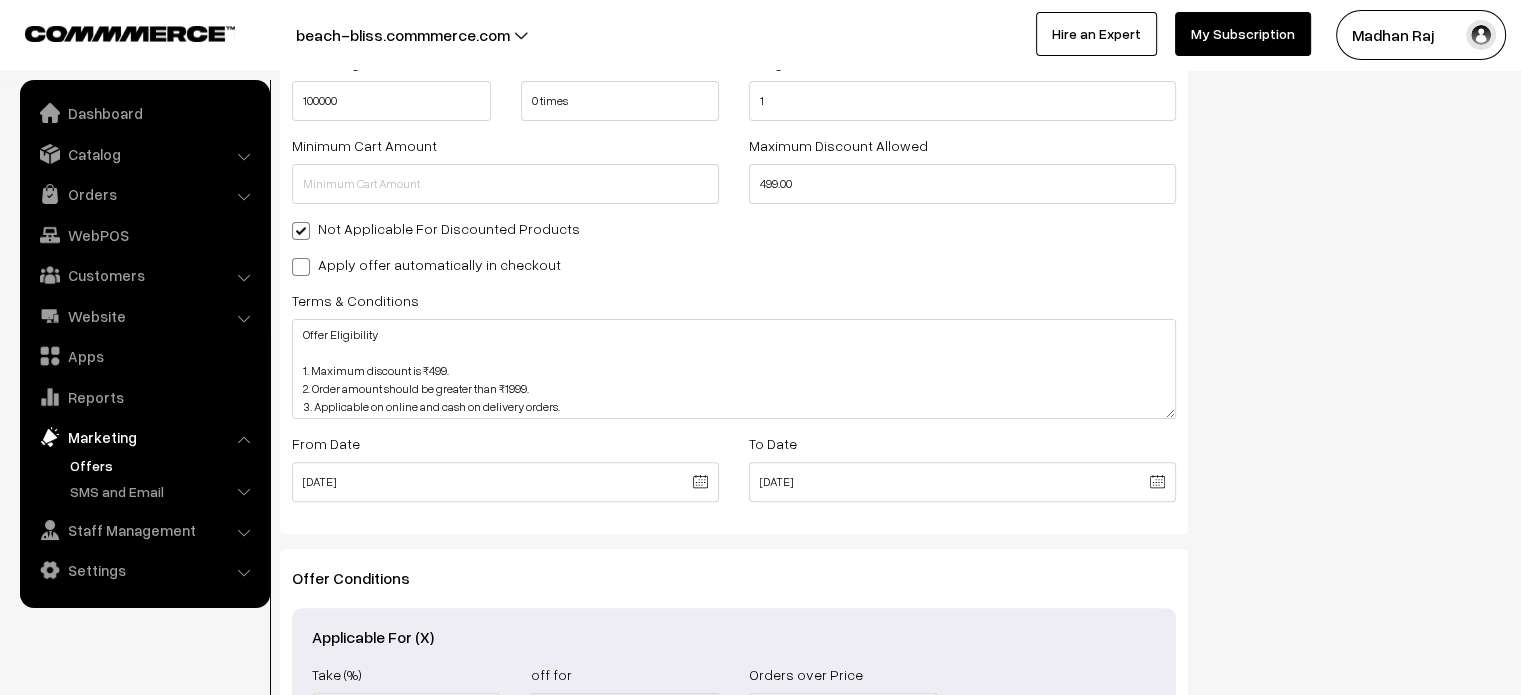 click at bounding box center (301, 231) 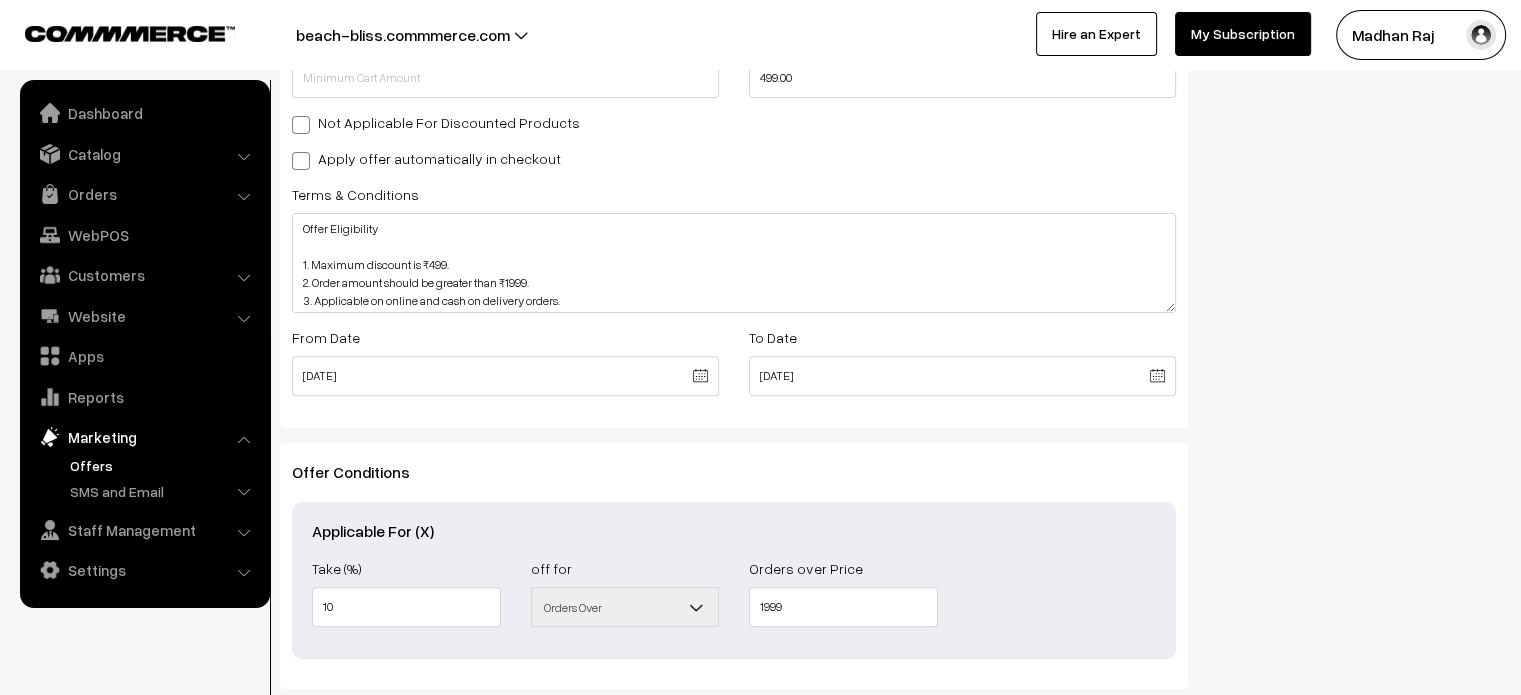 scroll, scrollTop: 606, scrollLeft: 0, axis: vertical 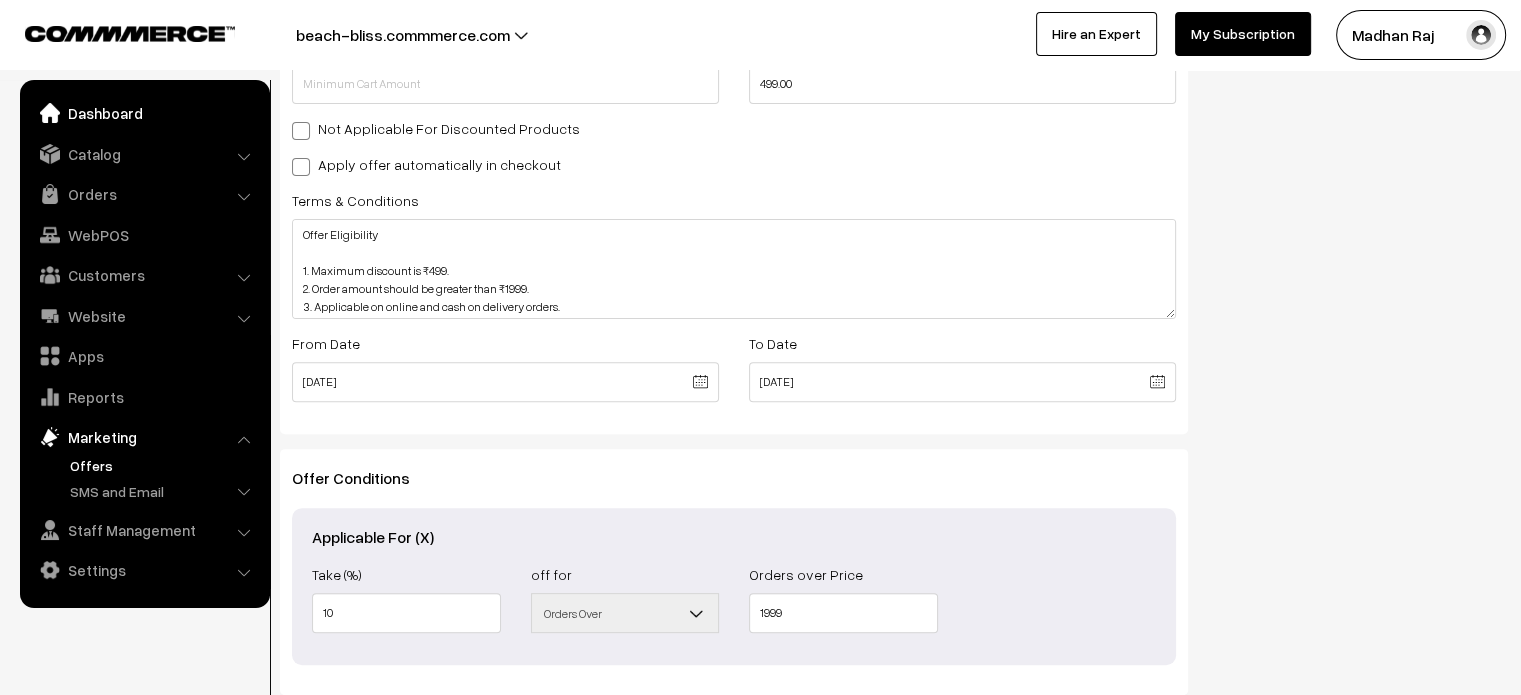 click on "Dashboard" at bounding box center [144, 113] 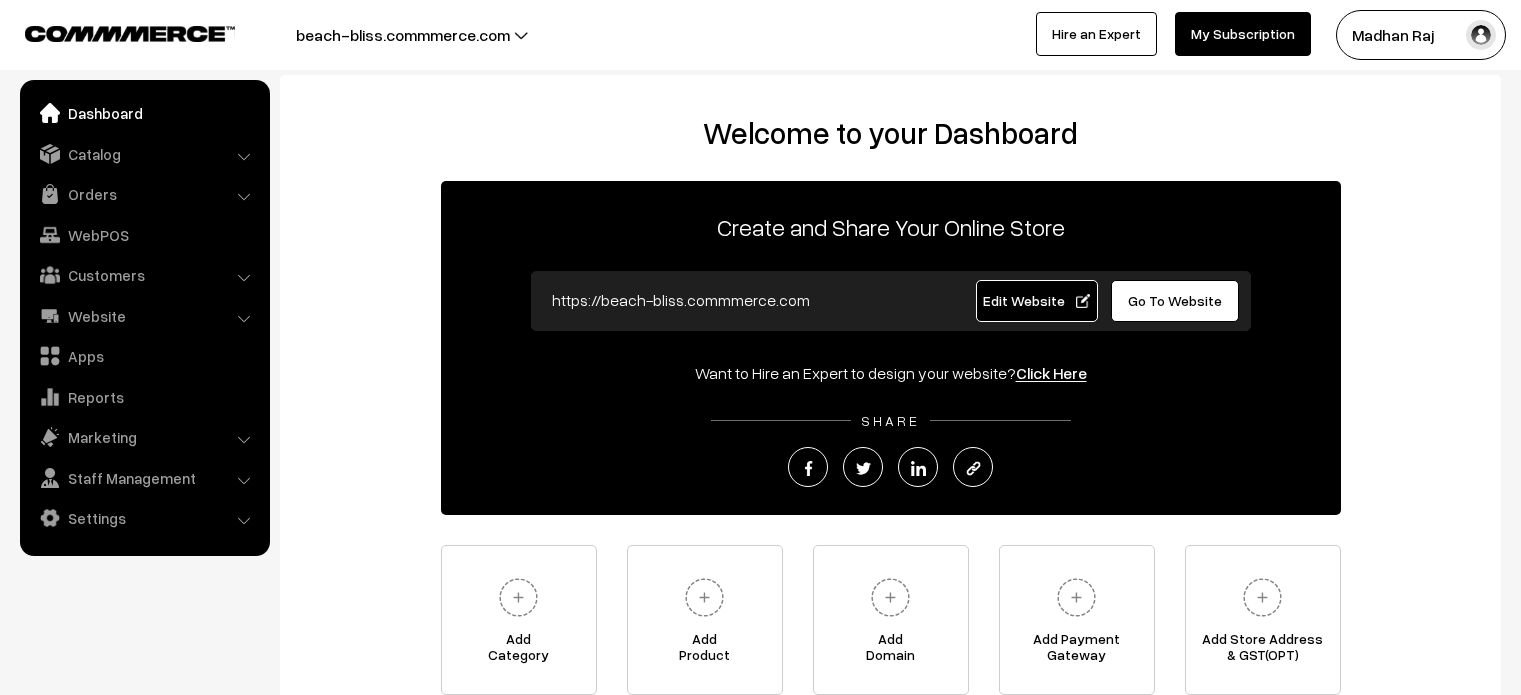 scroll, scrollTop: 0, scrollLeft: 0, axis: both 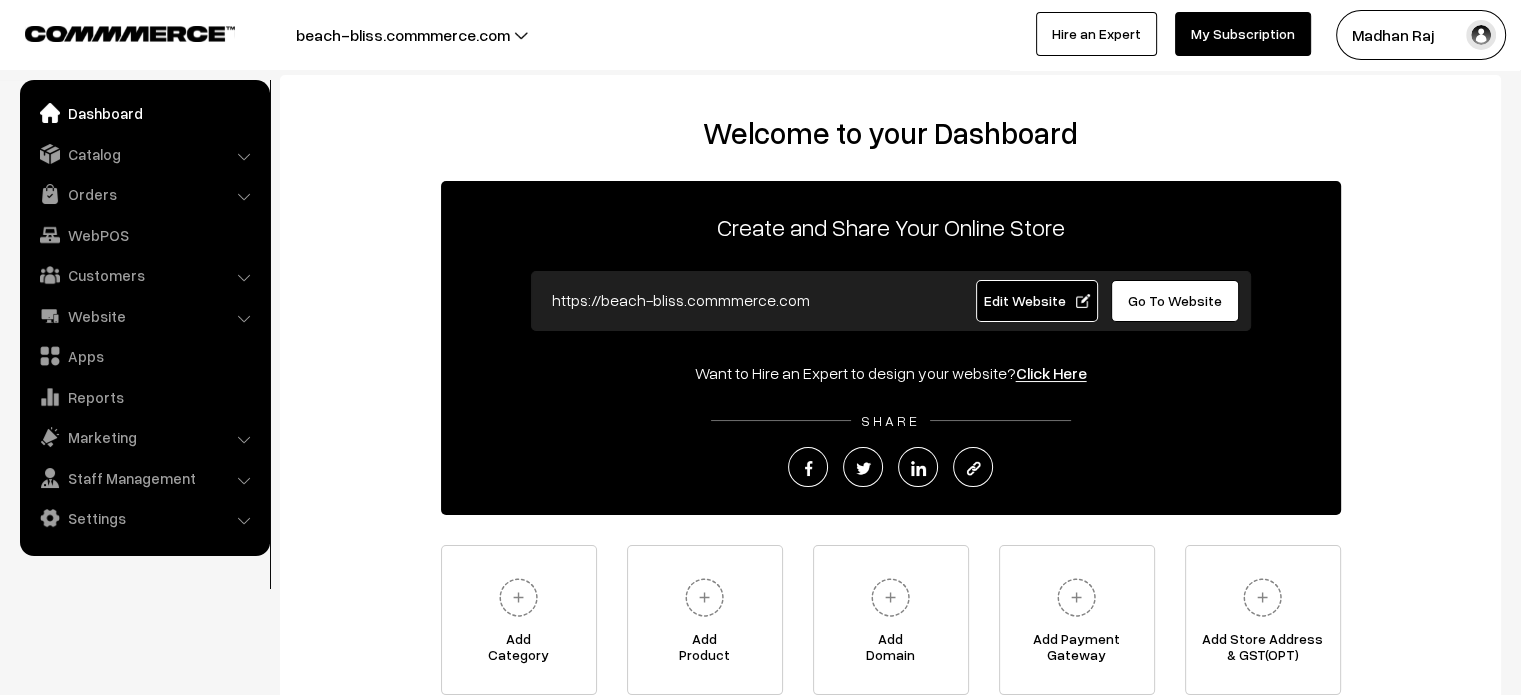 click on "Dashboard
Catalog" at bounding box center (145, 318) 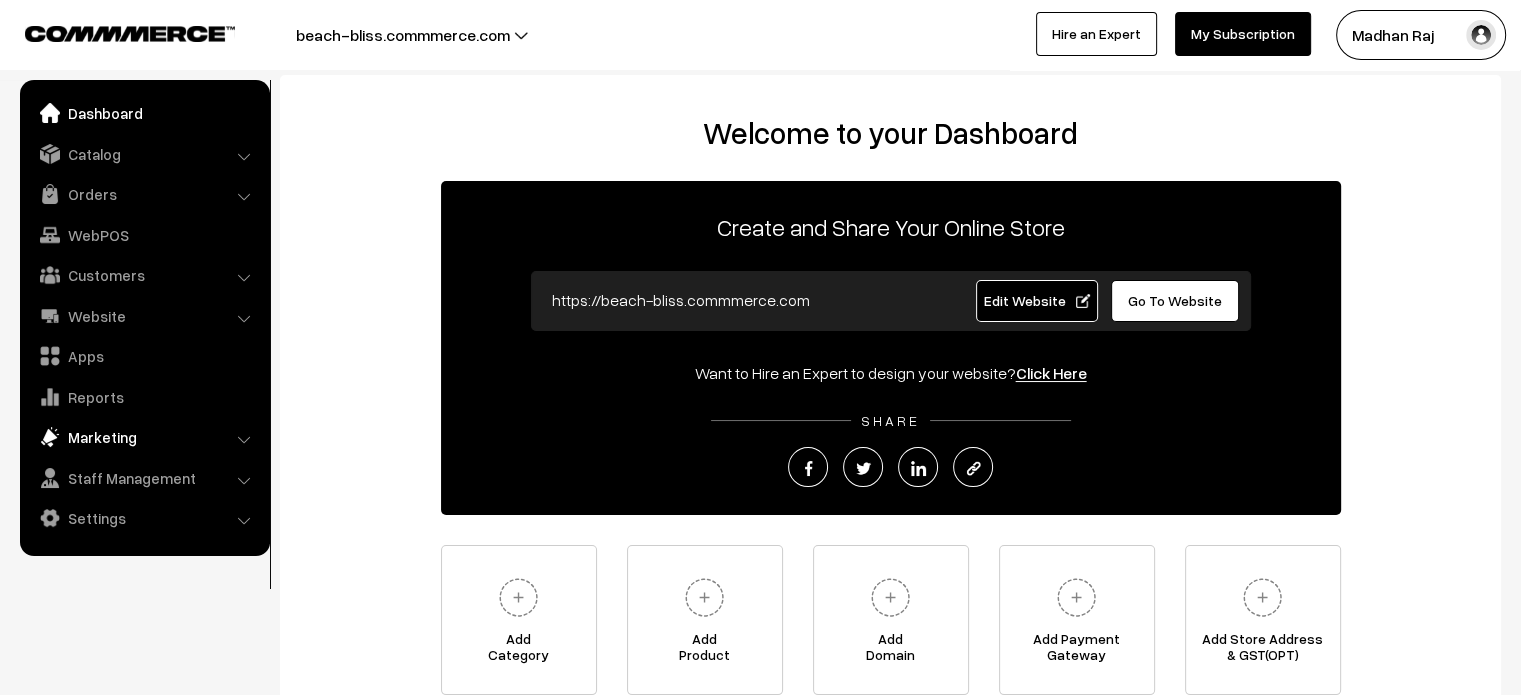 click on "Marketing" at bounding box center [144, 437] 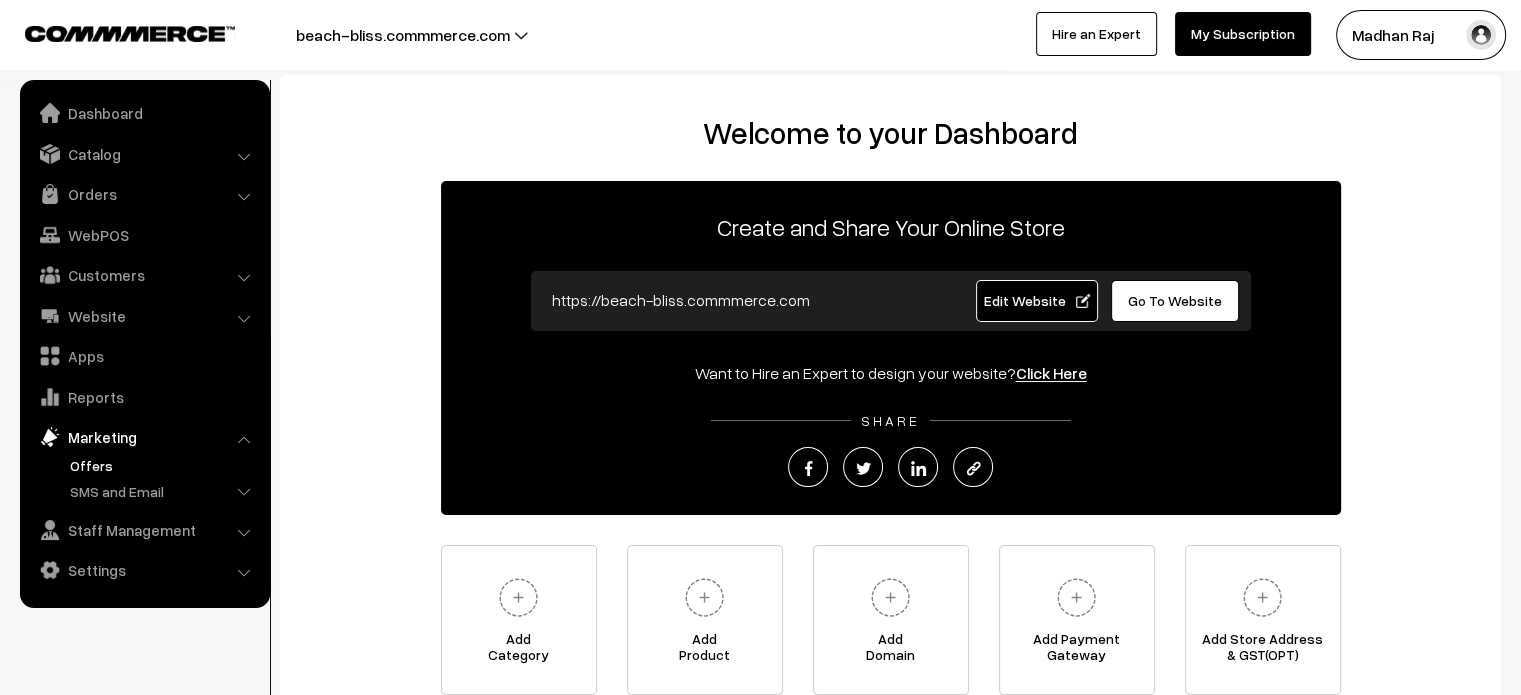 click on "Offers" at bounding box center (164, 465) 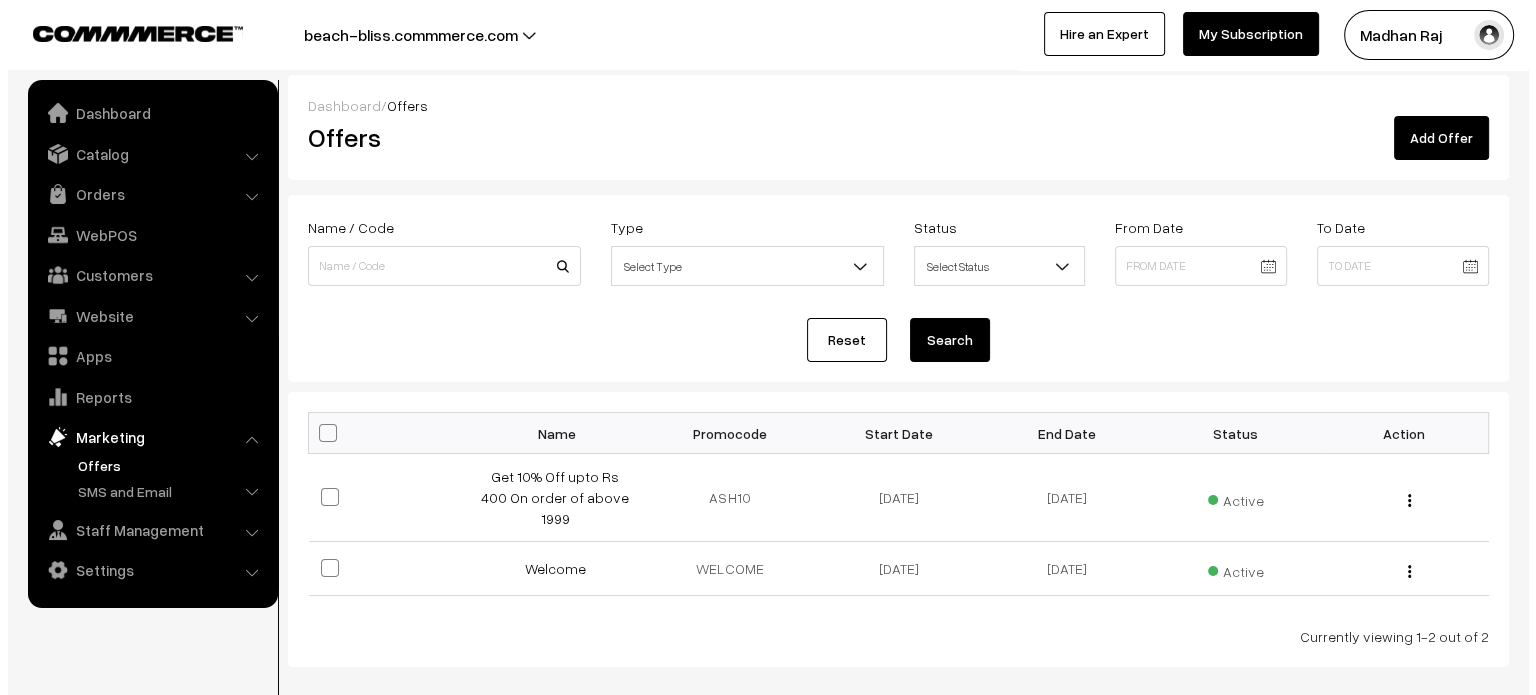 scroll, scrollTop: 80, scrollLeft: 0, axis: vertical 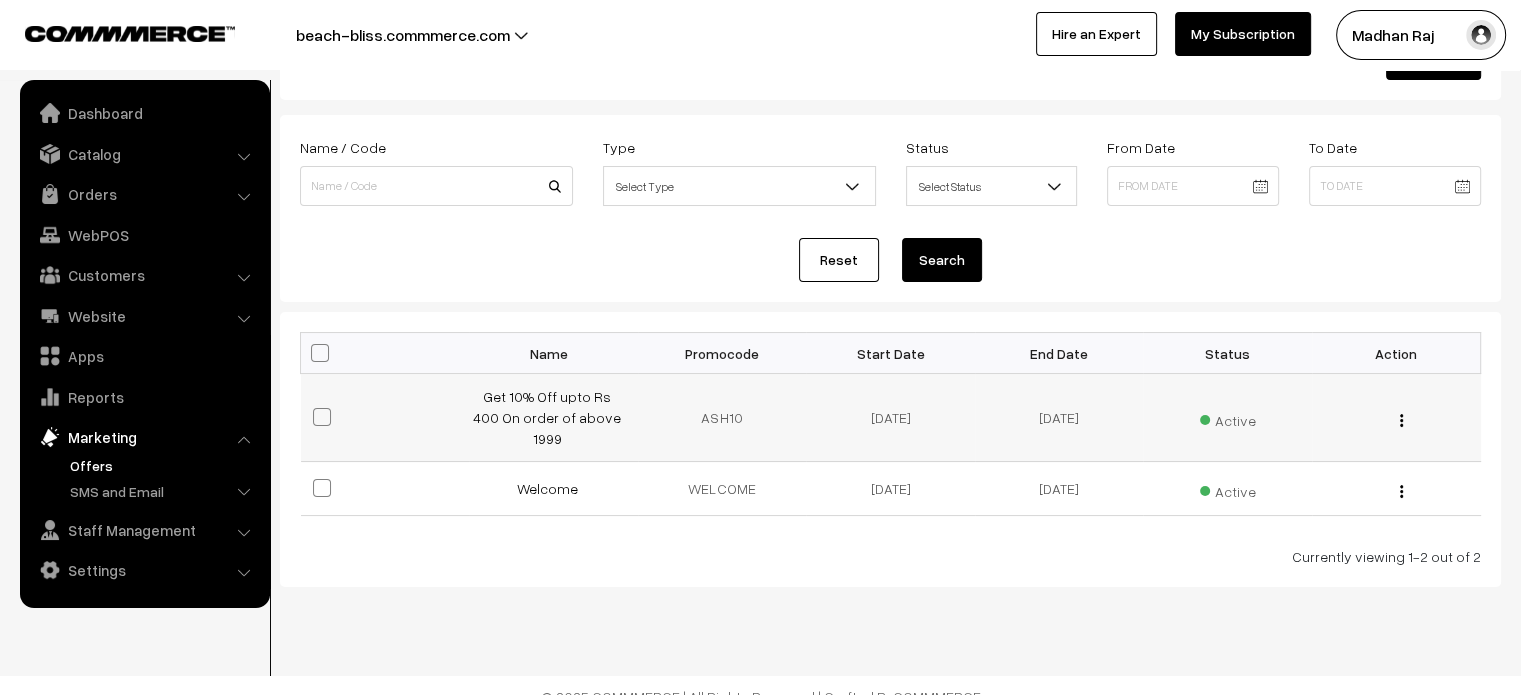 click on "Active" at bounding box center (1228, 418) 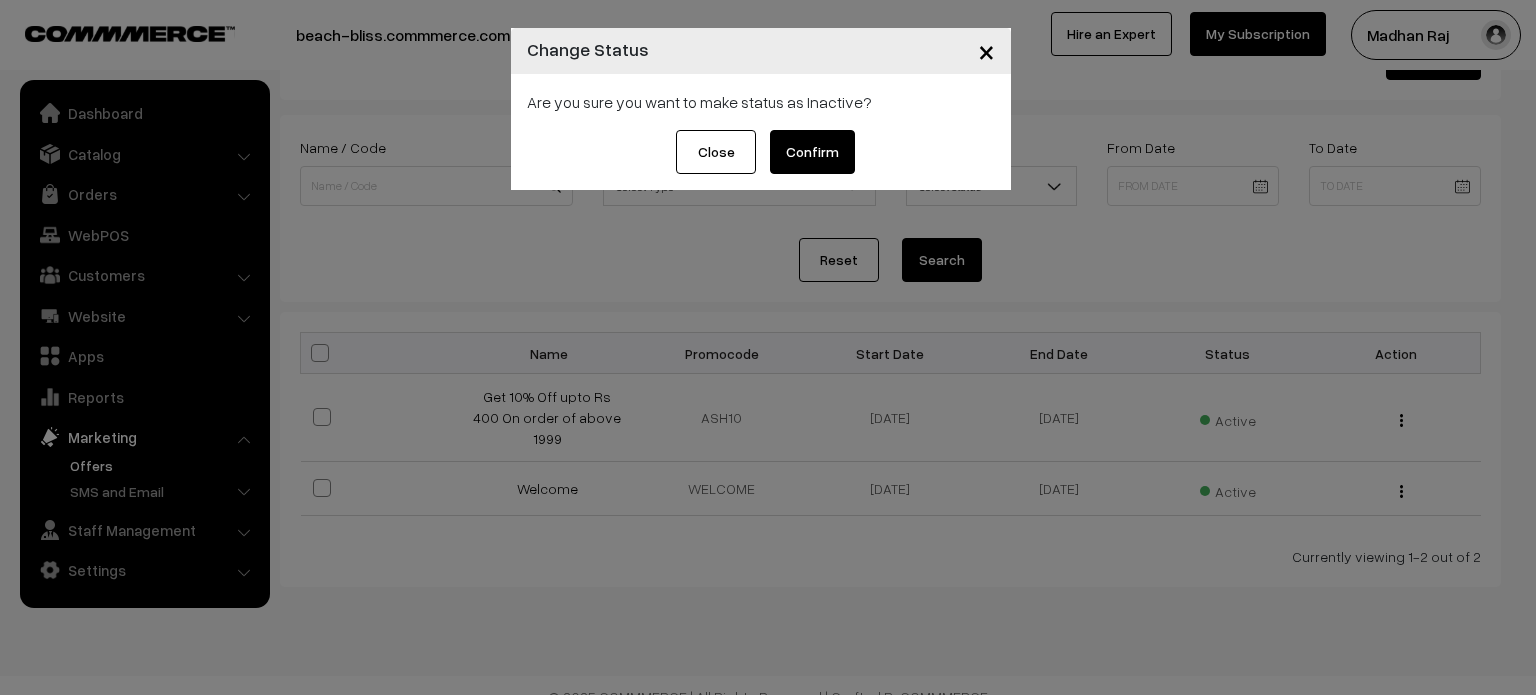 click on "Confirm" at bounding box center [812, 152] 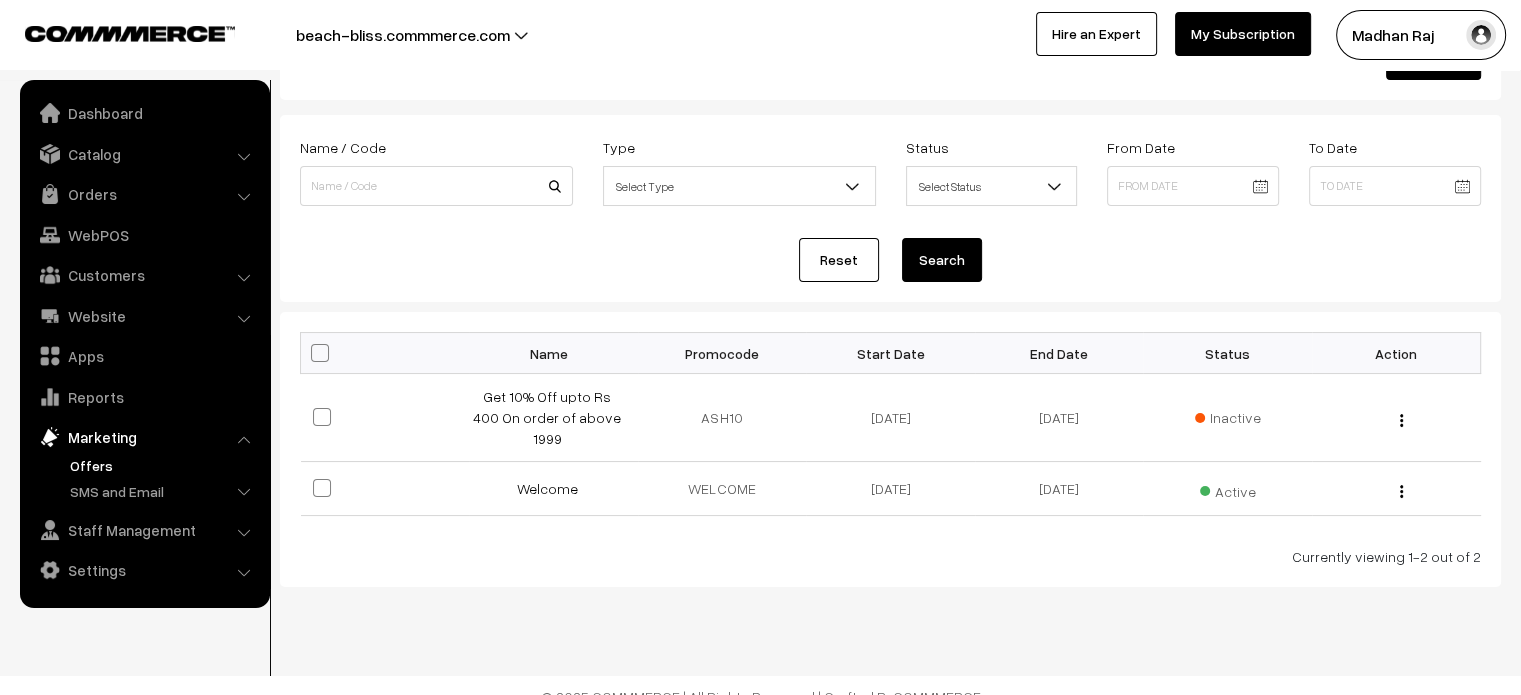scroll, scrollTop: 0, scrollLeft: 0, axis: both 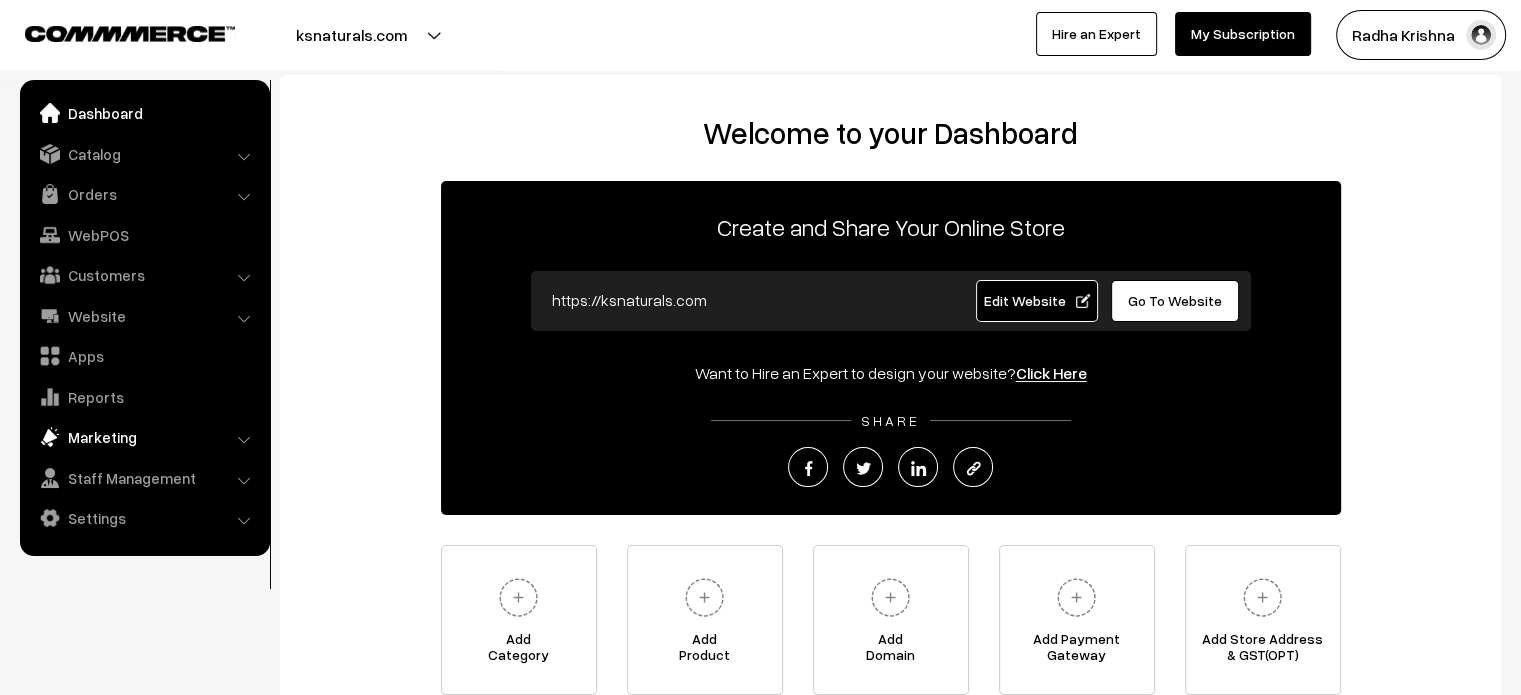 click on "Marketing" at bounding box center [144, 437] 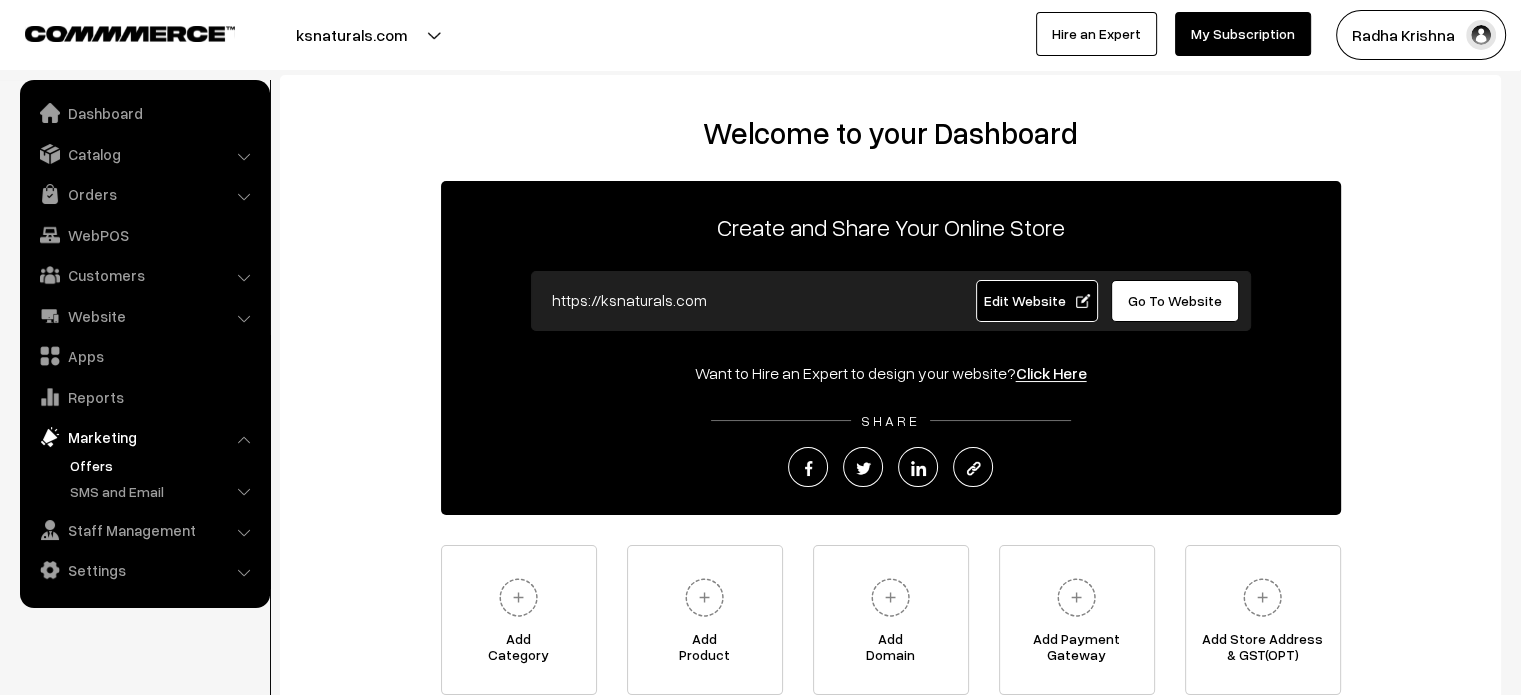 click on "Offers" at bounding box center (164, 465) 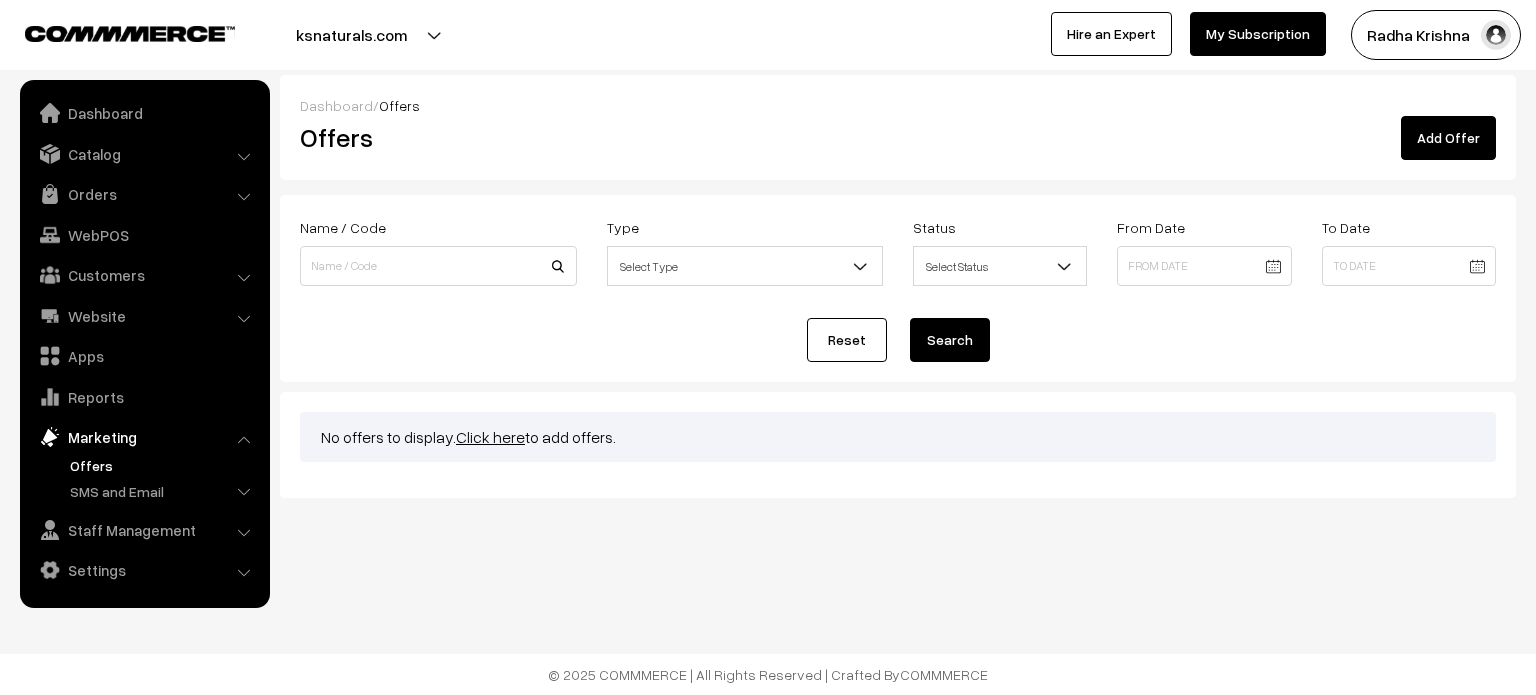 scroll, scrollTop: 0, scrollLeft: 0, axis: both 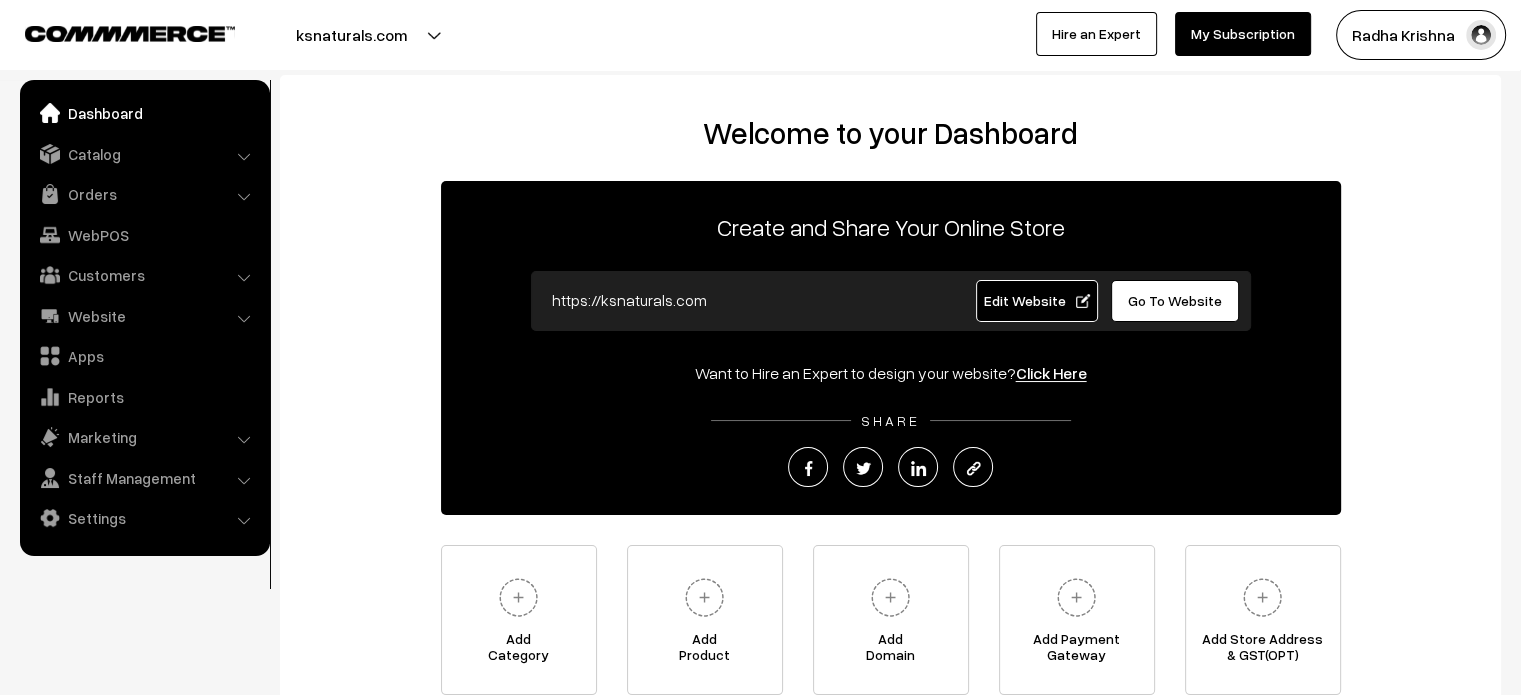 click on "Go To Website" at bounding box center [1175, 300] 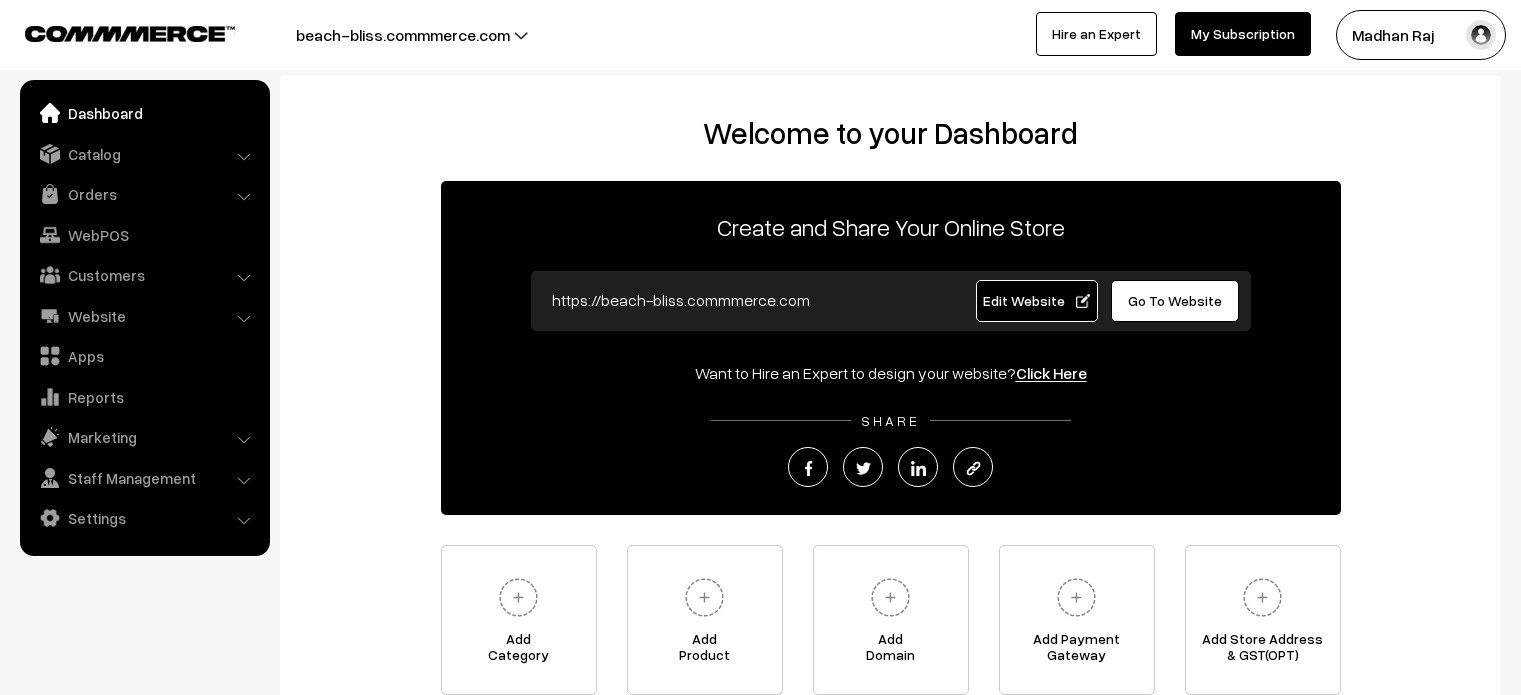 scroll, scrollTop: 0, scrollLeft: 0, axis: both 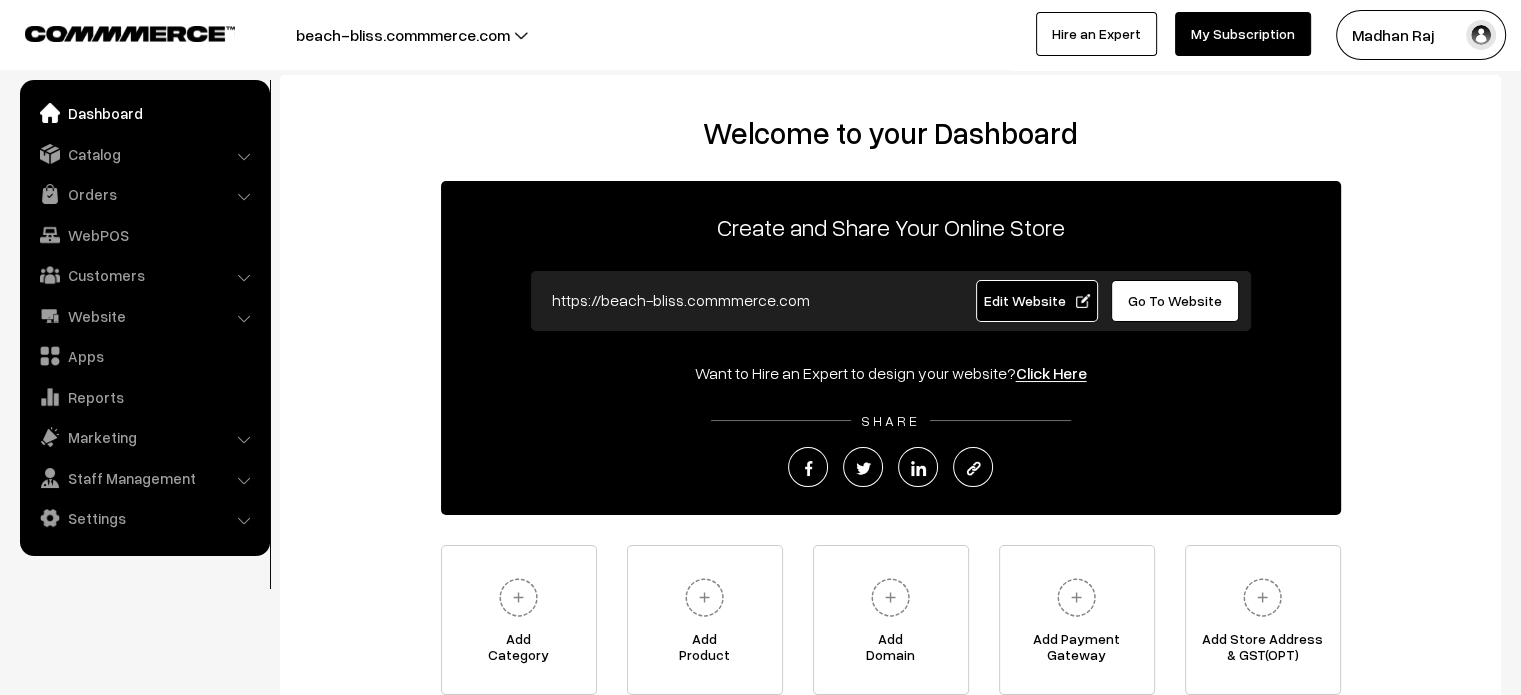 click on "Edit Website" at bounding box center [1036, 300] 